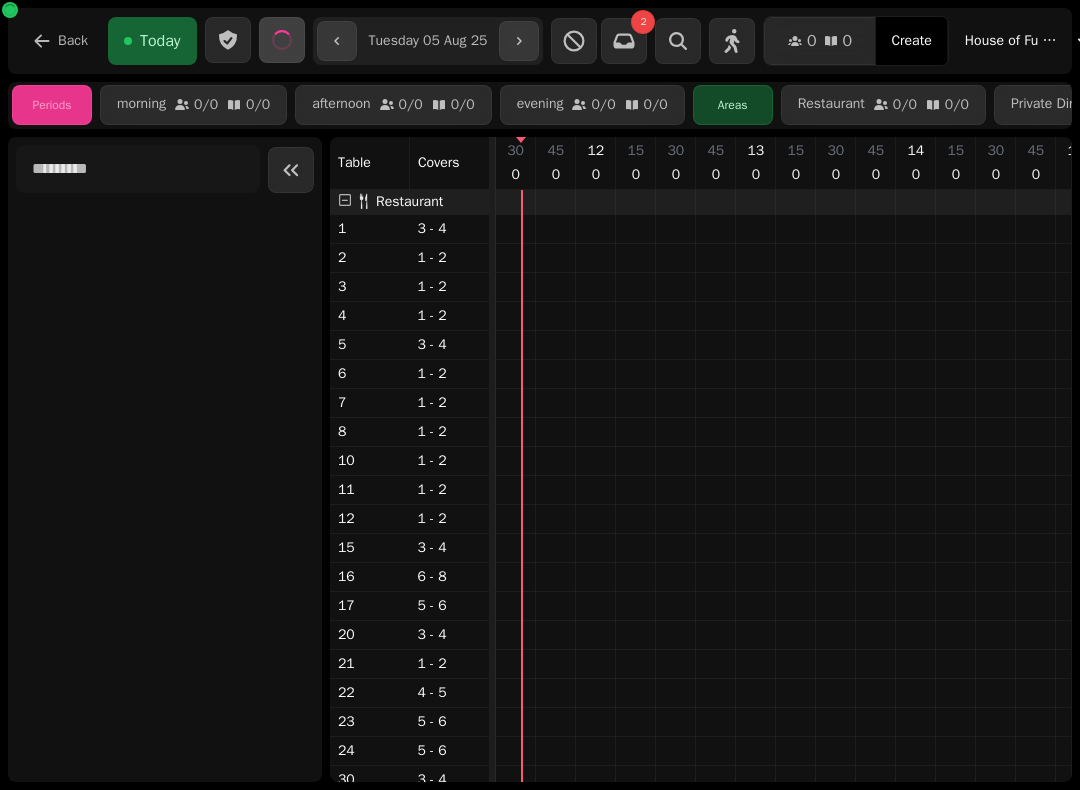 scroll, scrollTop: 0, scrollLeft: 0, axis: both 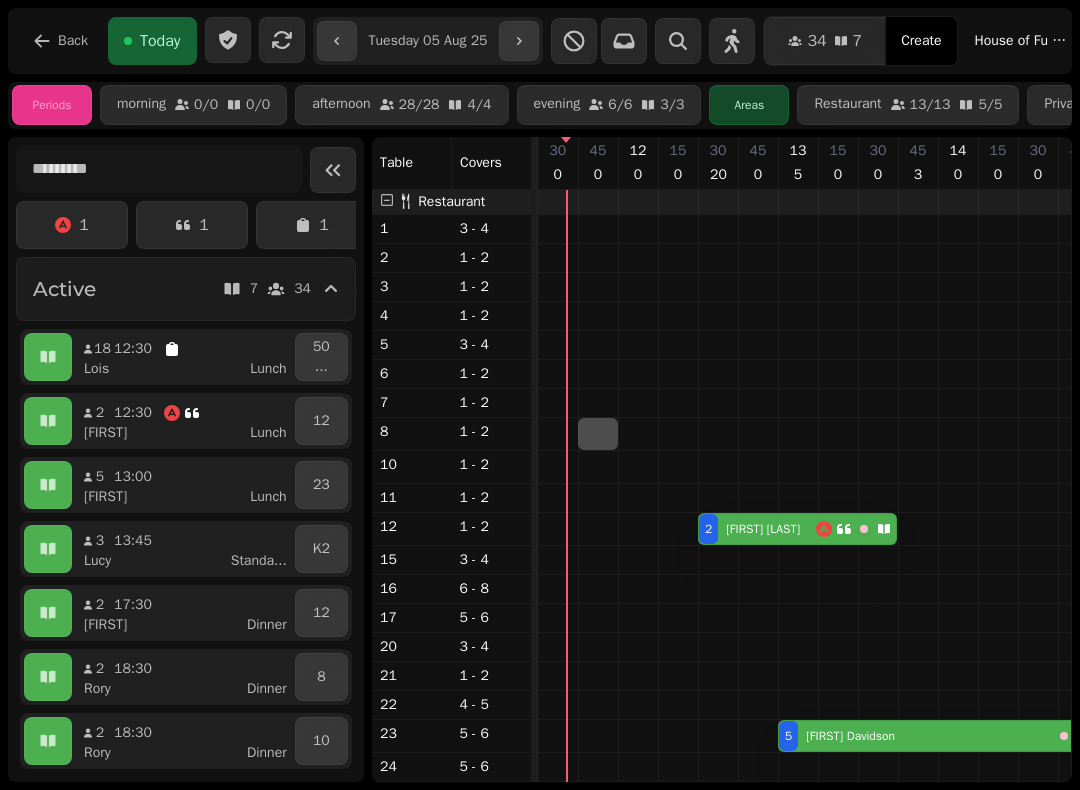 select on "*" 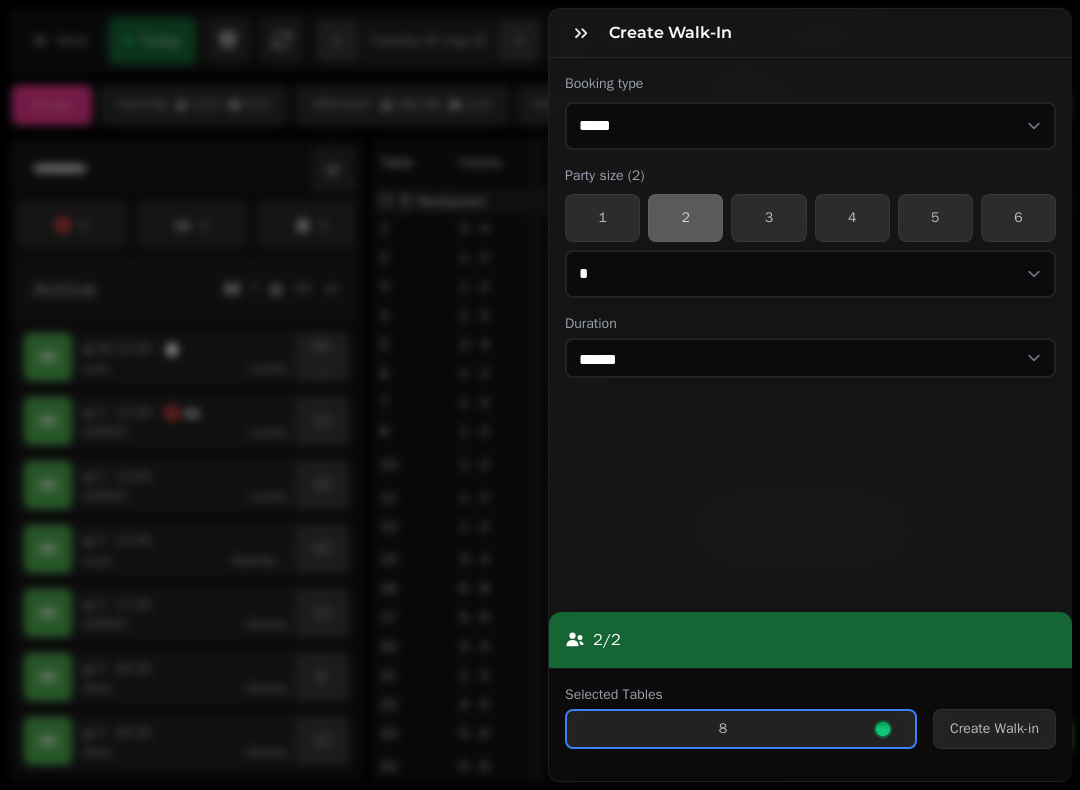 click on "Create Walk-in" at bounding box center [994, 729] 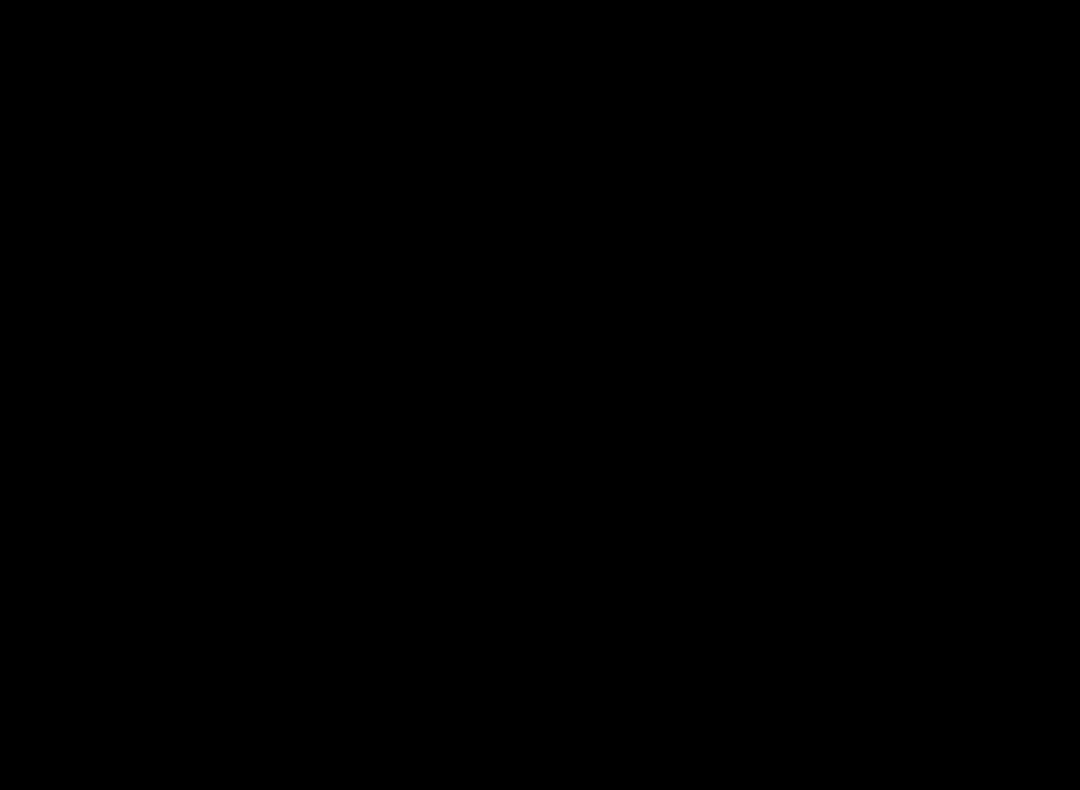 scroll, scrollTop: 0, scrollLeft: 0, axis: both 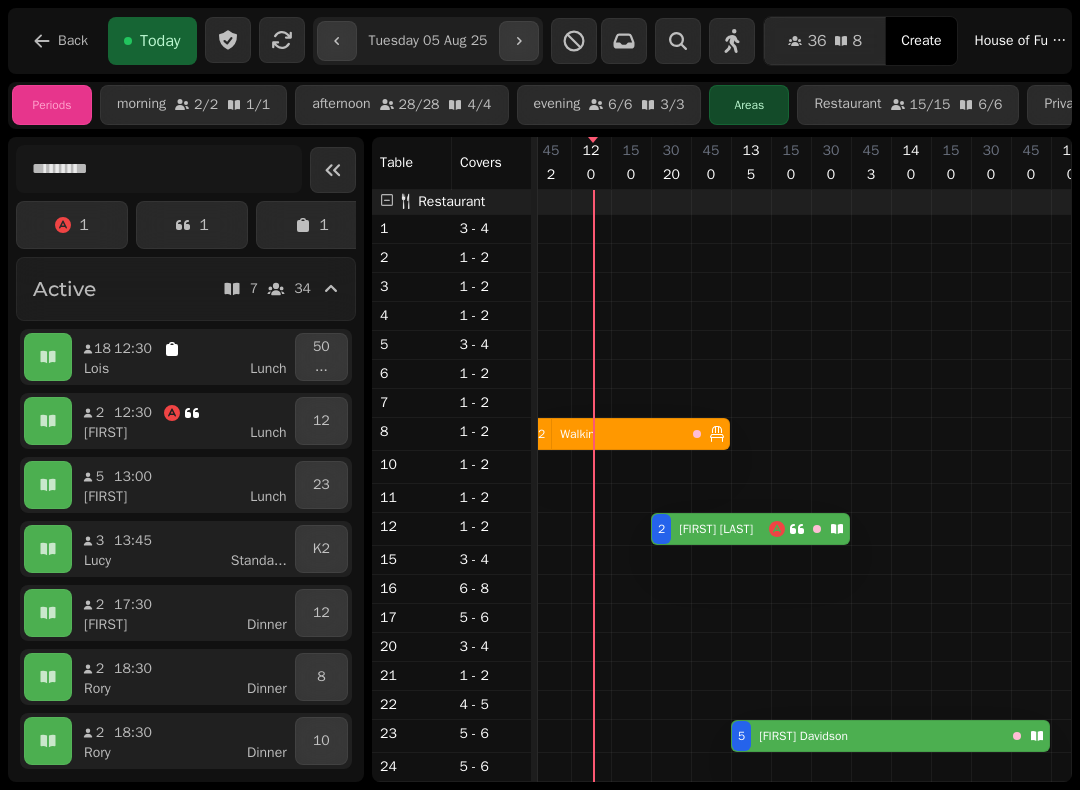 click on "**********" at bounding box center (428, 41) 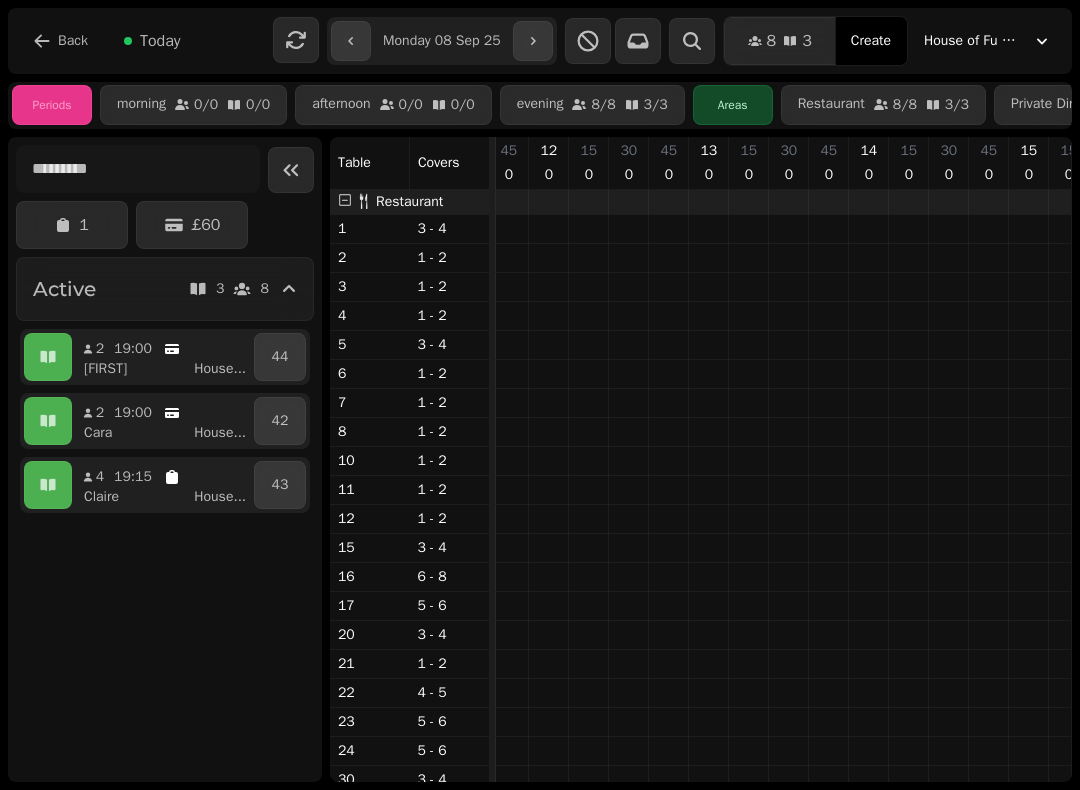 scroll, scrollTop: 0, scrollLeft: 468, axis: horizontal 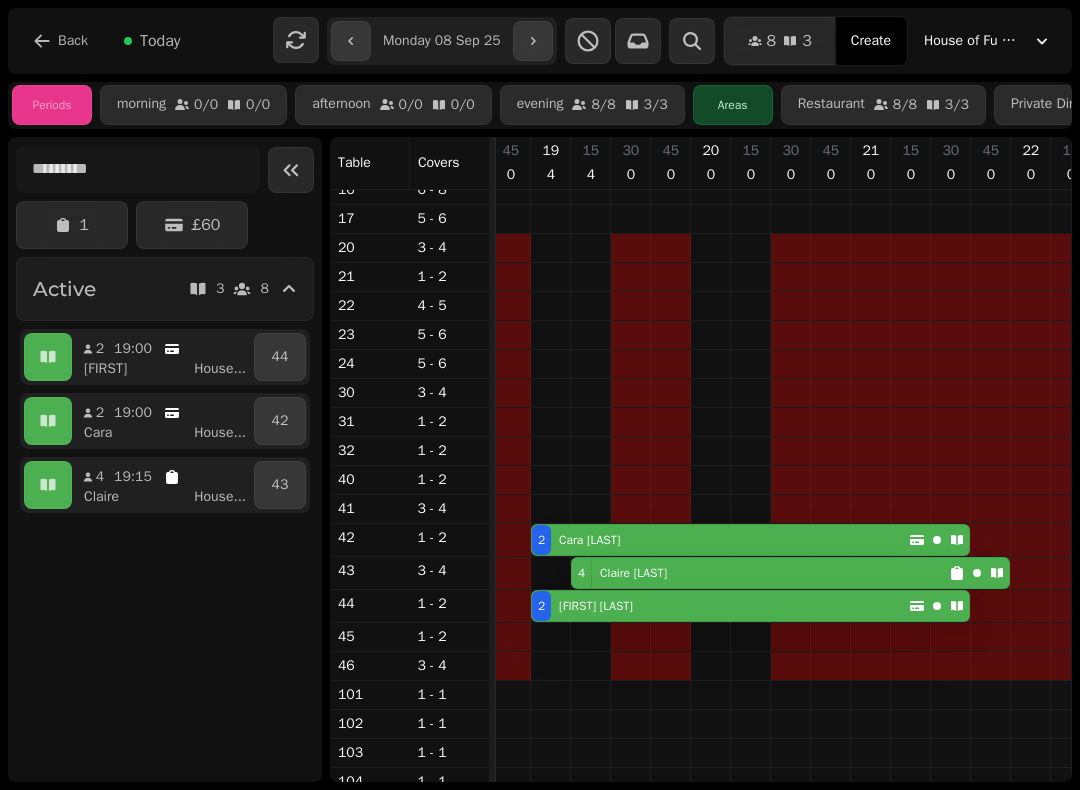 click on "Claire   McClean" at bounding box center (633, 573) 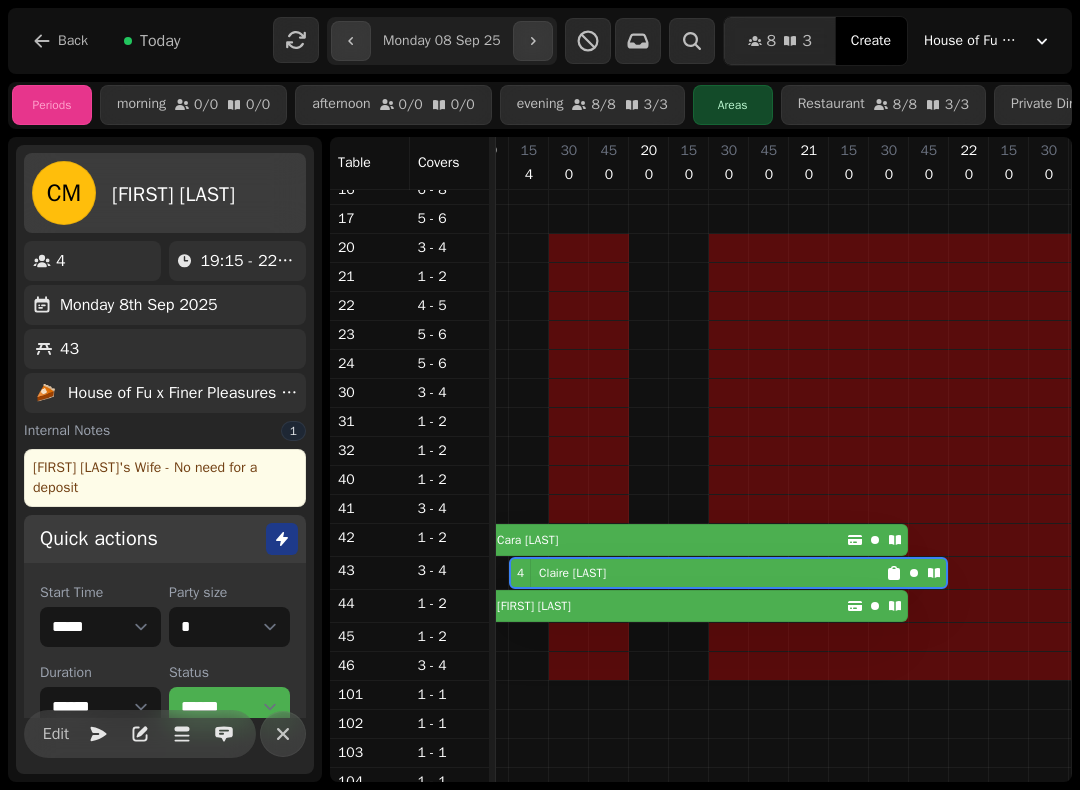 click on "2 Cara   Parkinson" at bounding box center (658, 540) 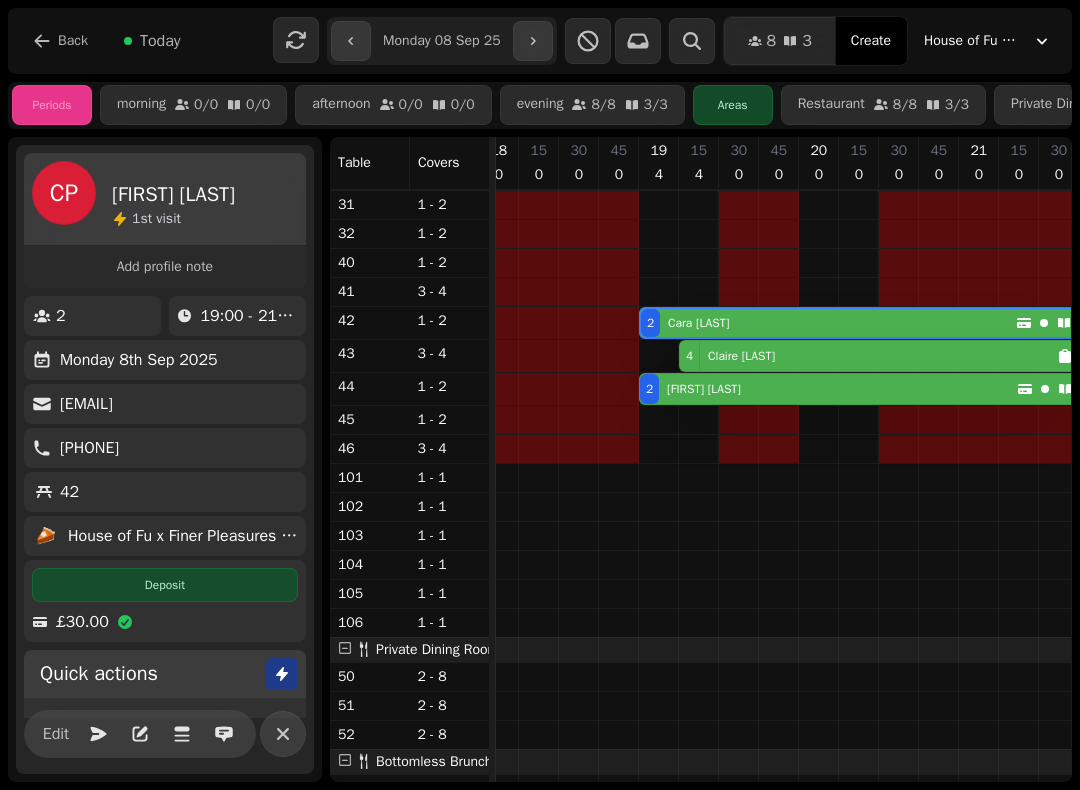 click on "Claire   McClean" at bounding box center (741, 356) 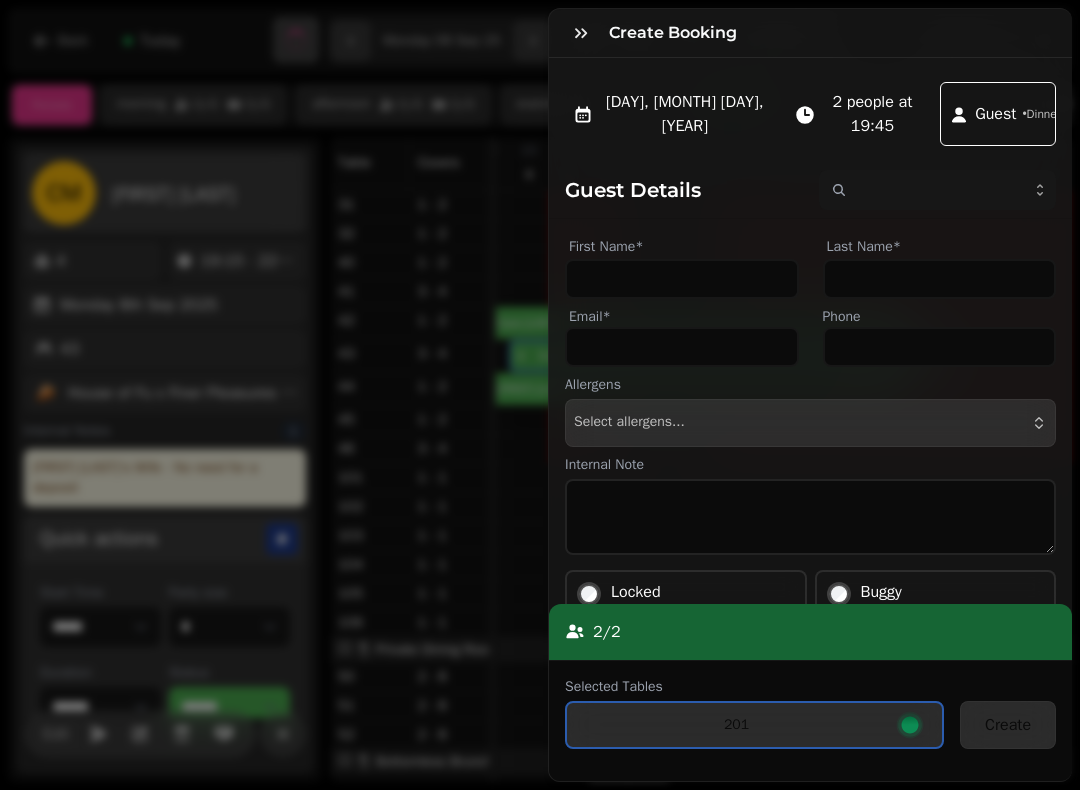 scroll, scrollTop: 604, scrollLeft: 1103, axis: both 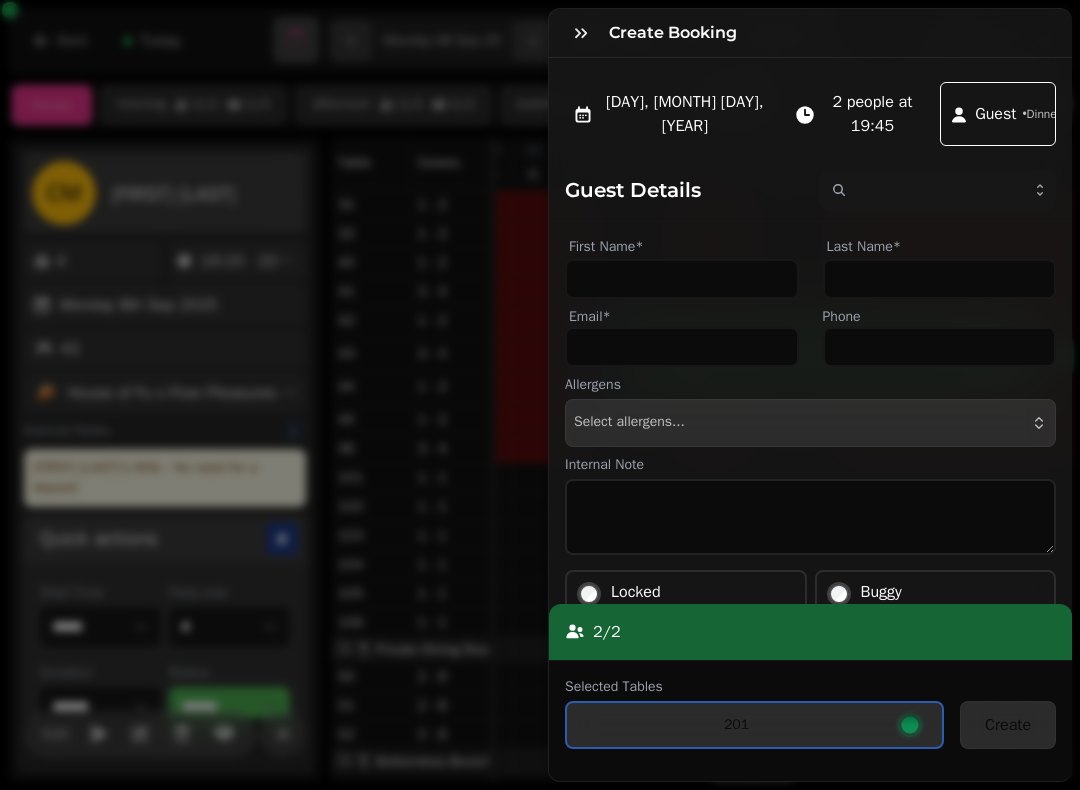 click at bounding box center [581, 33] 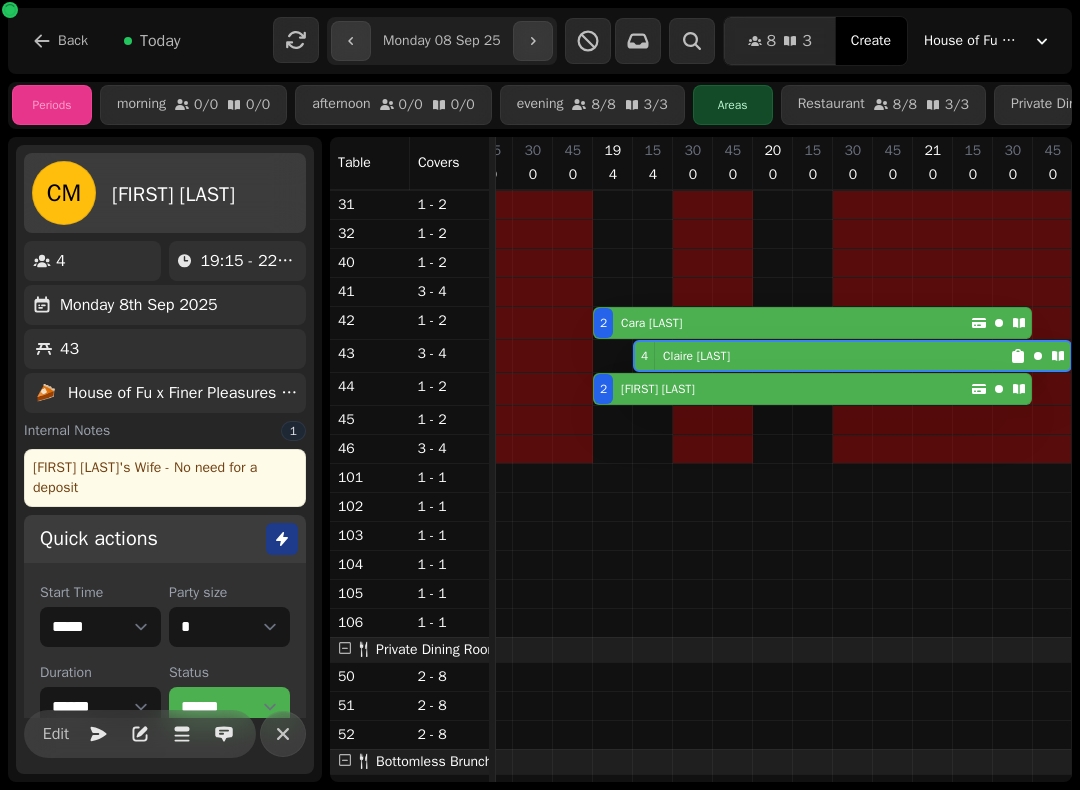 click on "Today" at bounding box center (160, 41) 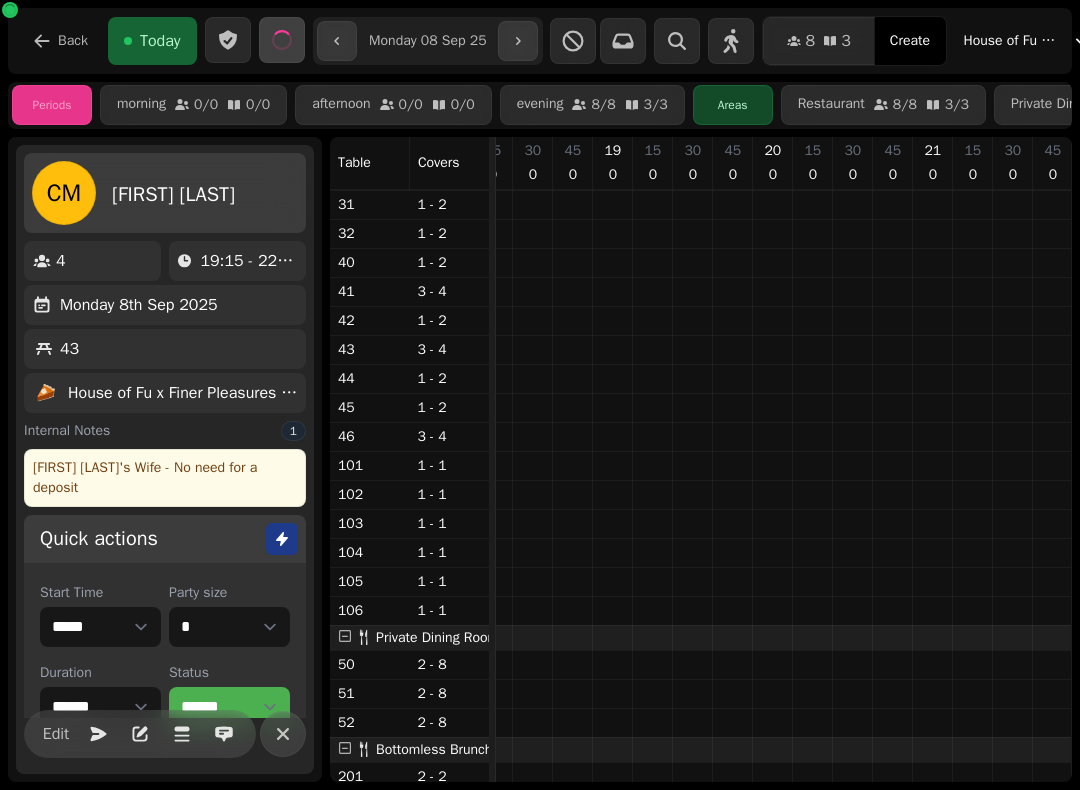 type on "**********" 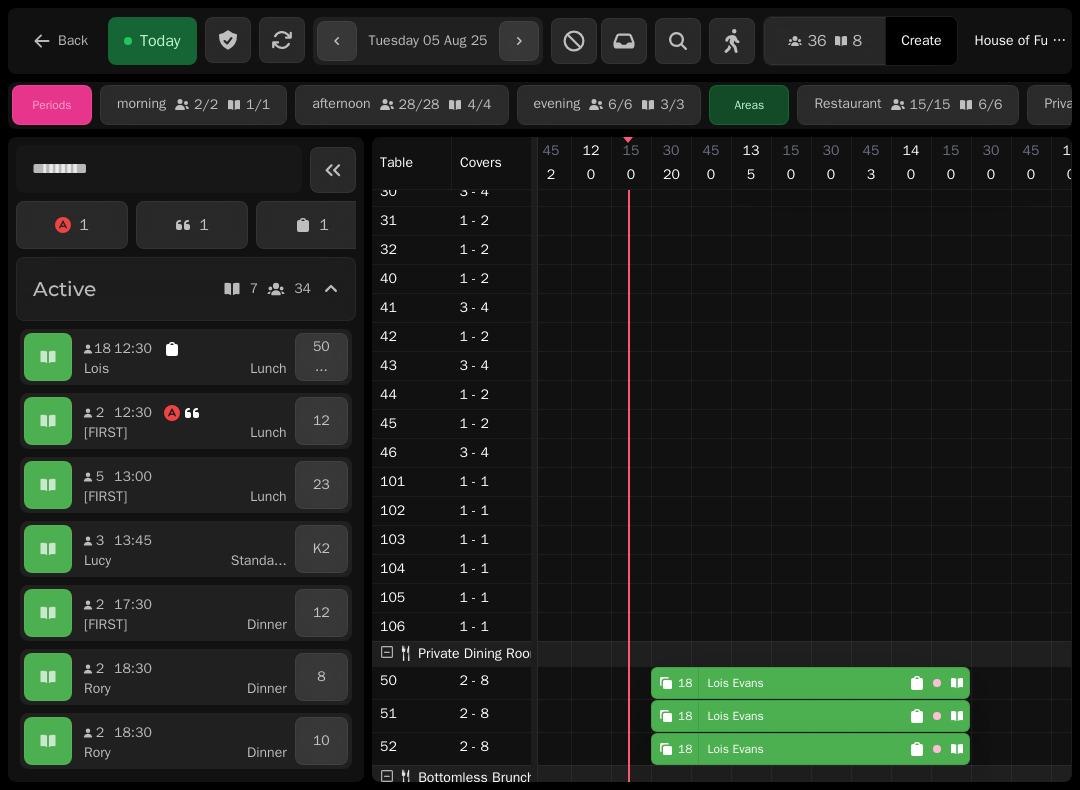 scroll, scrollTop: 506, scrollLeft: 47, axis: both 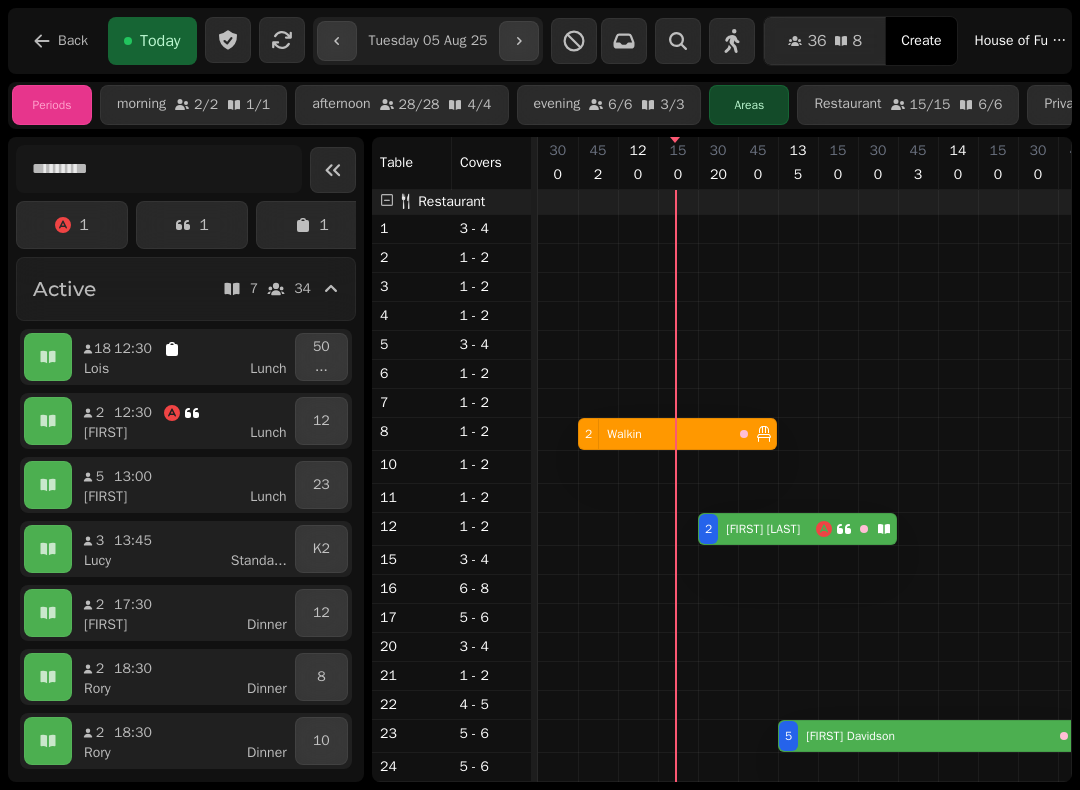 select on "*" 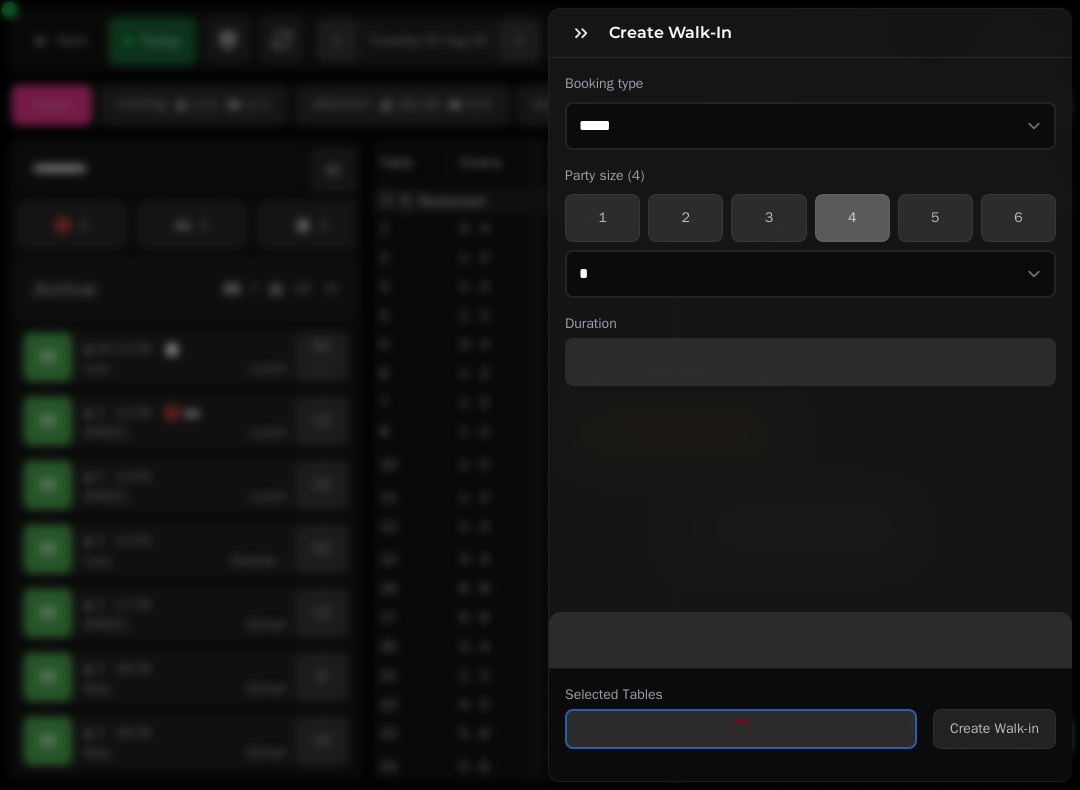 select on "****" 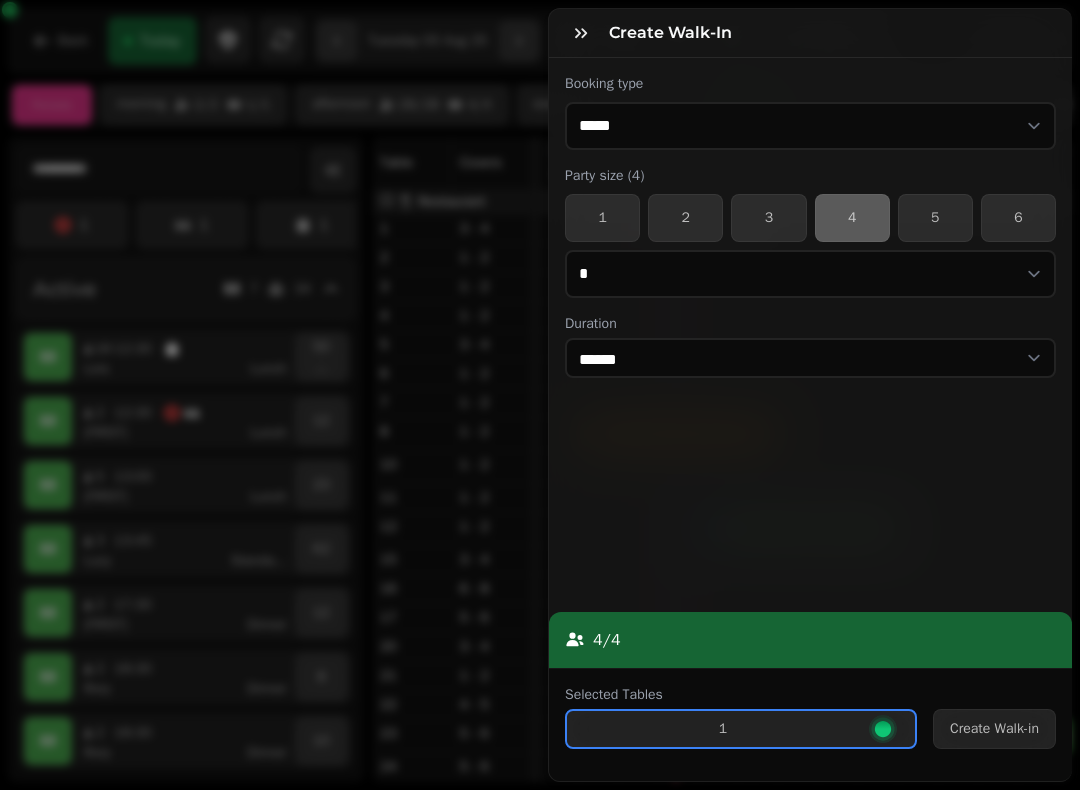 click on "Create Walk-in" at bounding box center [994, 729] 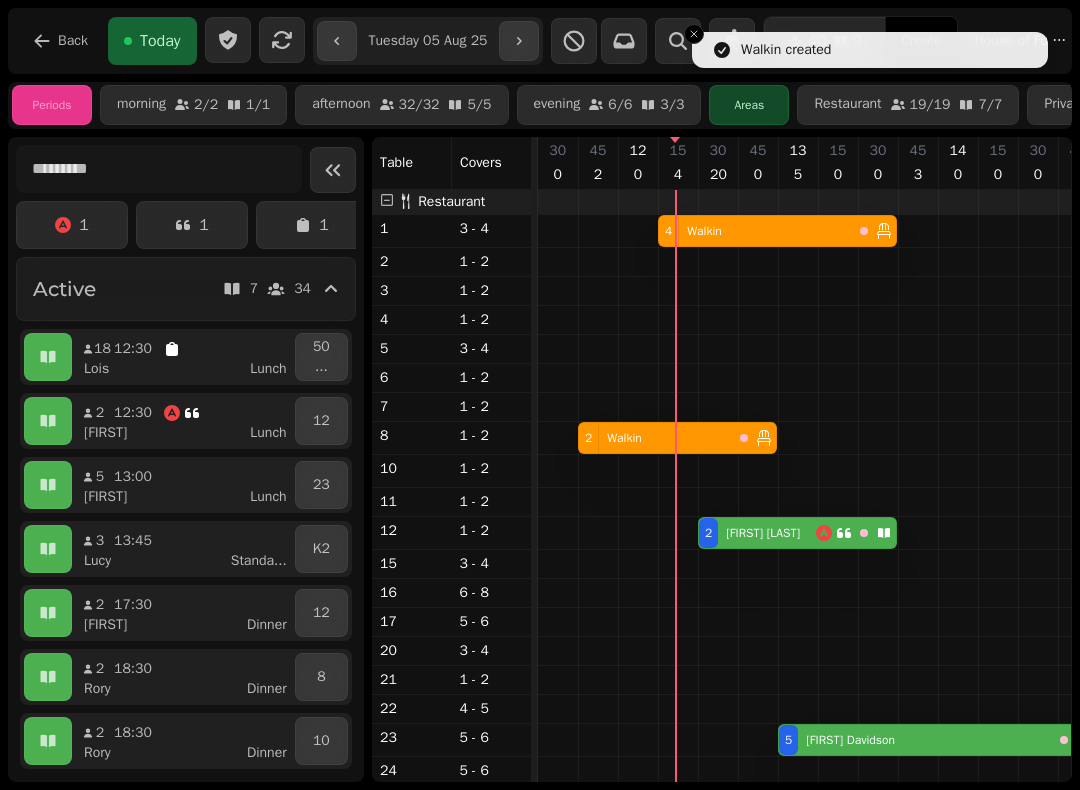 select on "*" 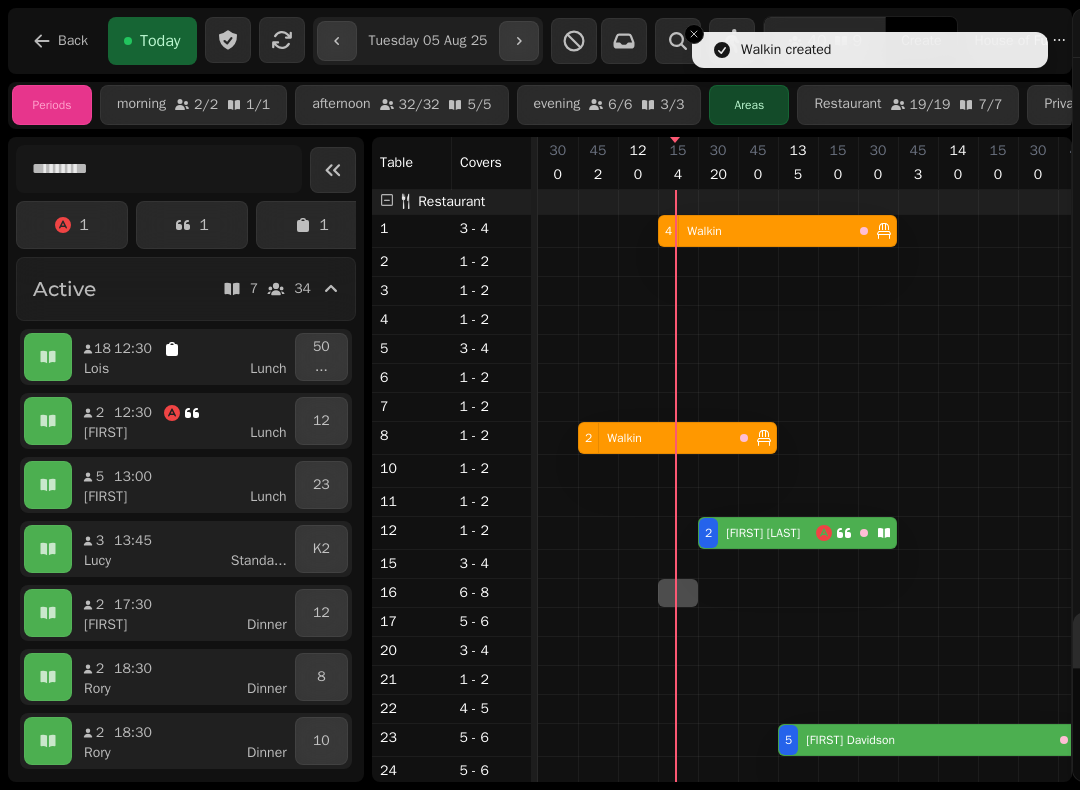 select on "****" 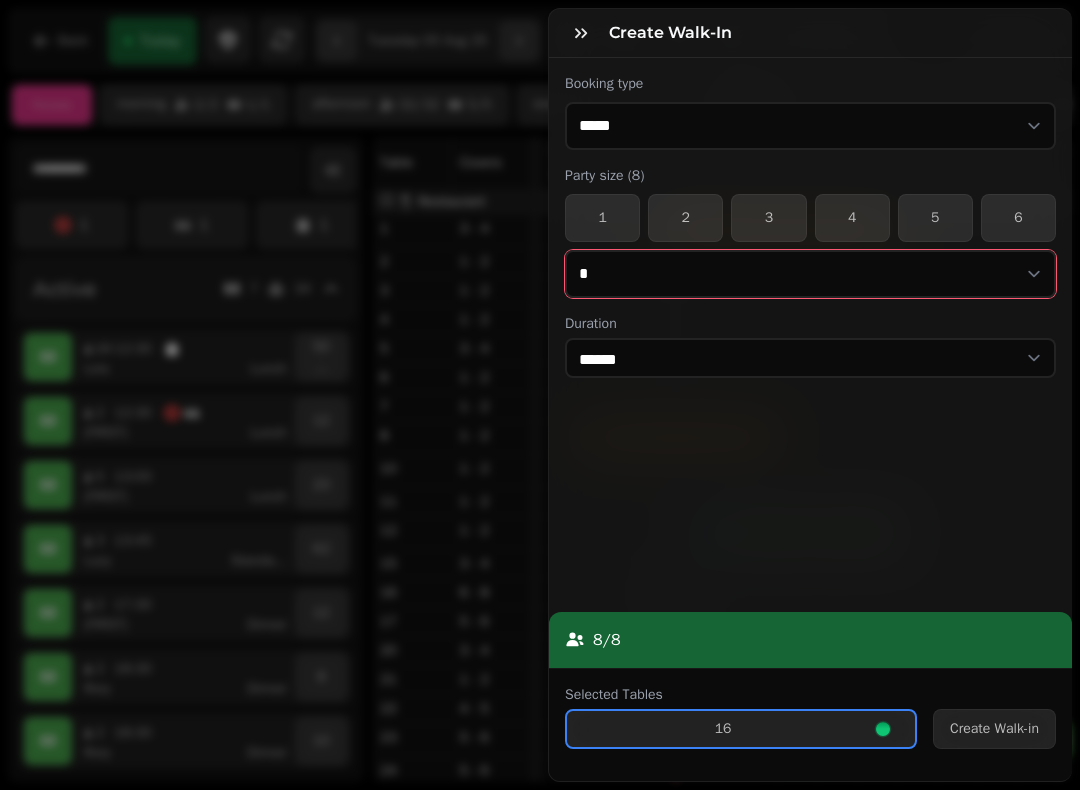 click on "* * * * * * * * * ** ** ** ** ** ** ** ** ** ** ** ** ** ** ** ** ** ** ** ** ** ** ** ** ** ** ** ** ** ** ** ** ** ** ** ** ** ** ** ** ** ** ** ** ** ** ** ** ** ** ** ** ** ** ** ** ** ** ** ** ** ** ** ** ** ** ** ** ** ** ** ** ** ** ** ** ** ** ** ** ** ** ** ** ** ** ** ** ** ** *** *** *** *** *** *** *** *** *** *** *** *** *** *** *** *** *** *** *** *** *** *** *** *** *** *** *** *** *** *** *** *** *** *** *** *** *** *** *** *** *** *** *** *** *** *** *** *** *** *** *** *** *** *** *** *** *** *** *** *** *** *** *** *** *** *** *** *** *** *** *** *** *** *** *** *** *** *** *** *** *** *** *** *** *** *** *** *** *** *** *** *** *** *** *** *** *** *** *** *** *** *** *** *** *** *** *** *** *** *** *** *** *** *** *** *** *** *** *** *** *** *** *** *** *** *** *** *** *** *** *** *** *** *** *** *** *** *** *** *** *** *** *** *** *** *** *** *** *** *** ***" at bounding box center (810, 274) 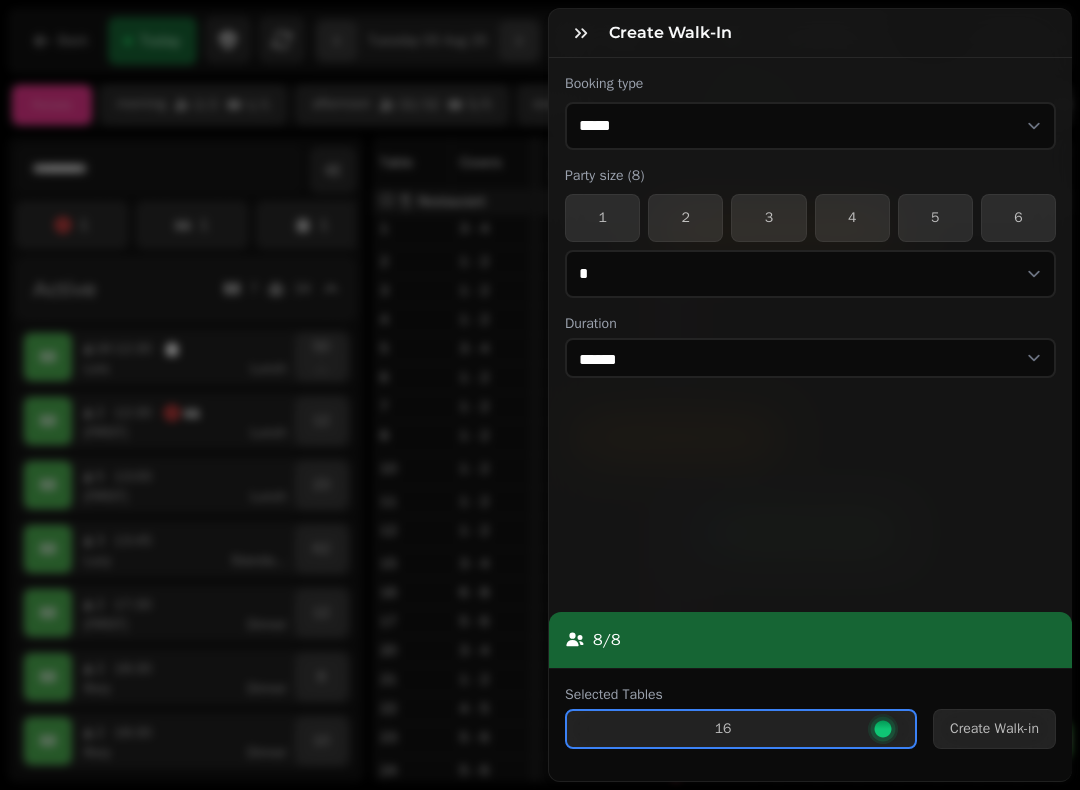 click on "Create Walk-in" at bounding box center [994, 729] 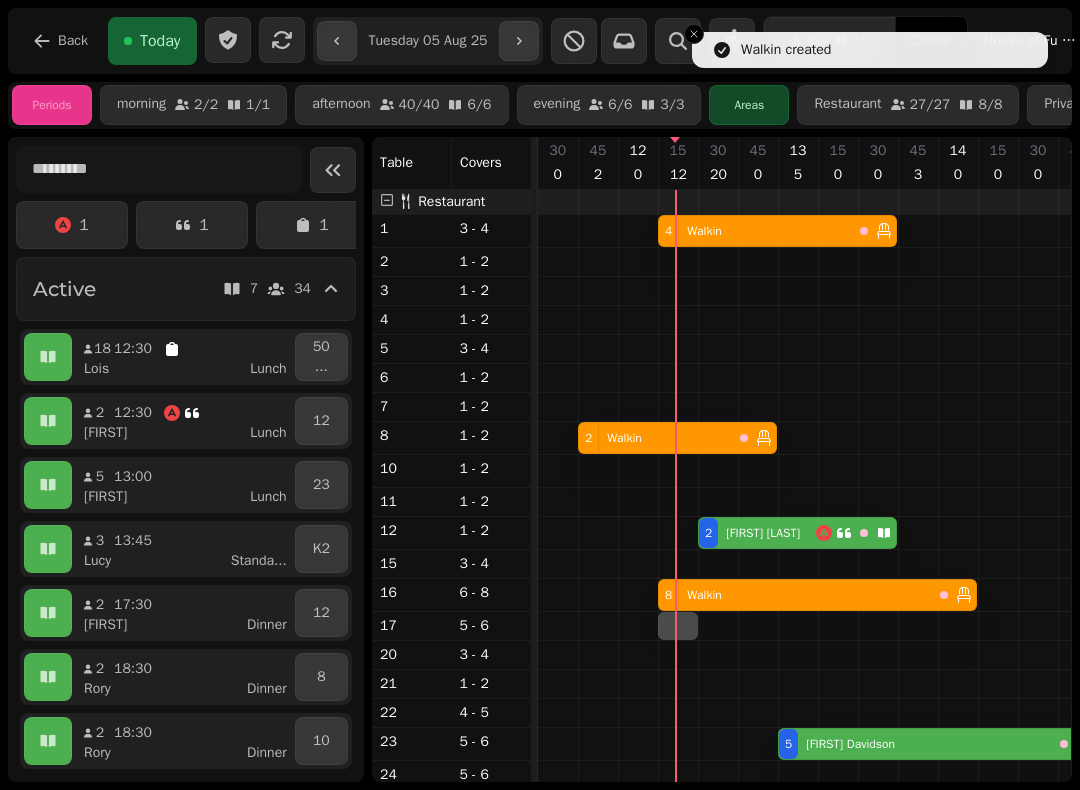 select on "*" 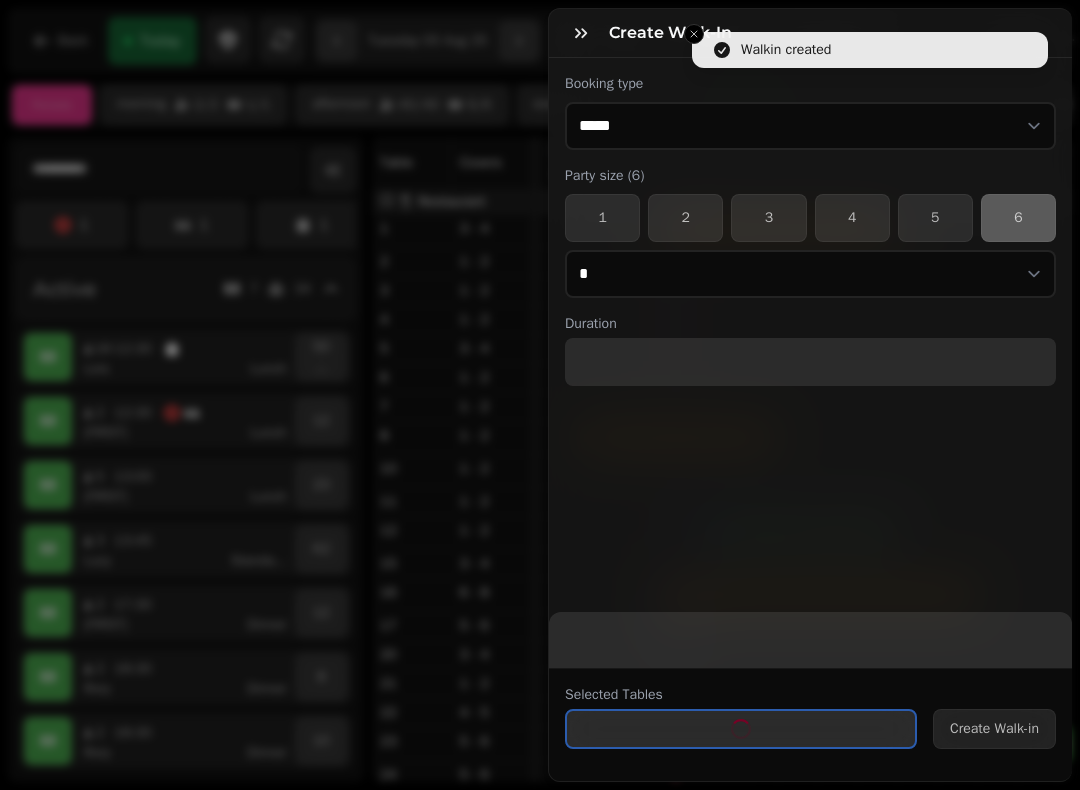 select on "****" 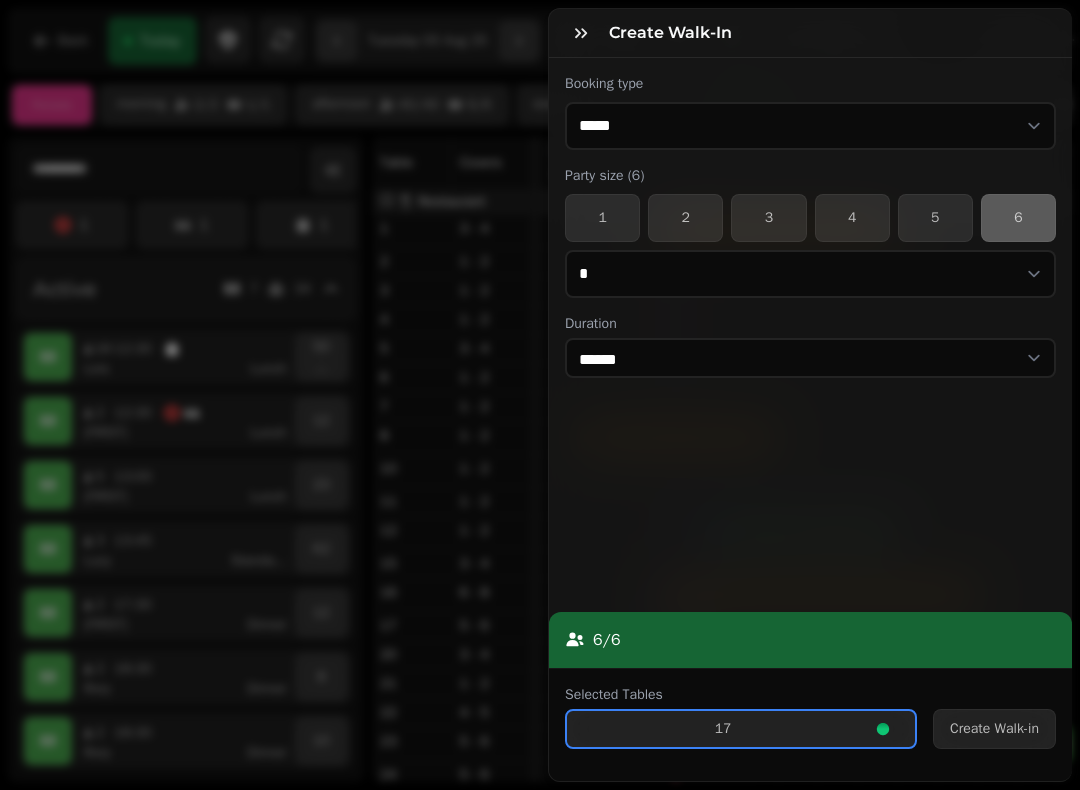 click on "5" at bounding box center [935, 218] 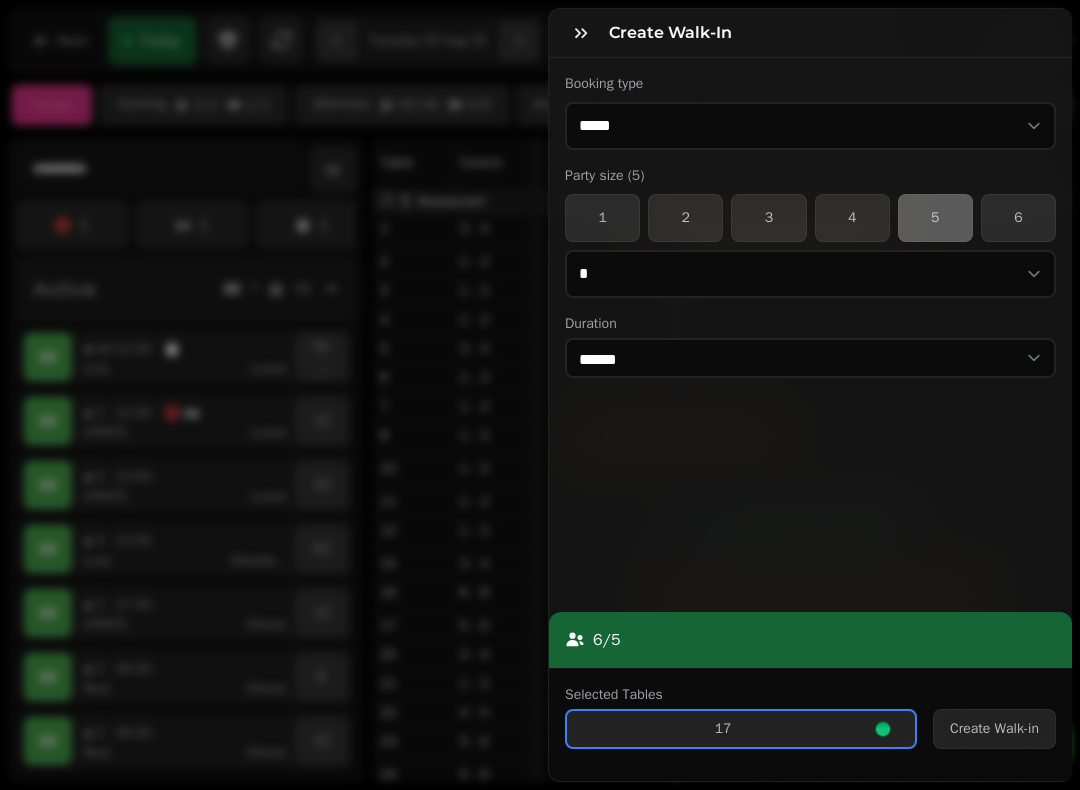 click on "Create Walk-in" at bounding box center [994, 729] 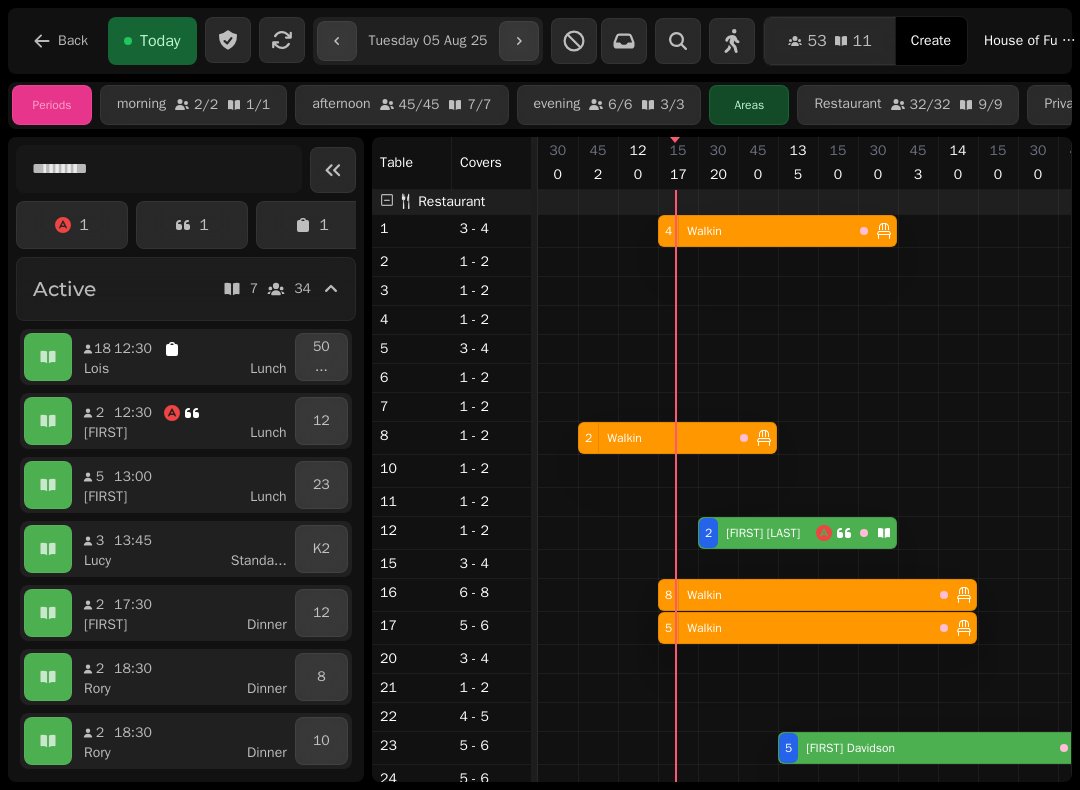 scroll, scrollTop: 73, scrollLeft: 16, axis: both 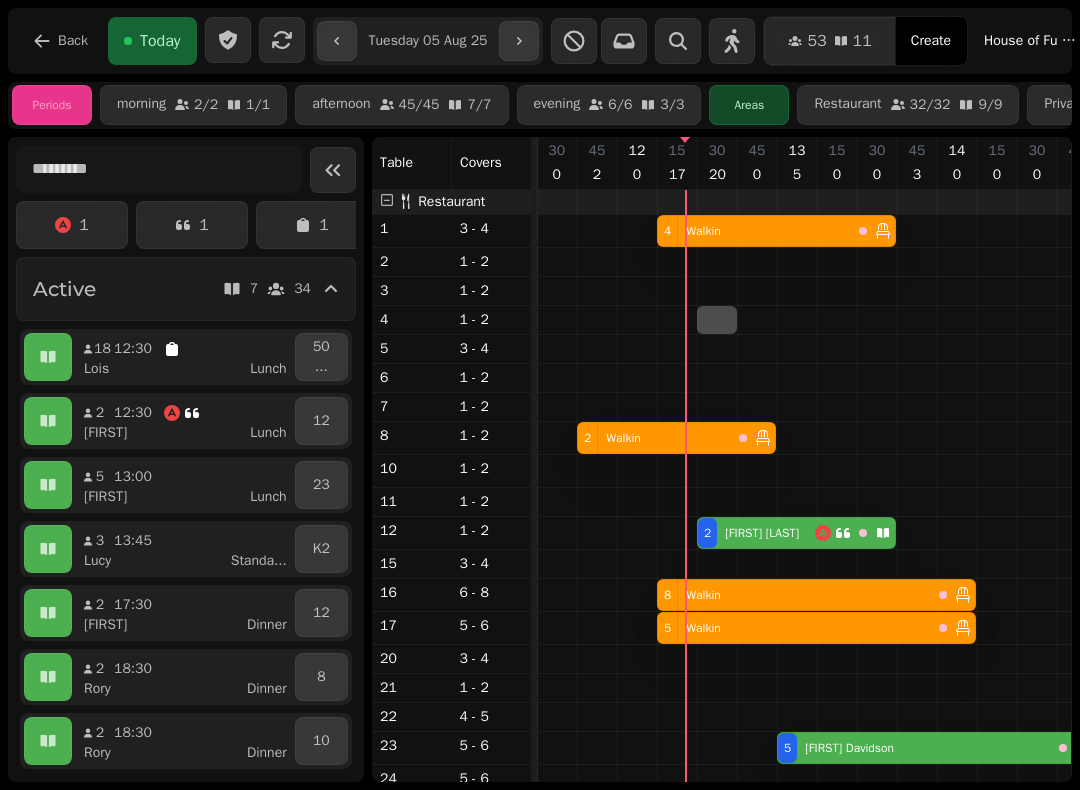 select on "*" 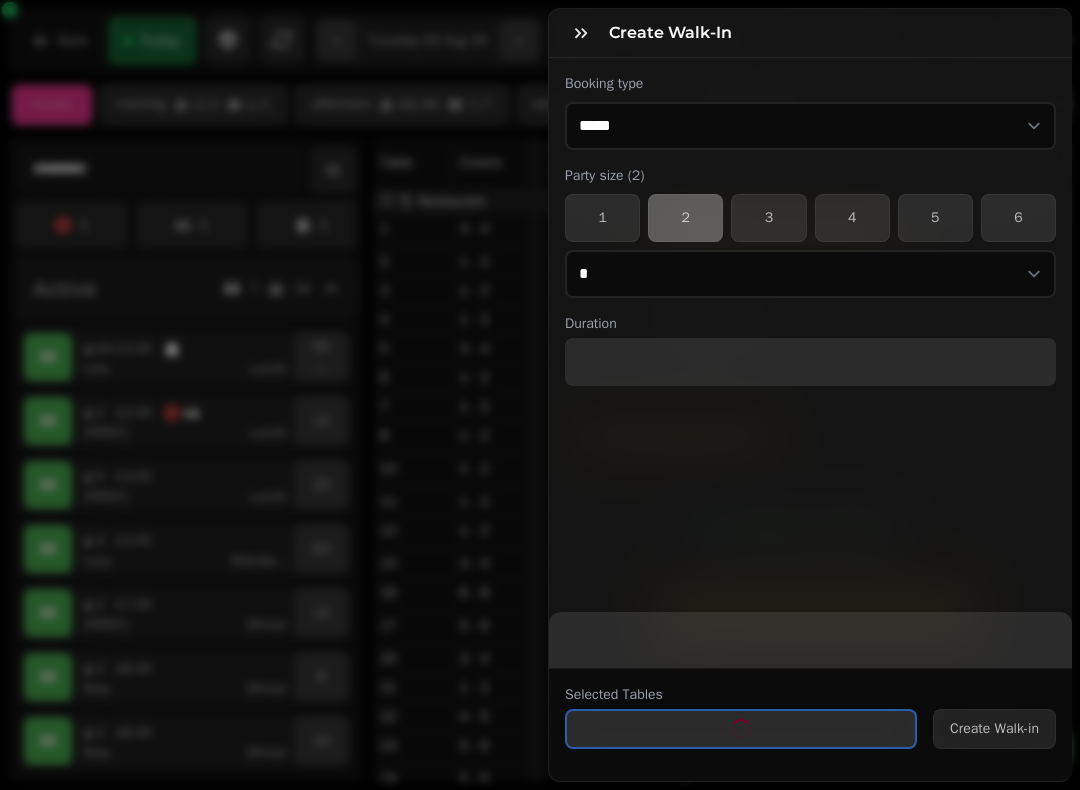 select on "****" 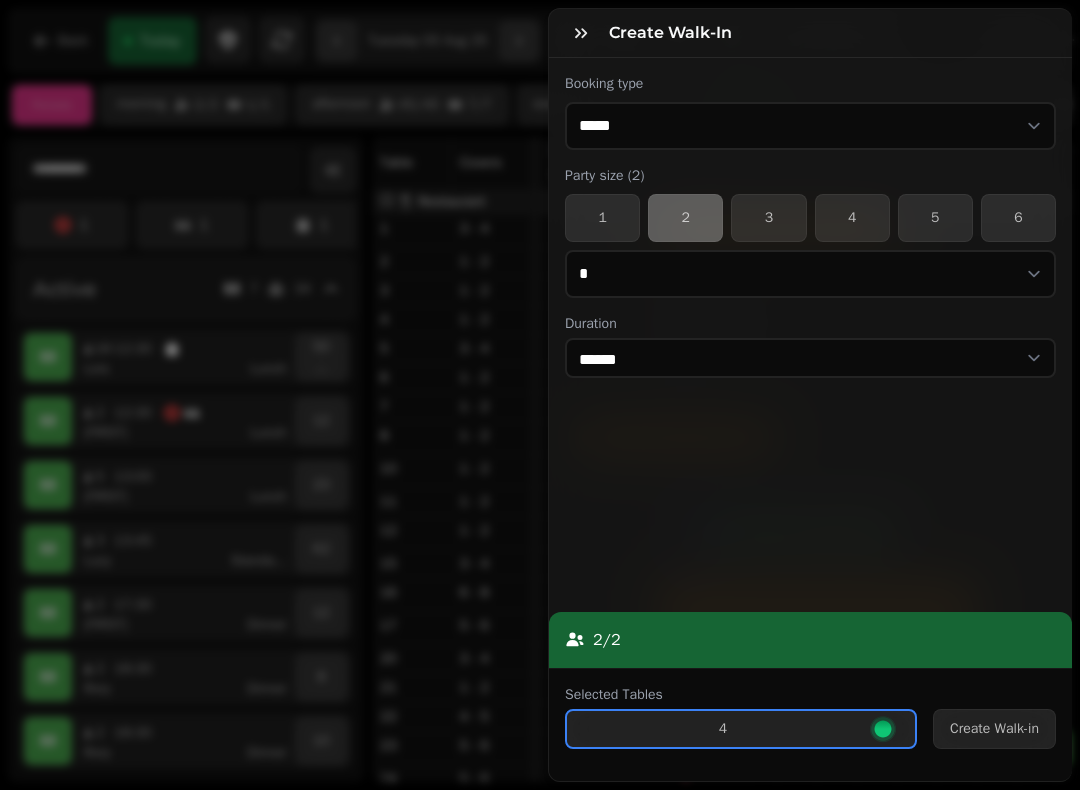 click 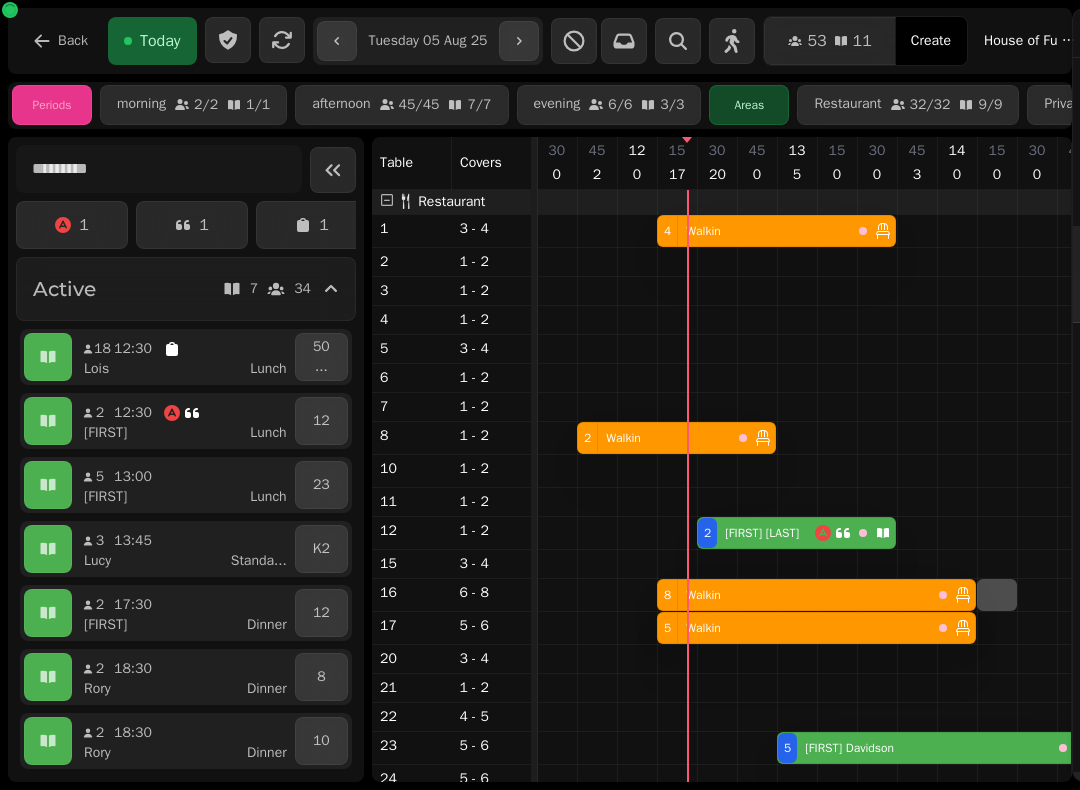 scroll, scrollTop: 13, scrollLeft: 5, axis: both 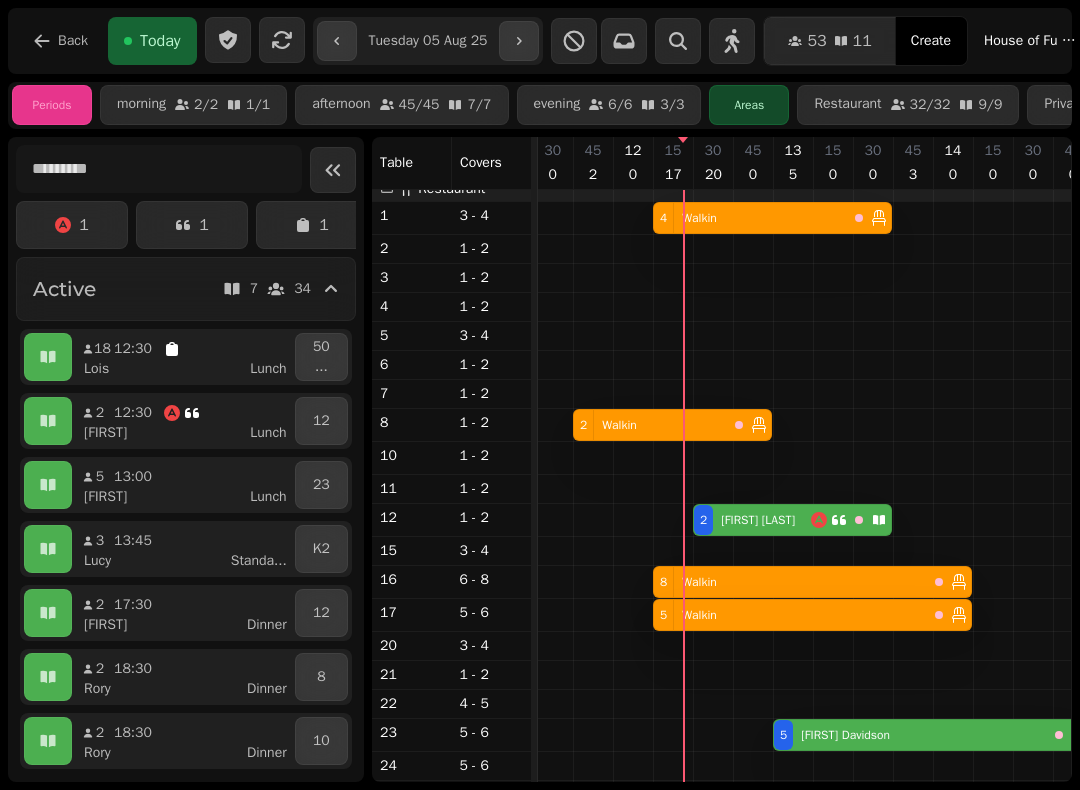 click on "Isabel   Maccabee" at bounding box center [754, 520] 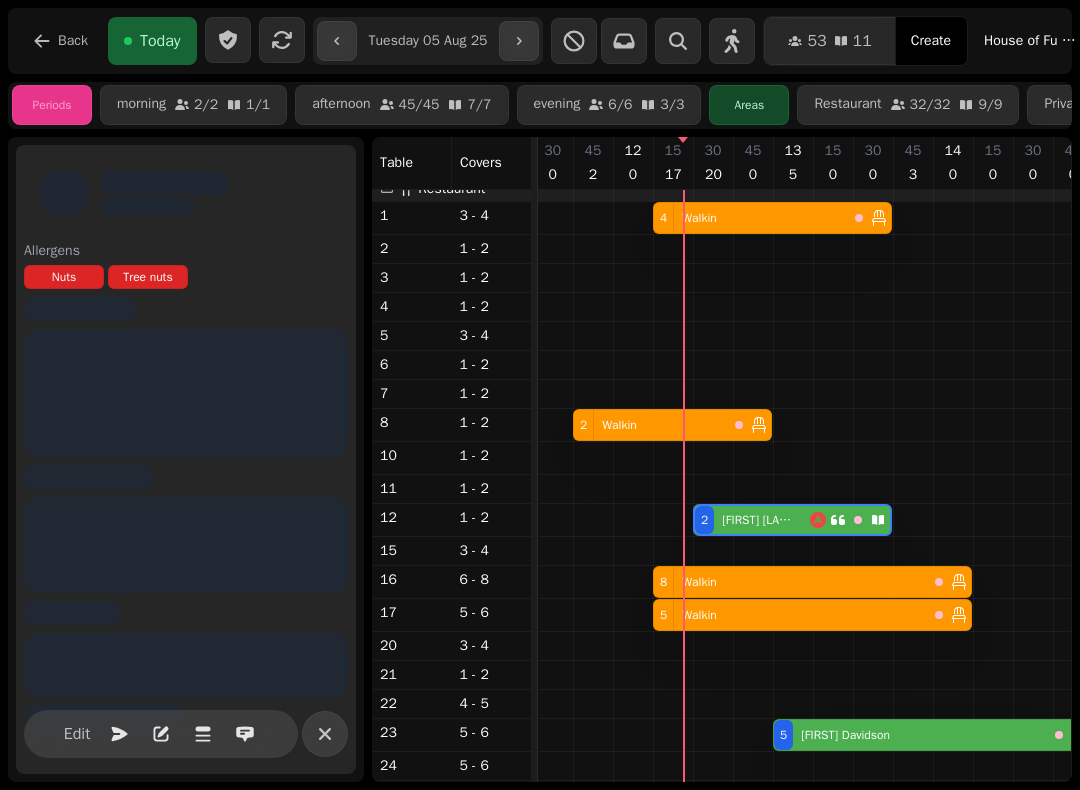 scroll, scrollTop: 0, scrollLeft: 147, axis: horizontal 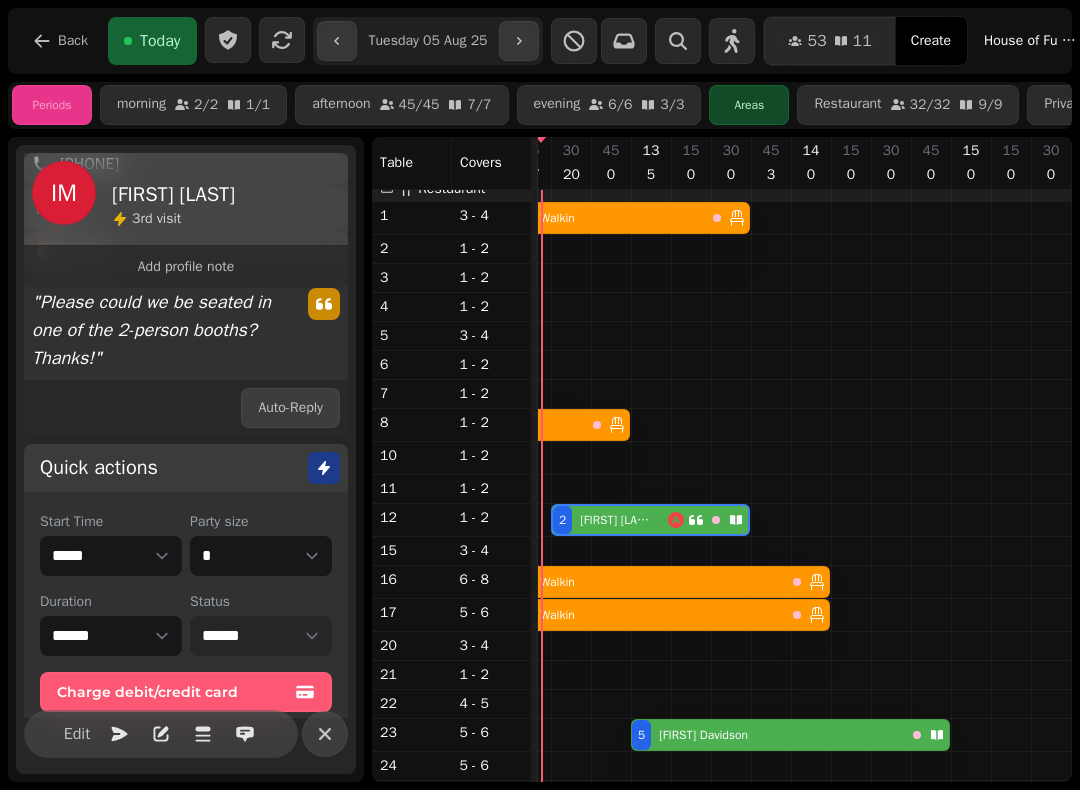click on "**********" at bounding box center (261, 636) 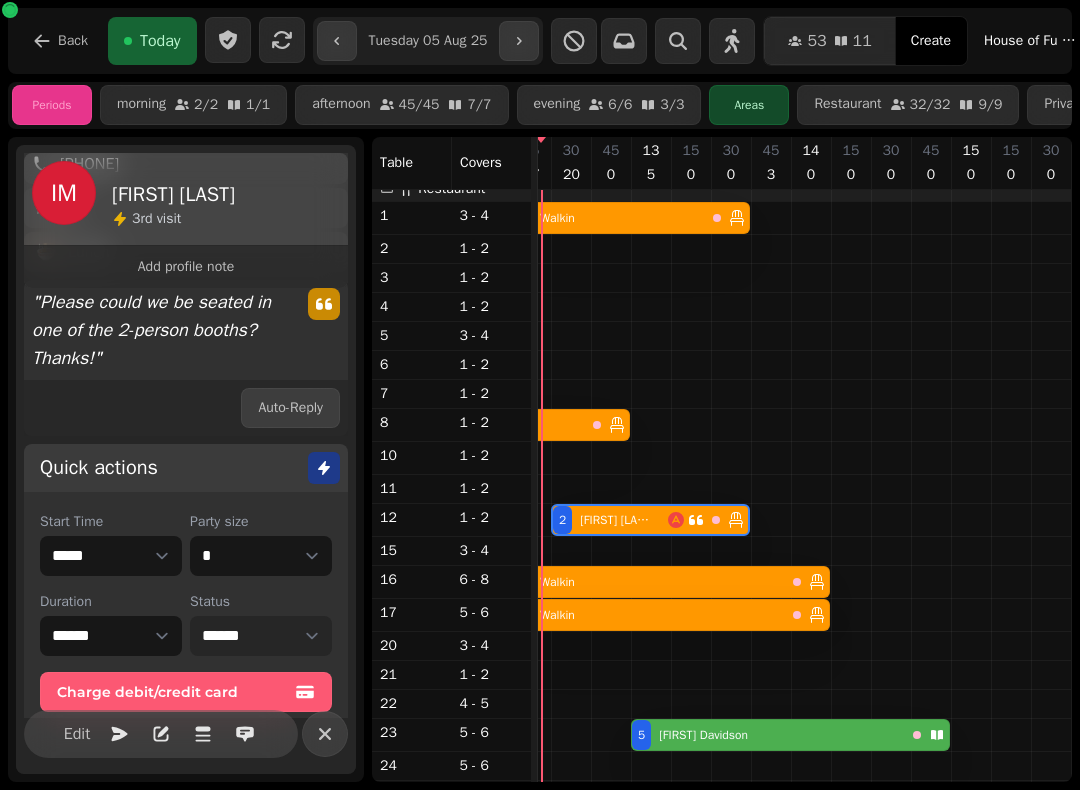 scroll, scrollTop: 17, scrollLeft: 0, axis: vertical 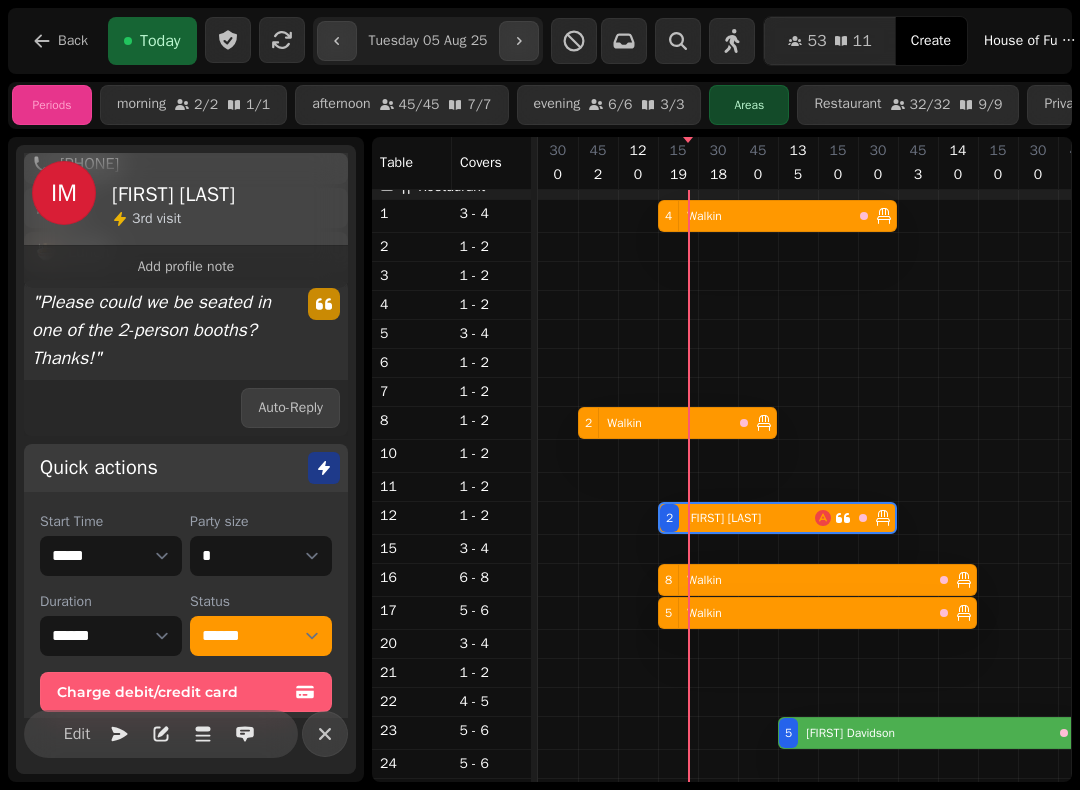 click on "Walkin" at bounding box center (624, 423) 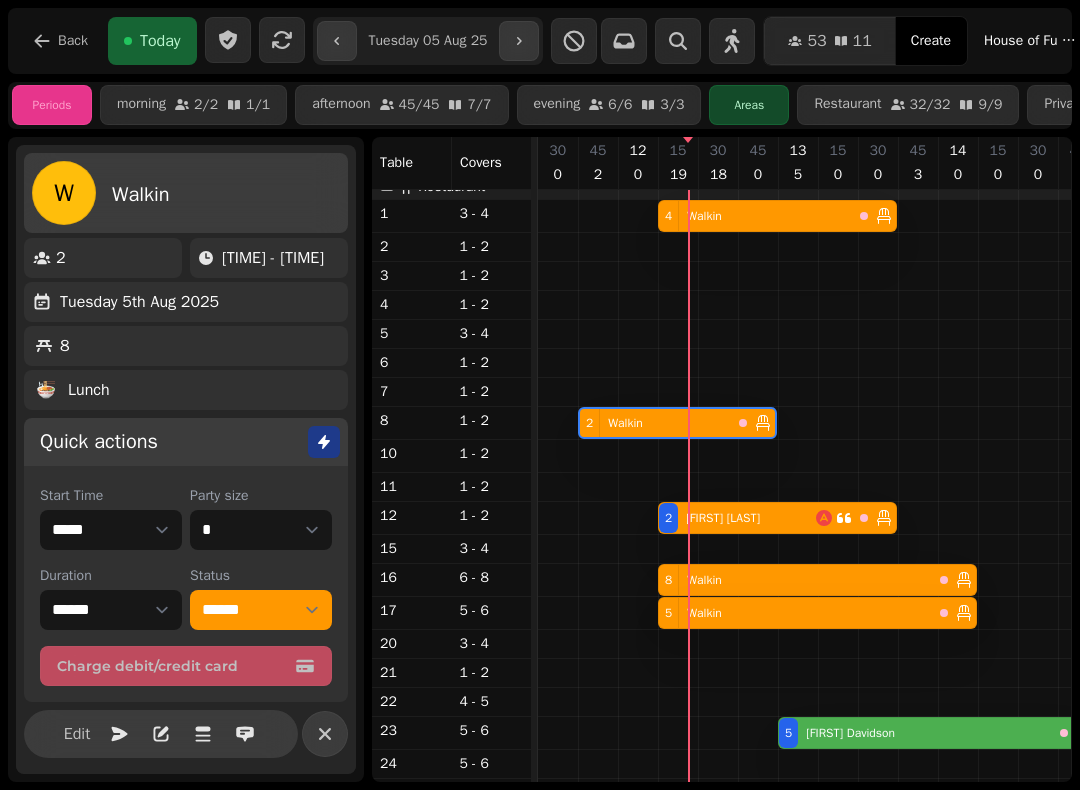 scroll, scrollTop: 3, scrollLeft: 0, axis: vertical 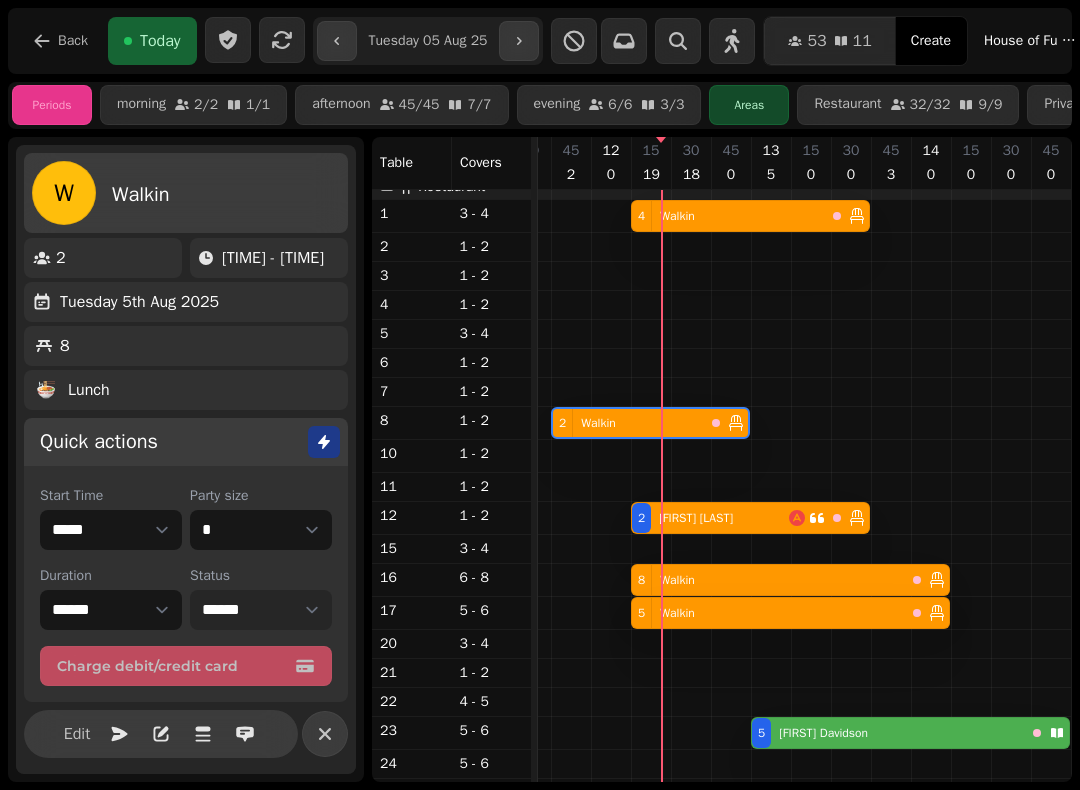 click on "**********" at bounding box center [261, 610] 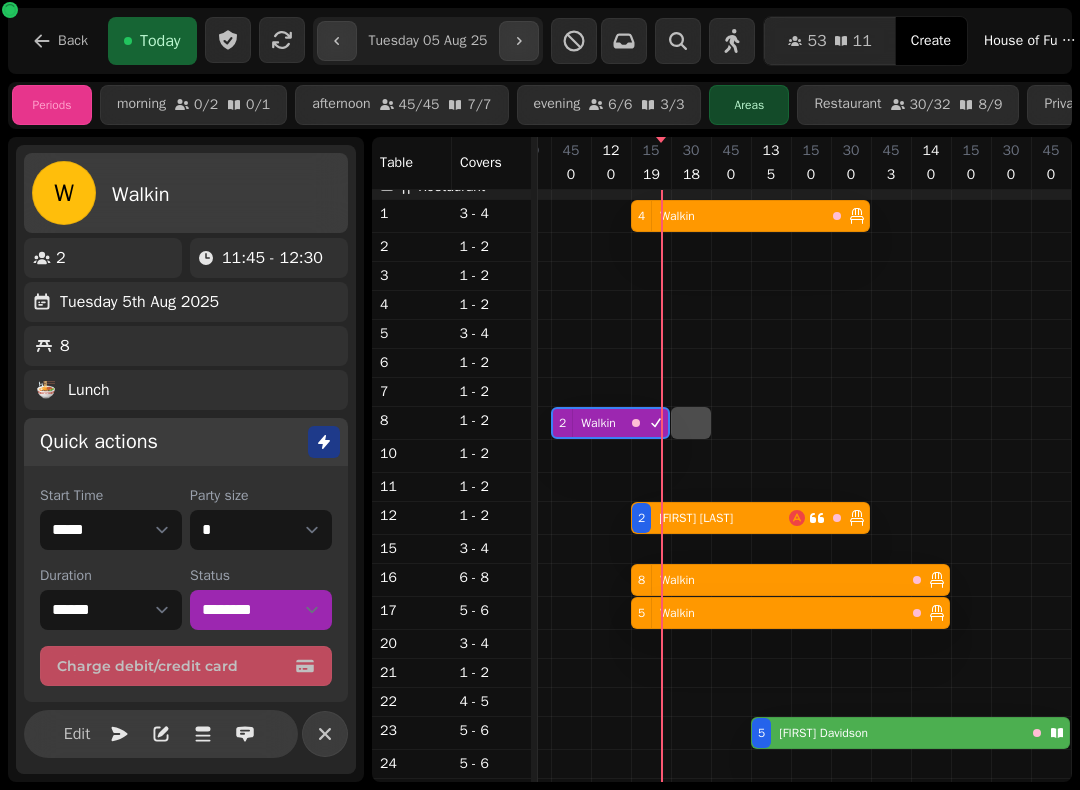 select on "*" 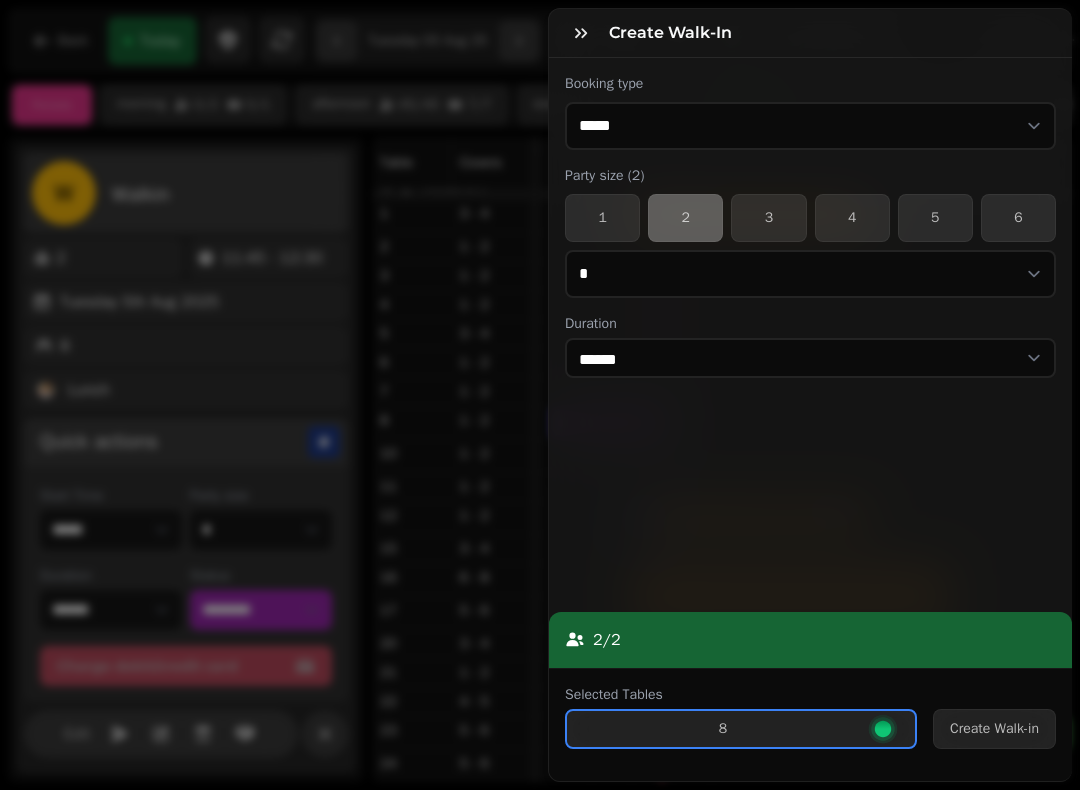 click on "Create Walk-in" at bounding box center [994, 729] 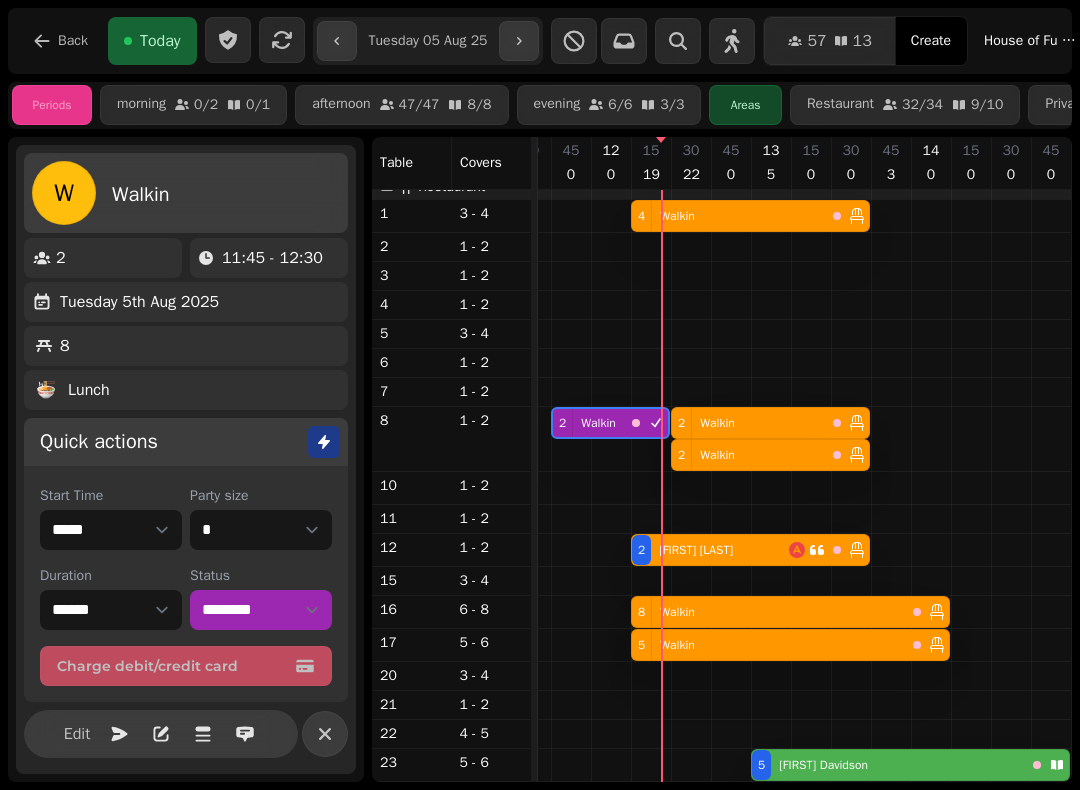 click on "2 Walkin" at bounding box center [748, 455] 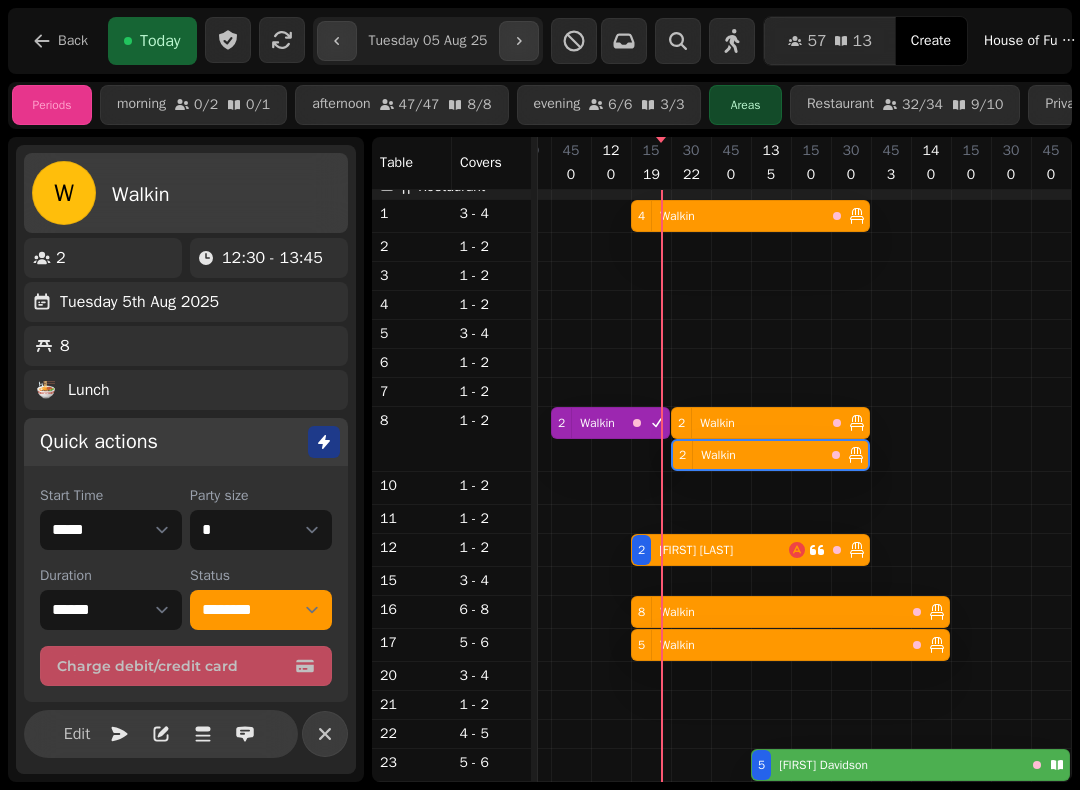 scroll, scrollTop: 0, scrollLeft: 147, axis: horizontal 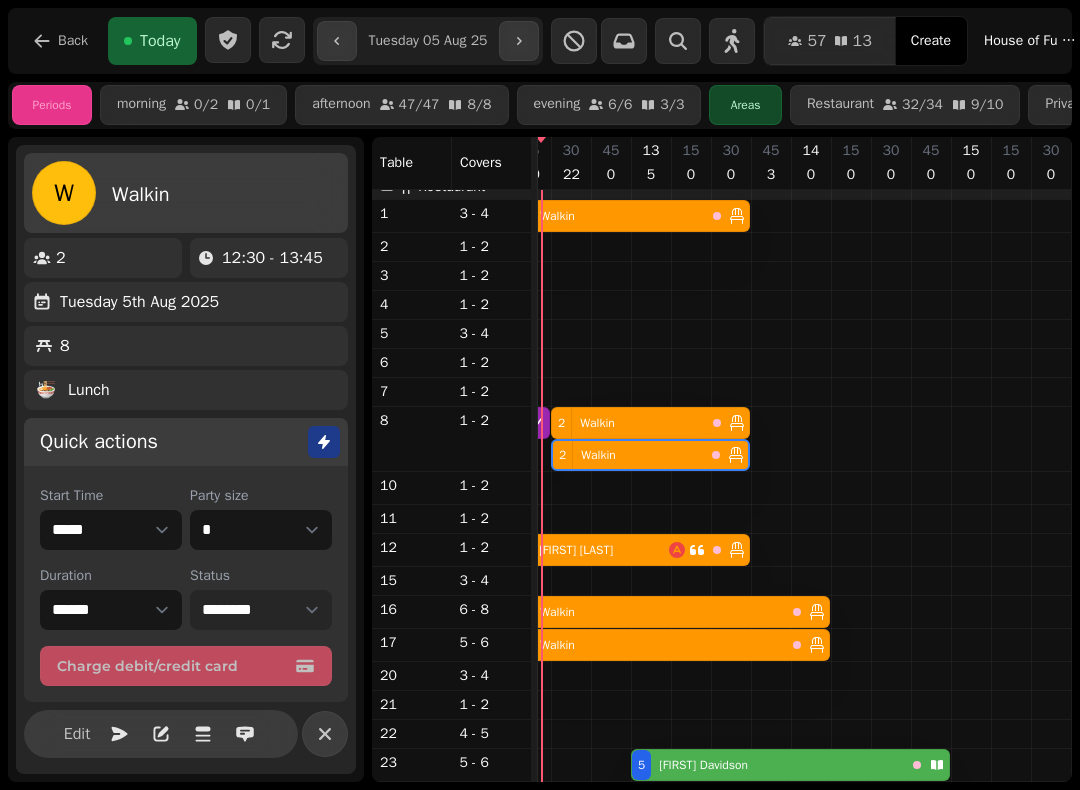 click on "**********" at bounding box center [261, 610] 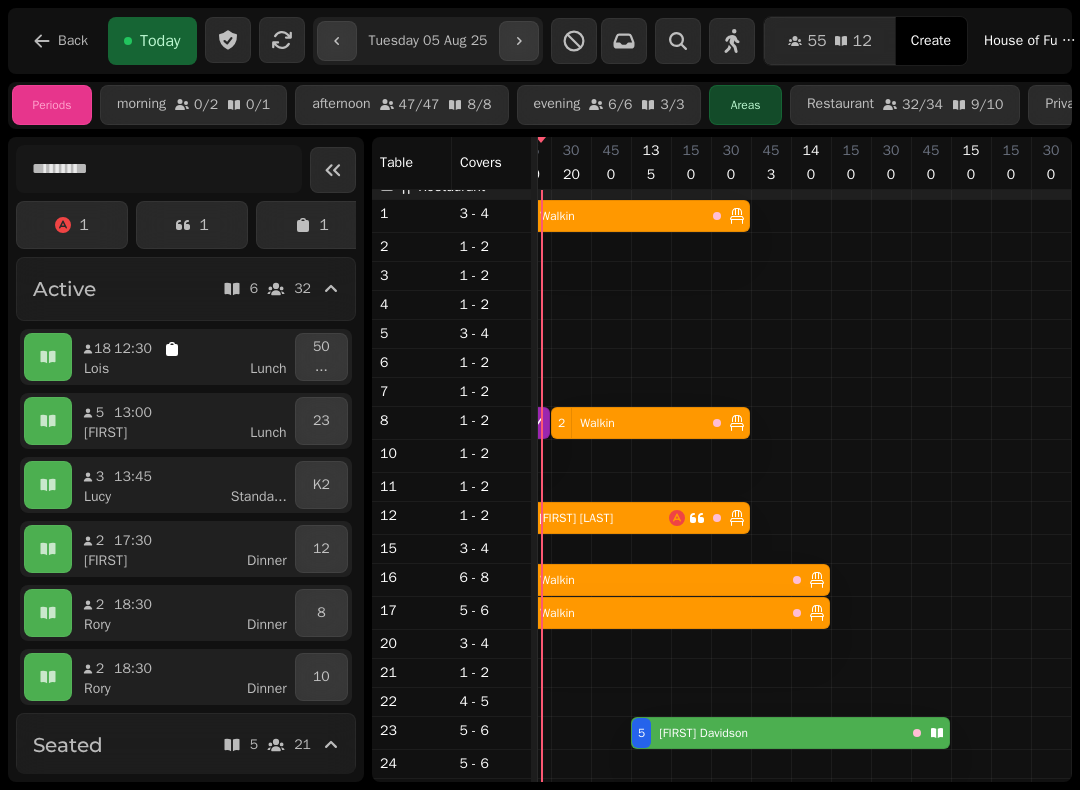 scroll, scrollTop: 136, scrollLeft: 141, axis: both 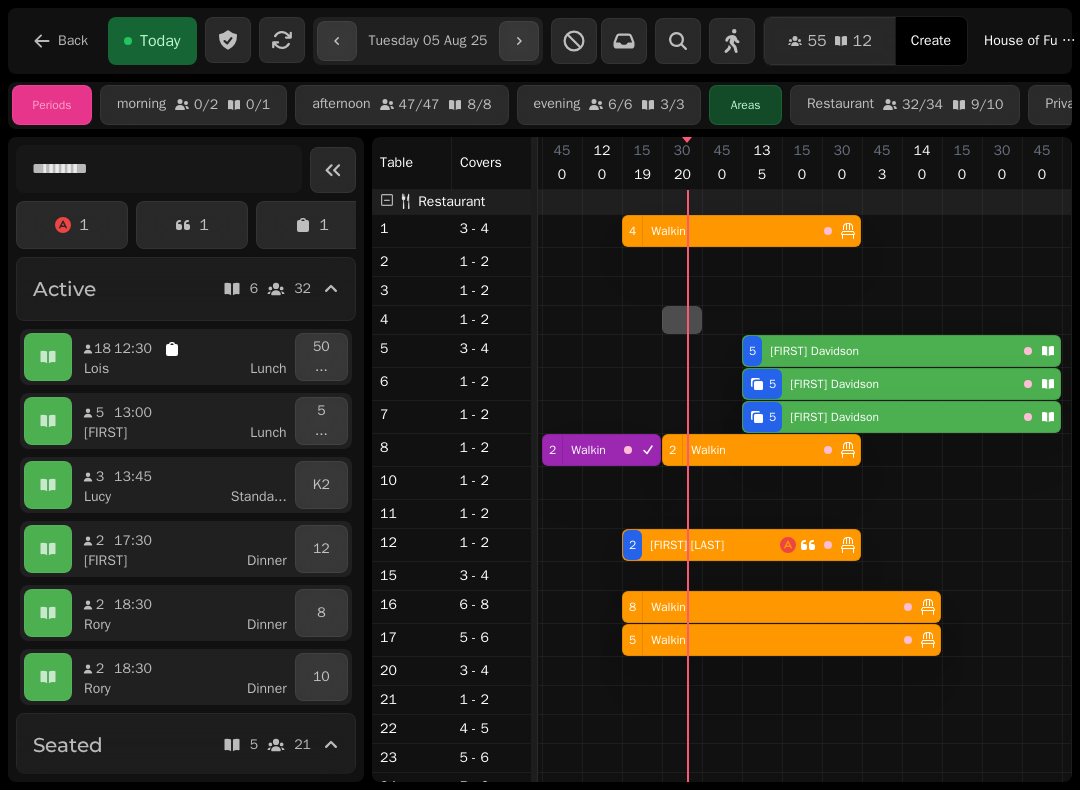 select on "*" 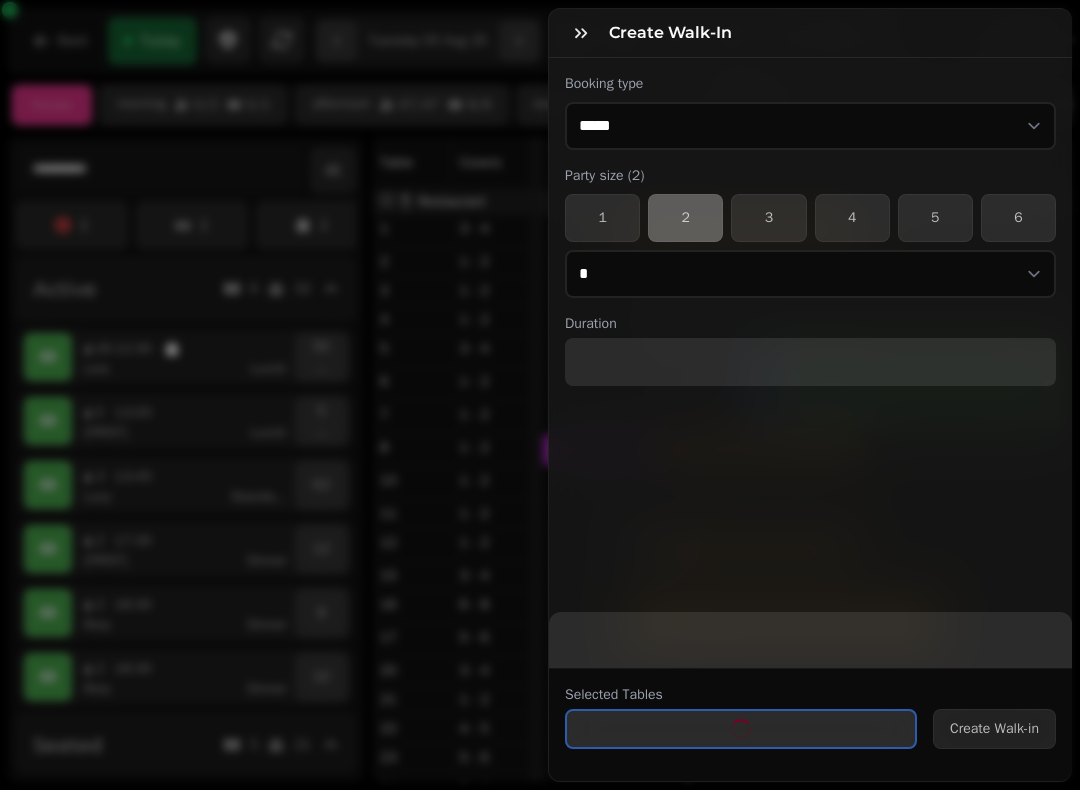 select on "****" 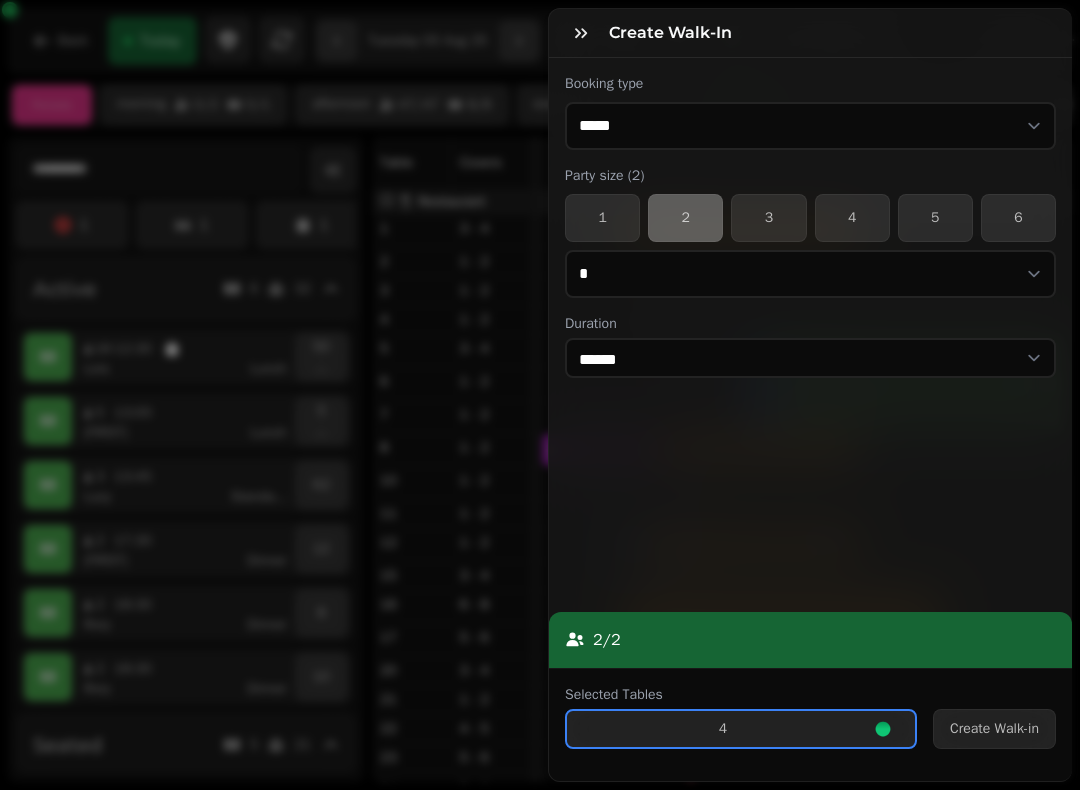 click on "Create Walk-in" at bounding box center [994, 729] 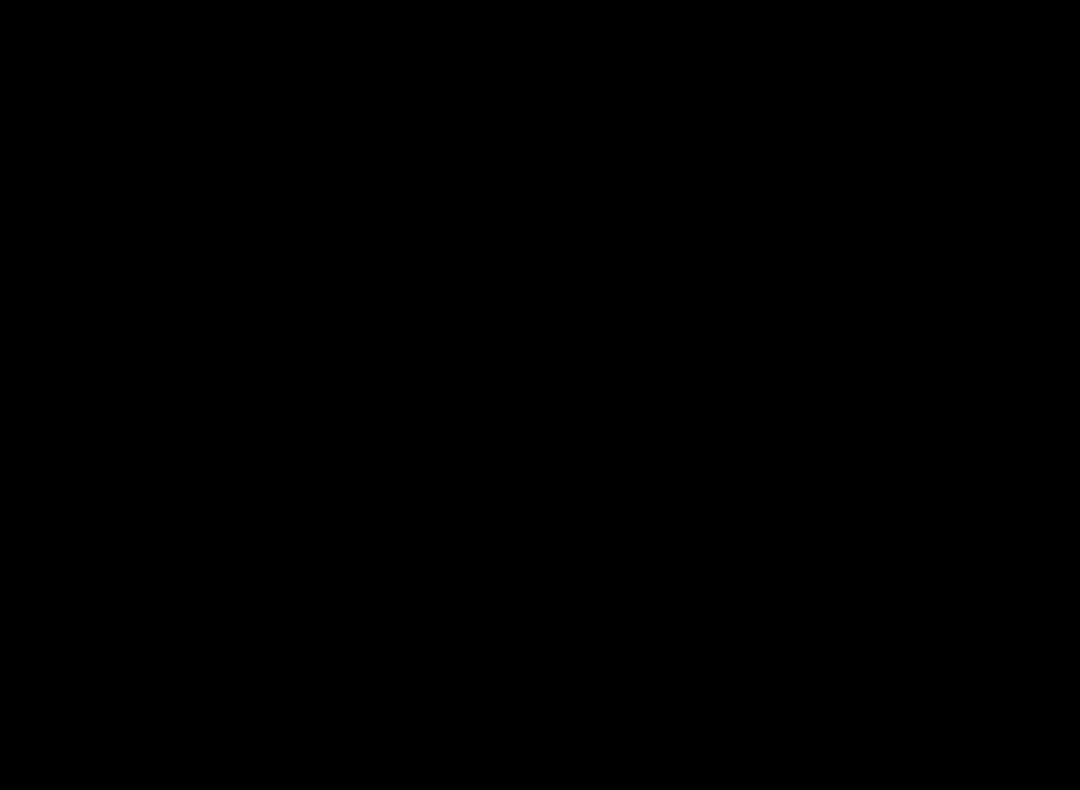 scroll, scrollTop: 0, scrollLeft: 0, axis: both 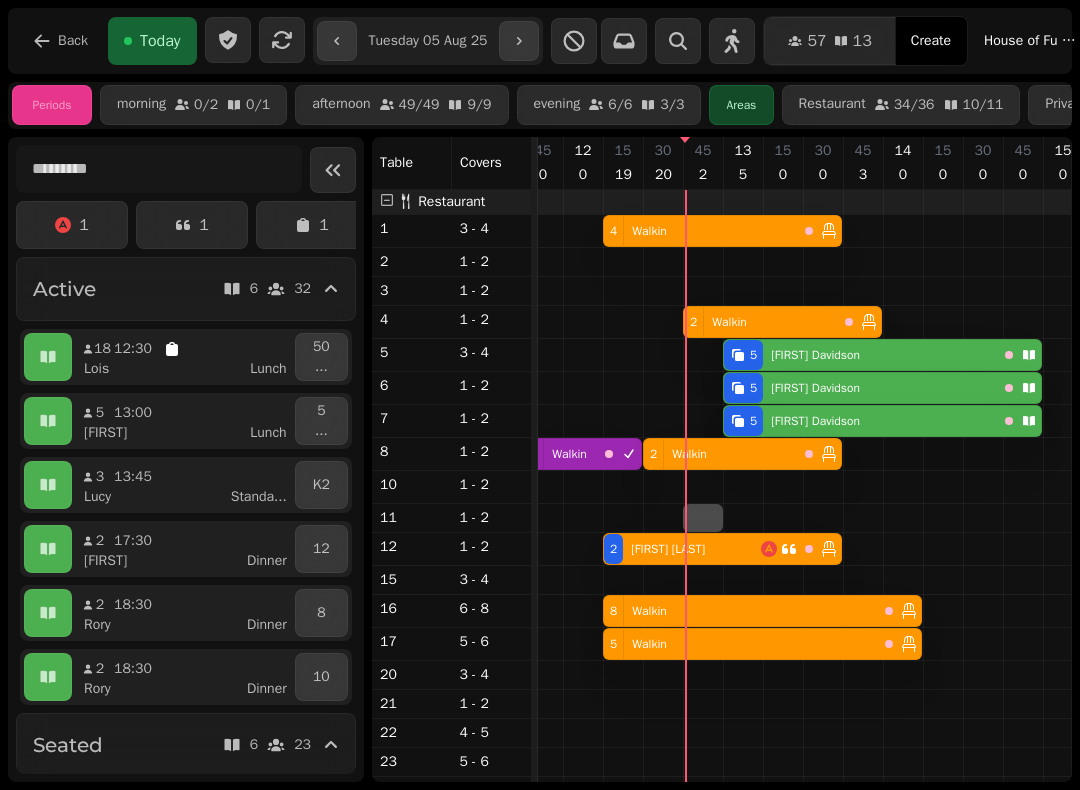 select on "*" 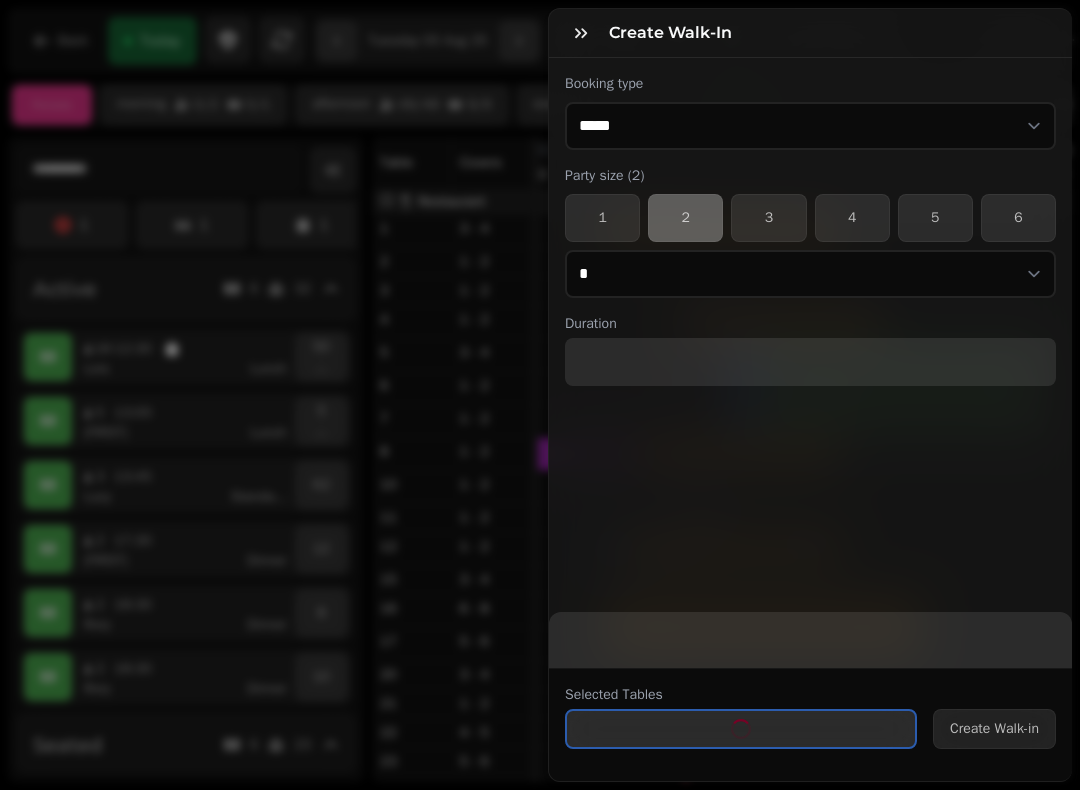 select on "****" 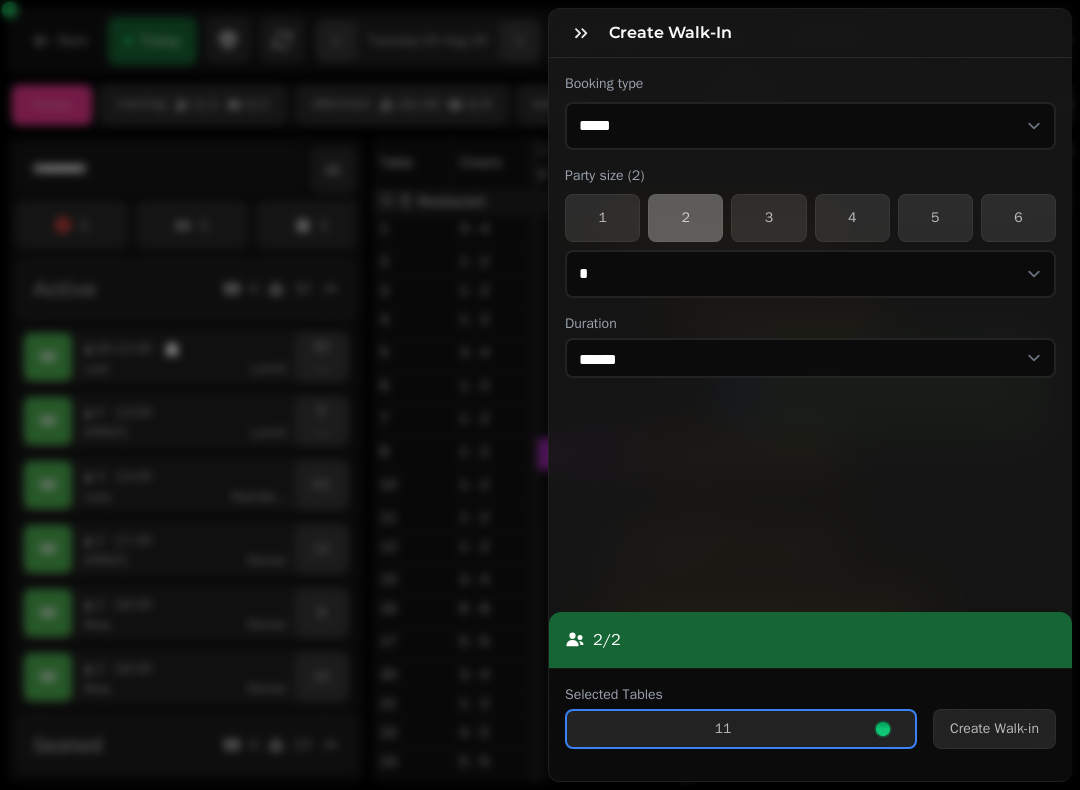 click on "Create Walk-in" at bounding box center [994, 729] 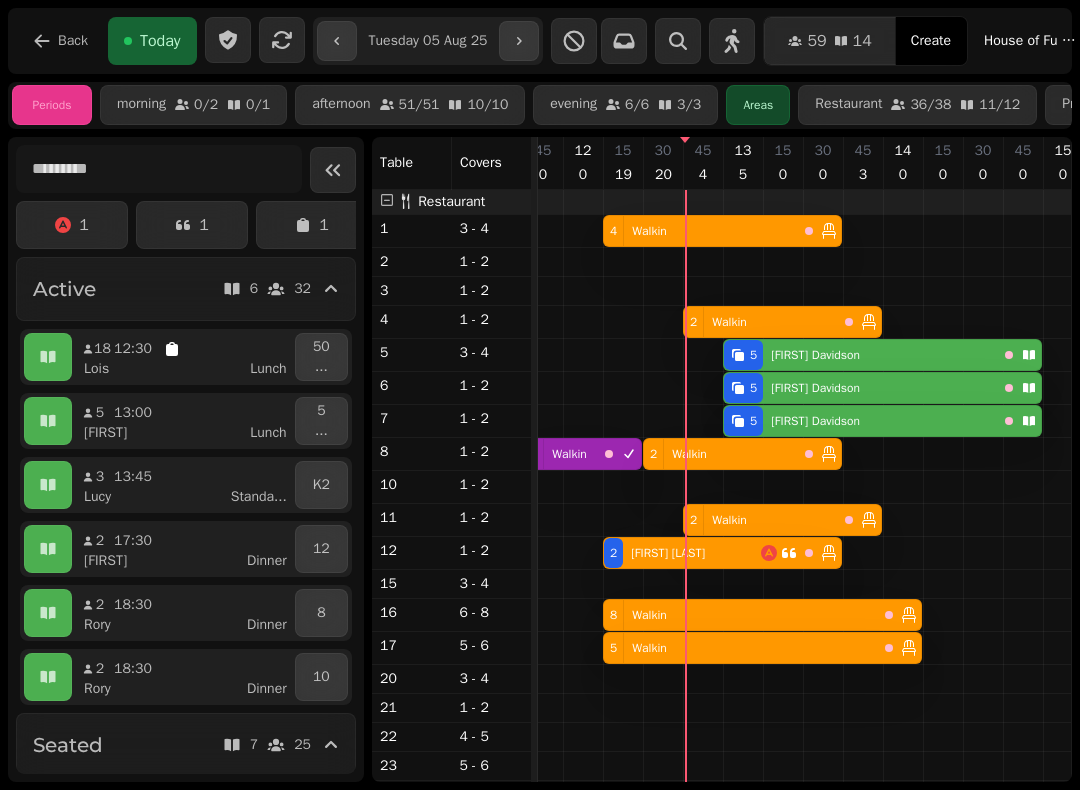 scroll, scrollTop: 0, scrollLeft: 31, axis: horizontal 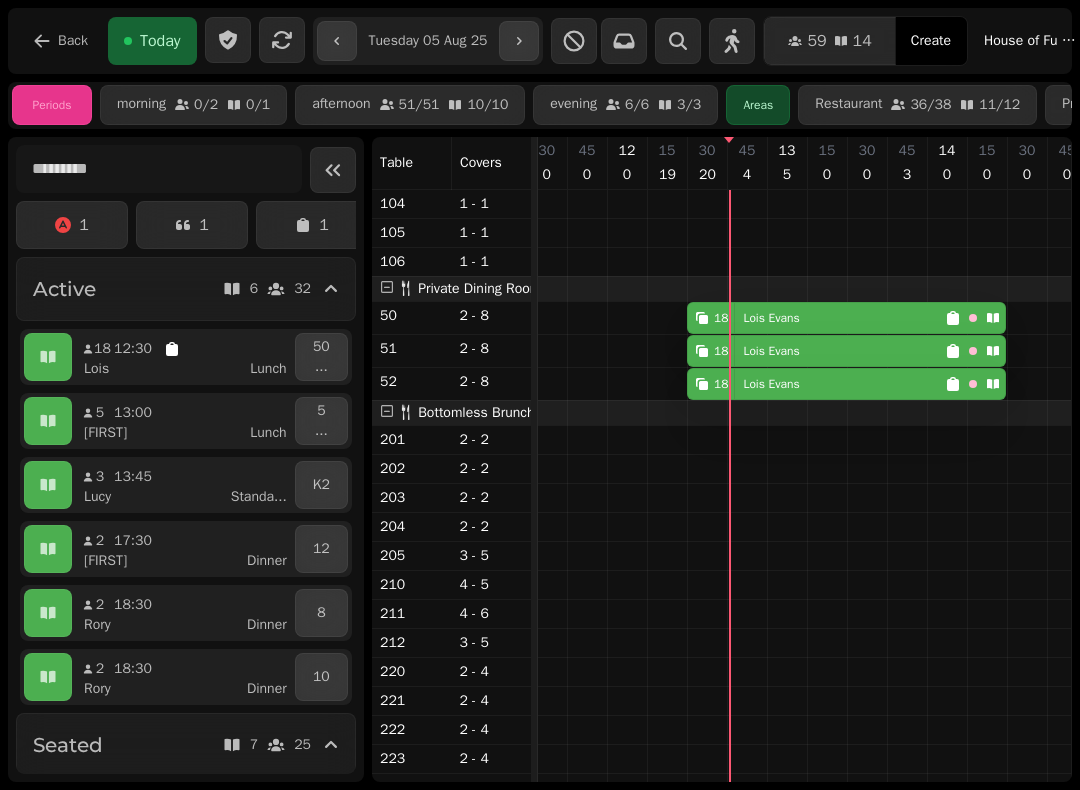 click on "18 Lois   Evans" at bounding box center [846, 318] 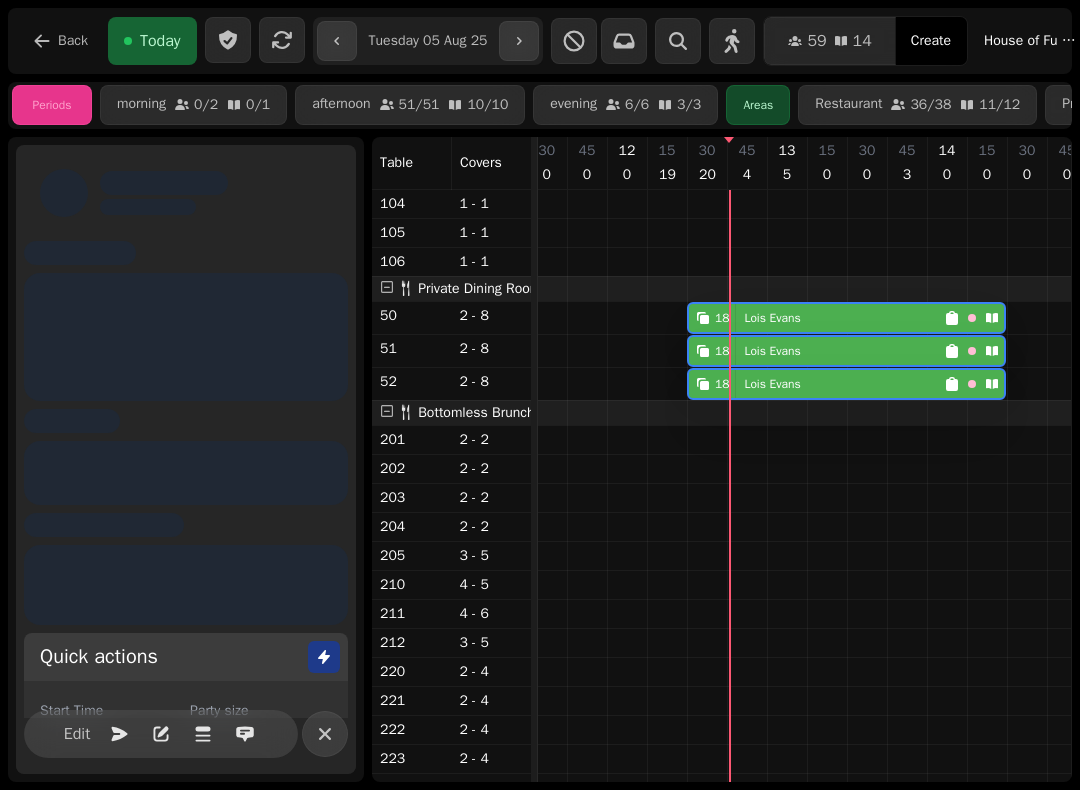 scroll, scrollTop: 0, scrollLeft: 147, axis: horizontal 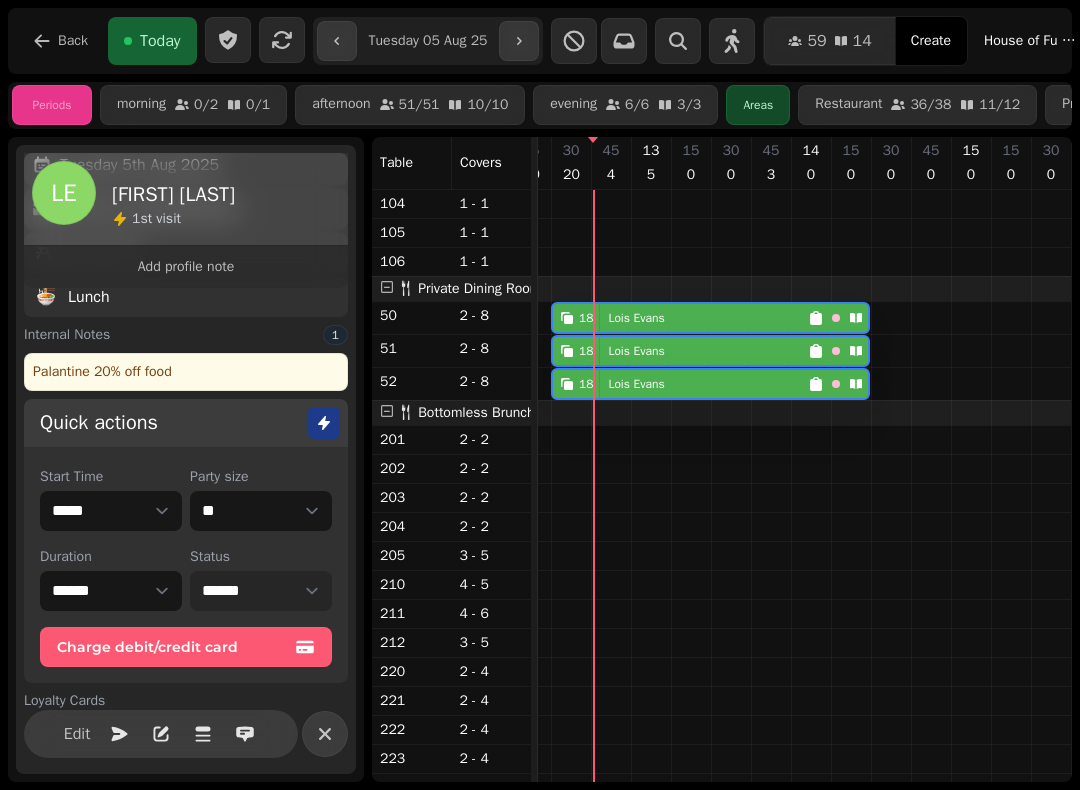 click on "**********" at bounding box center (261, 591) 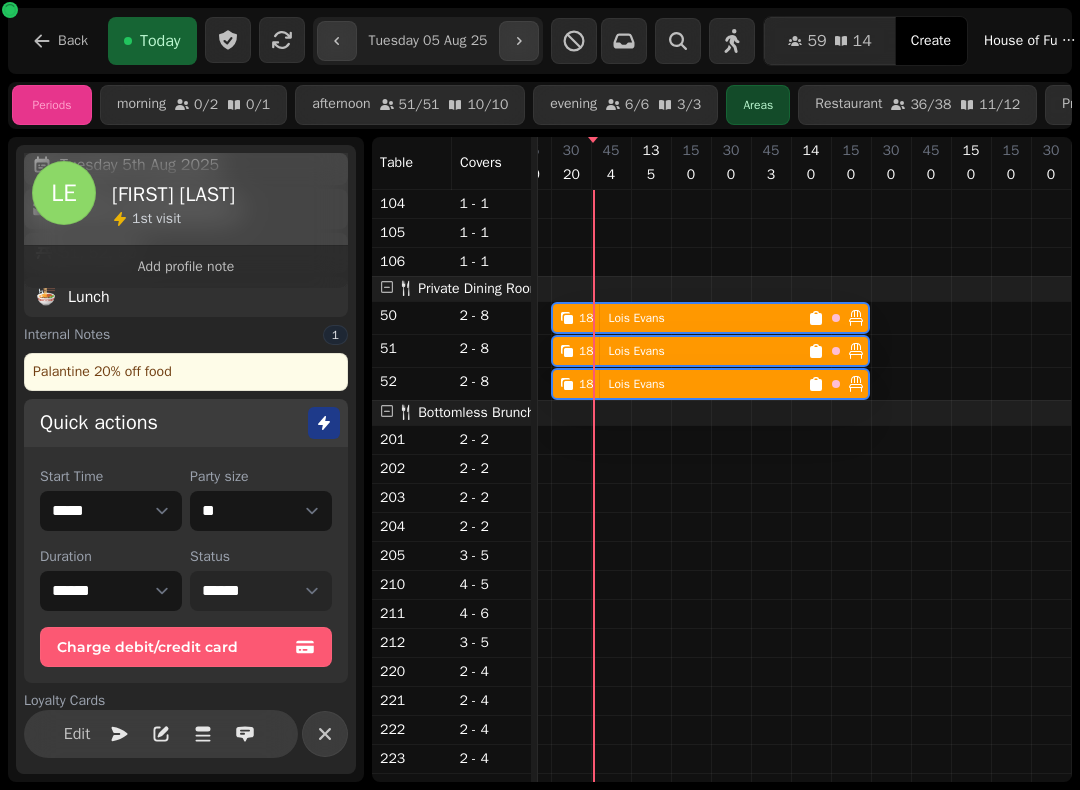 scroll, scrollTop: 478, scrollLeft: 165, axis: both 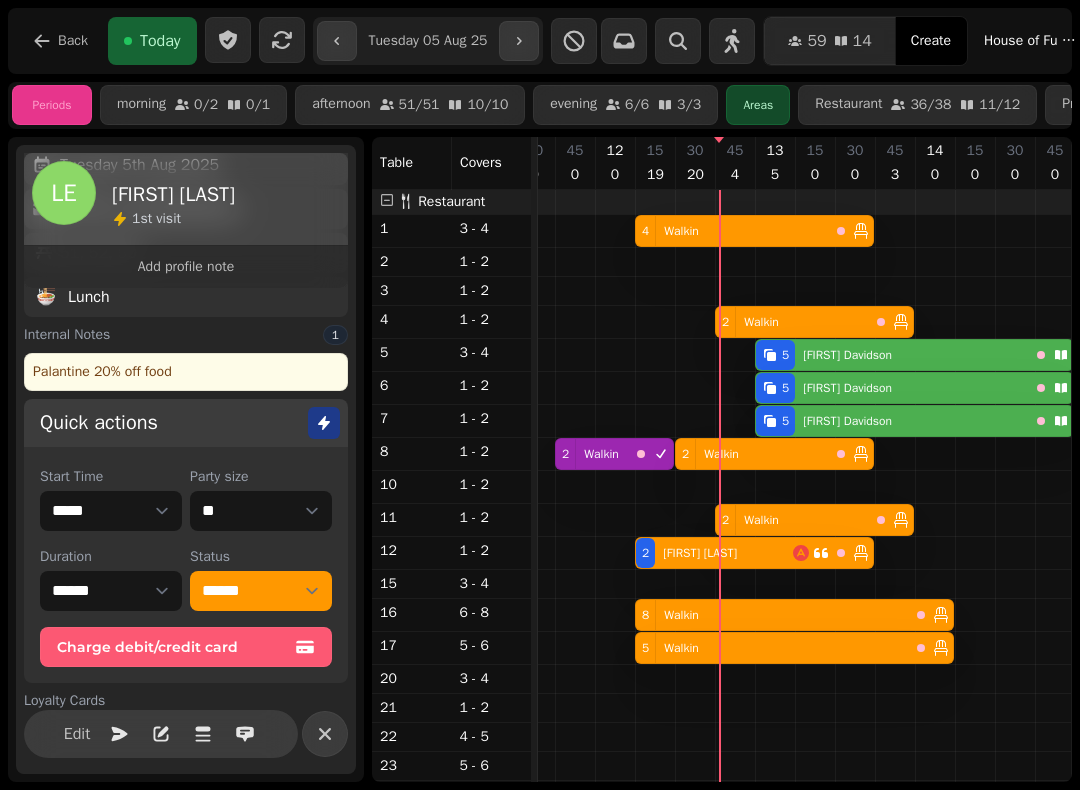 select on "*" 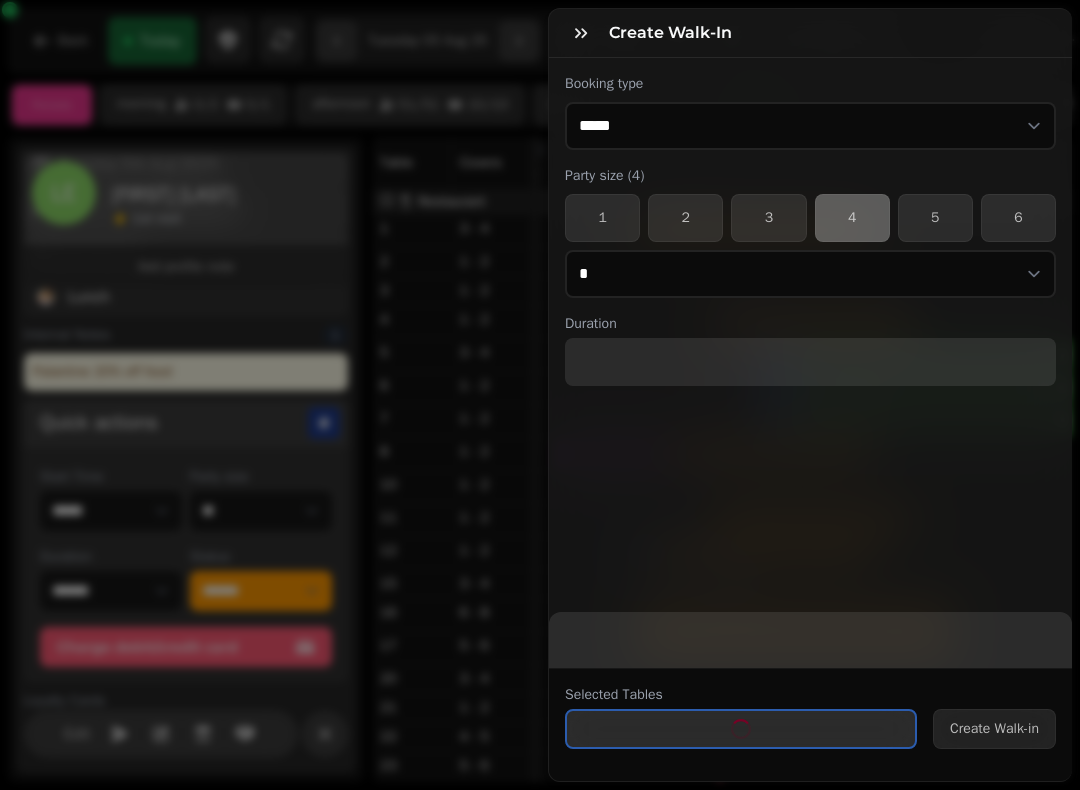 click on "2" at bounding box center [685, 218] 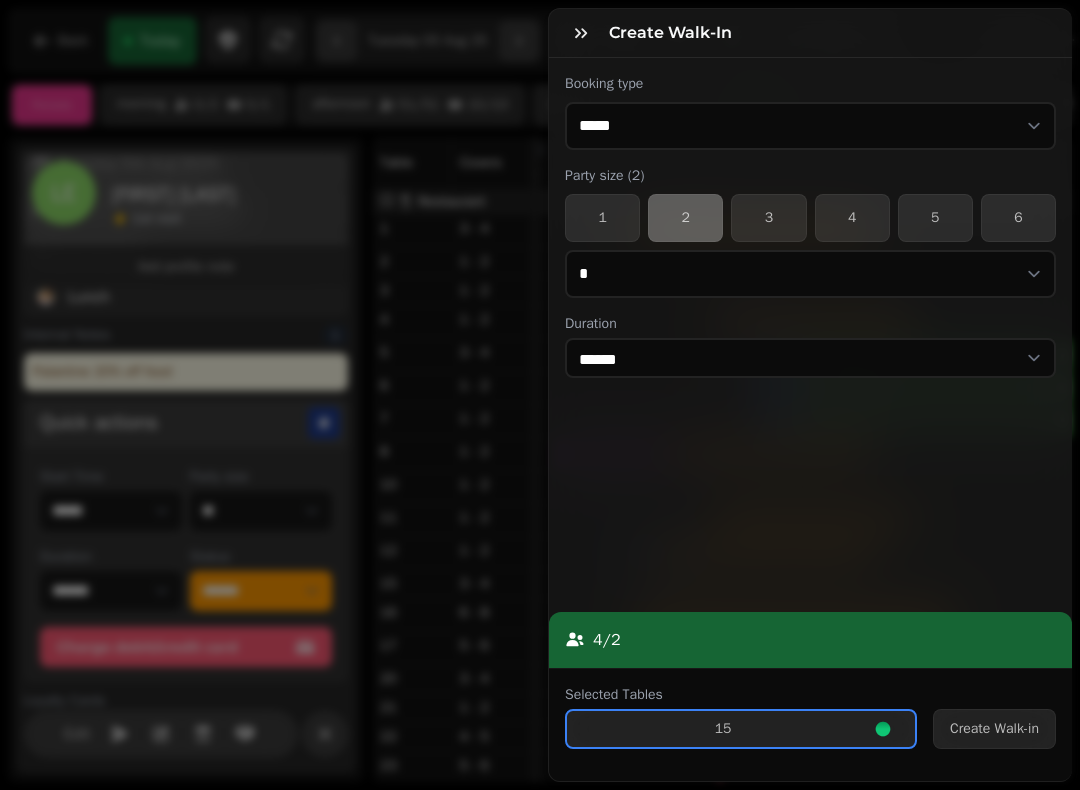 click on "Create Walk-in" at bounding box center [994, 729] 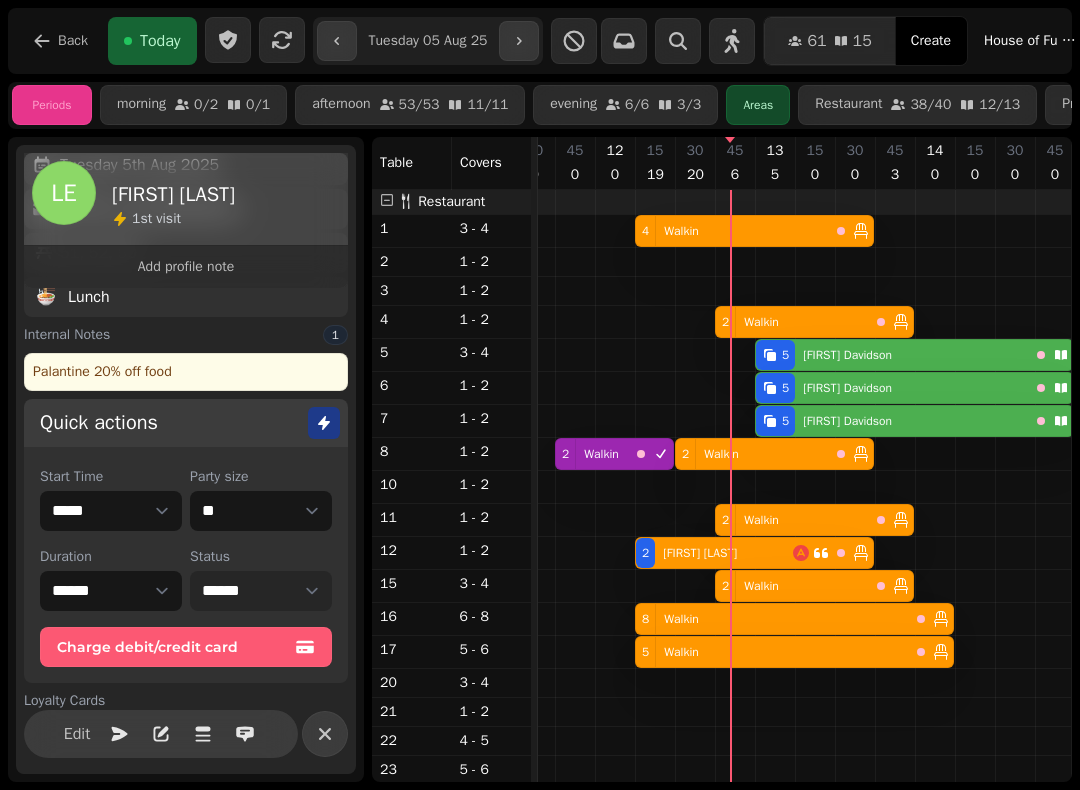 scroll, scrollTop: 257, scrollLeft: 3, axis: both 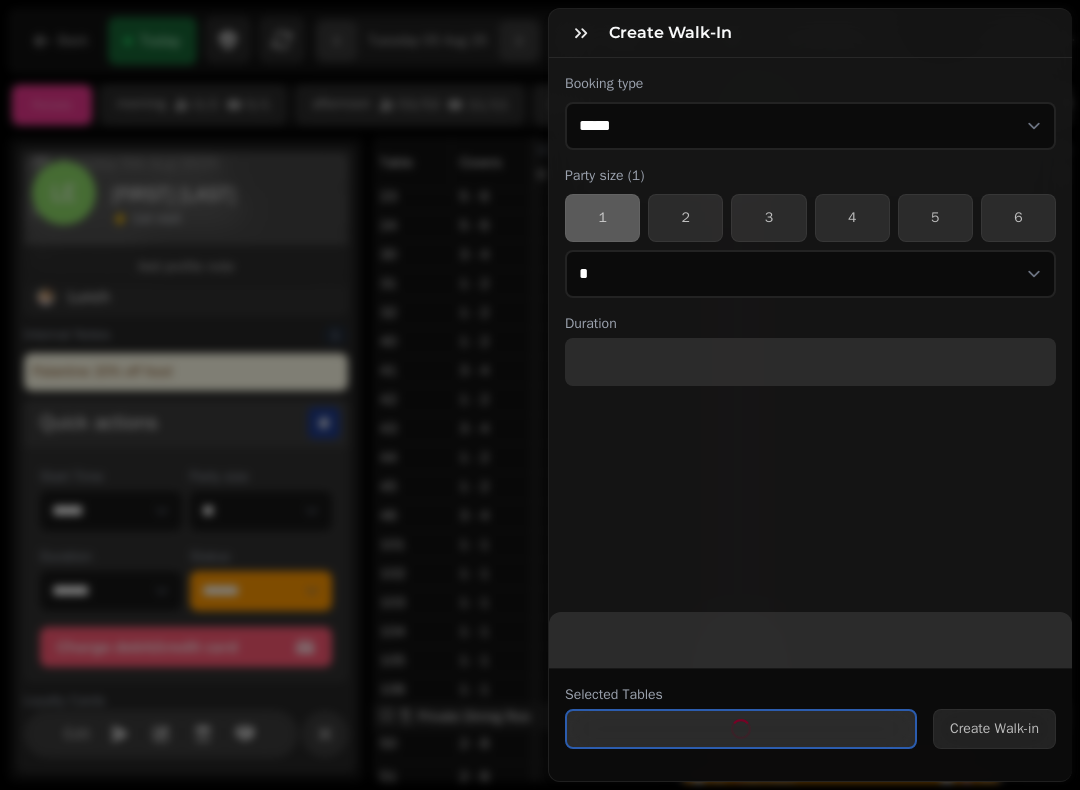 select on "****" 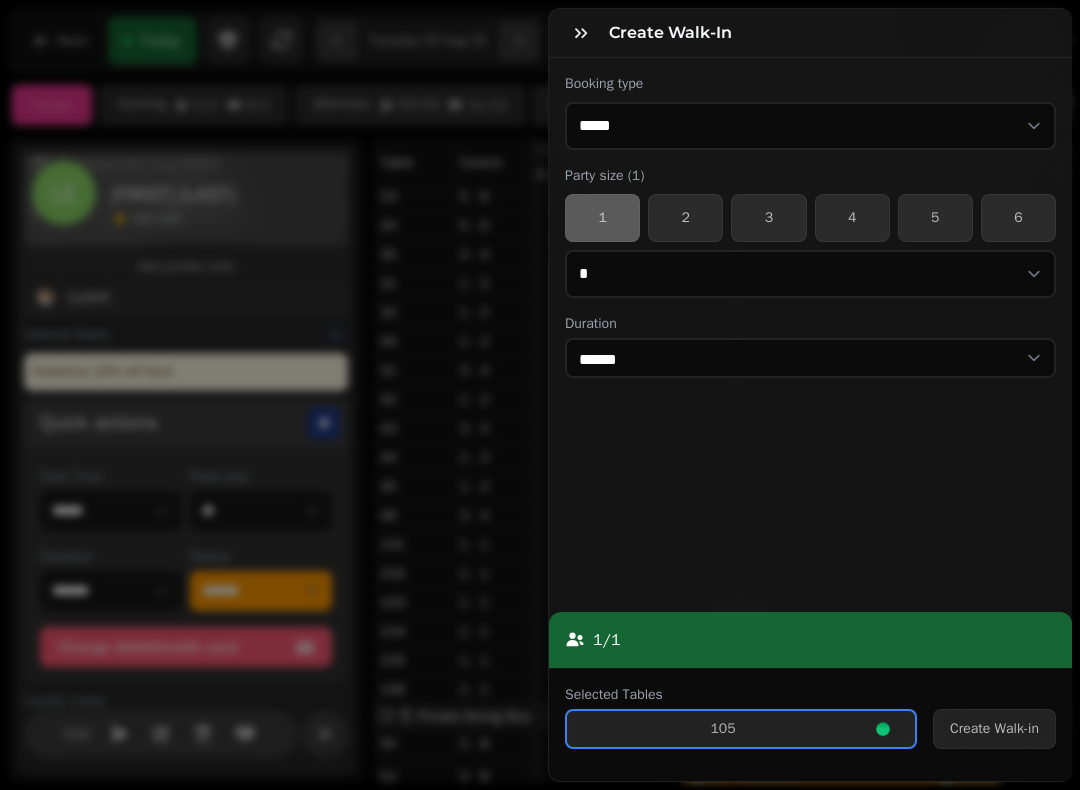 click on "Create Walk-in" at bounding box center (994, 729) 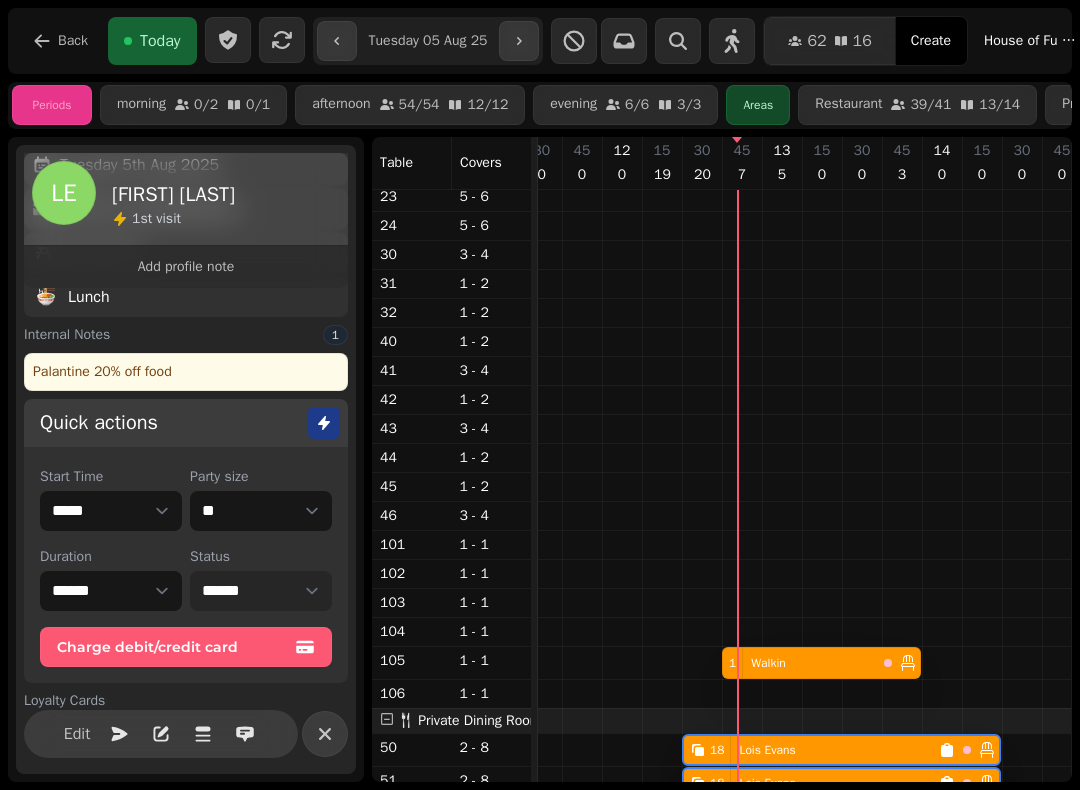 scroll, scrollTop: 0, scrollLeft: 45, axis: horizontal 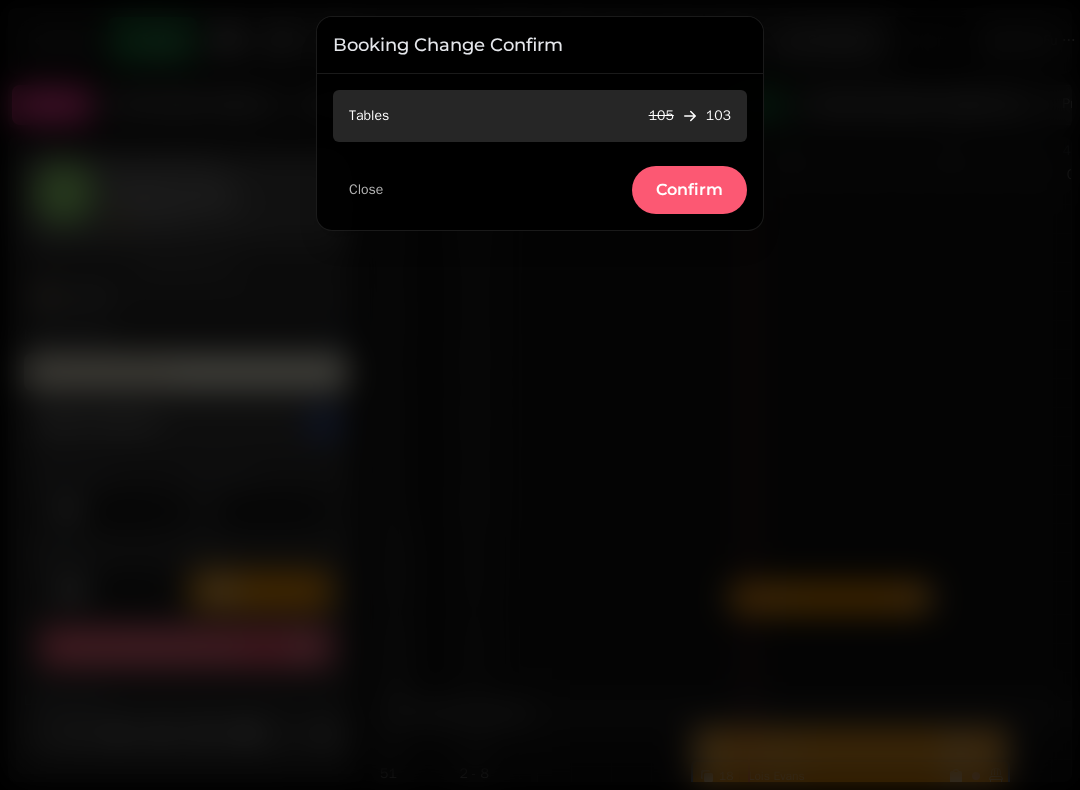 click on "Confirm" at bounding box center [689, 190] 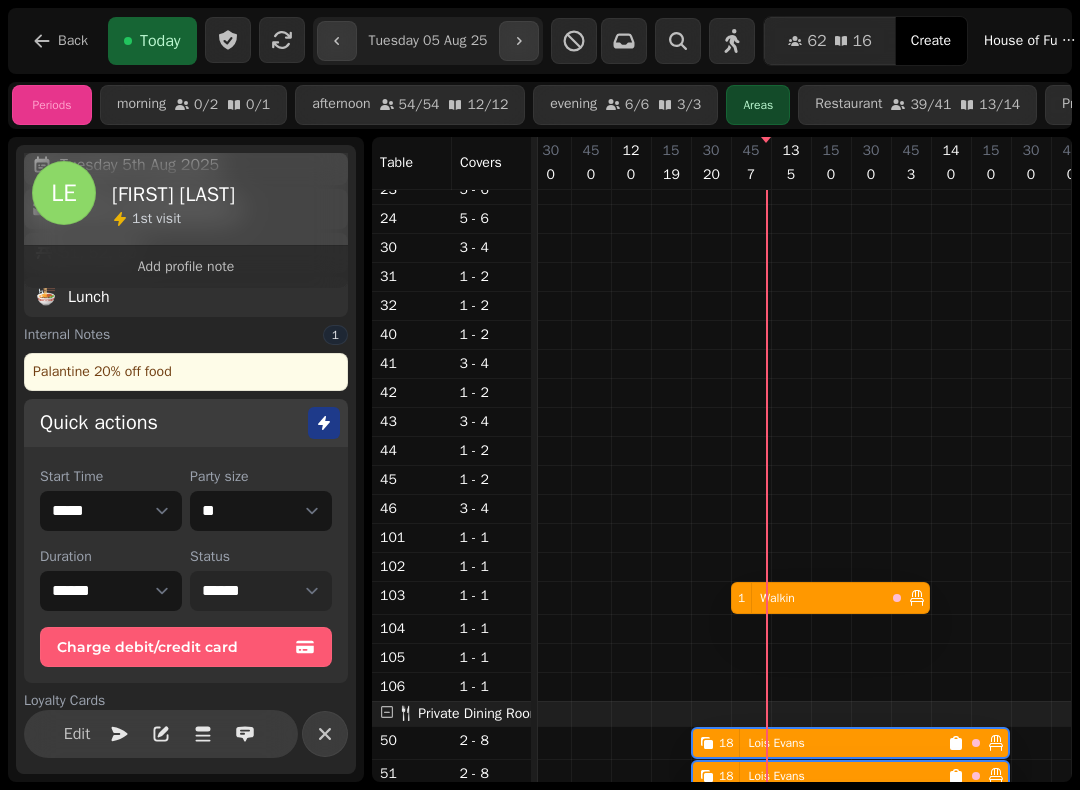 scroll, scrollTop: 430, scrollLeft: 0, axis: vertical 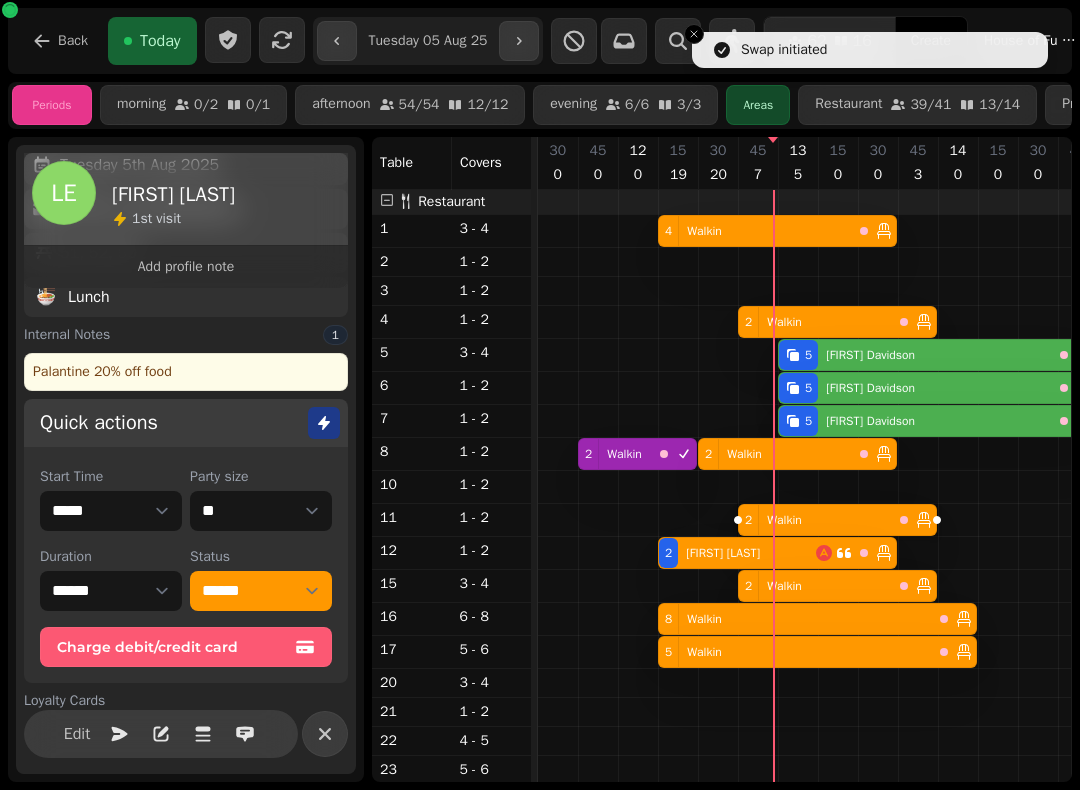 select on "*" 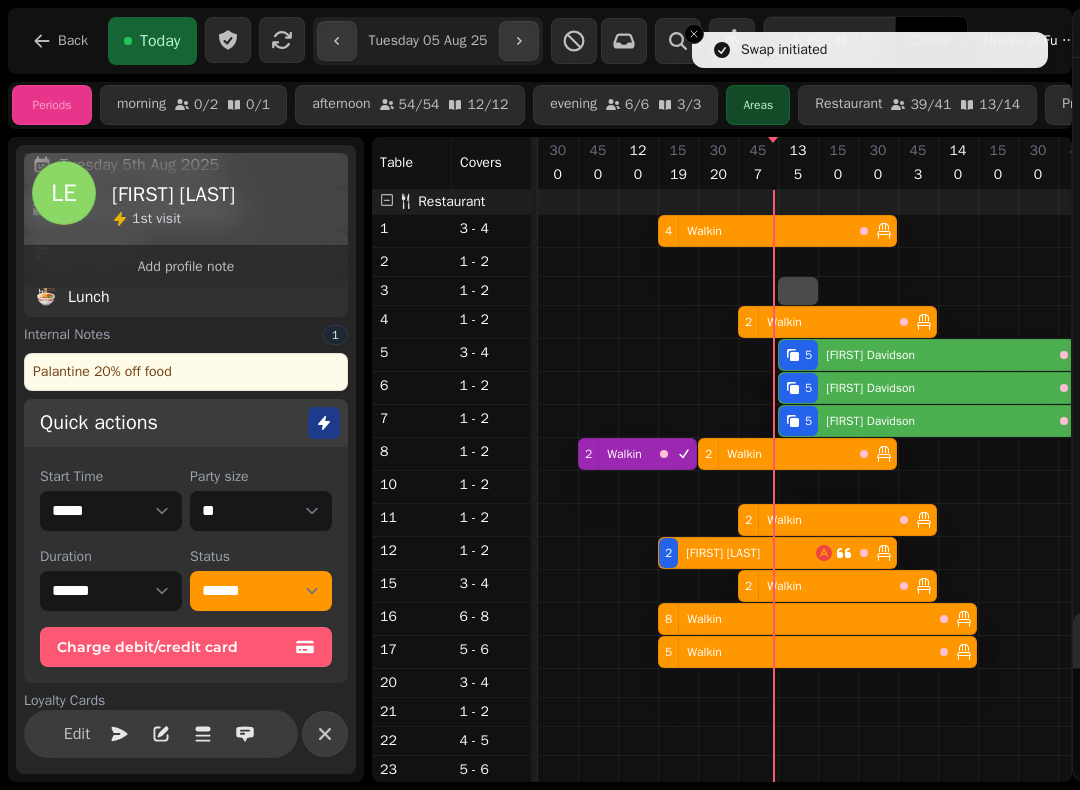 select on "****" 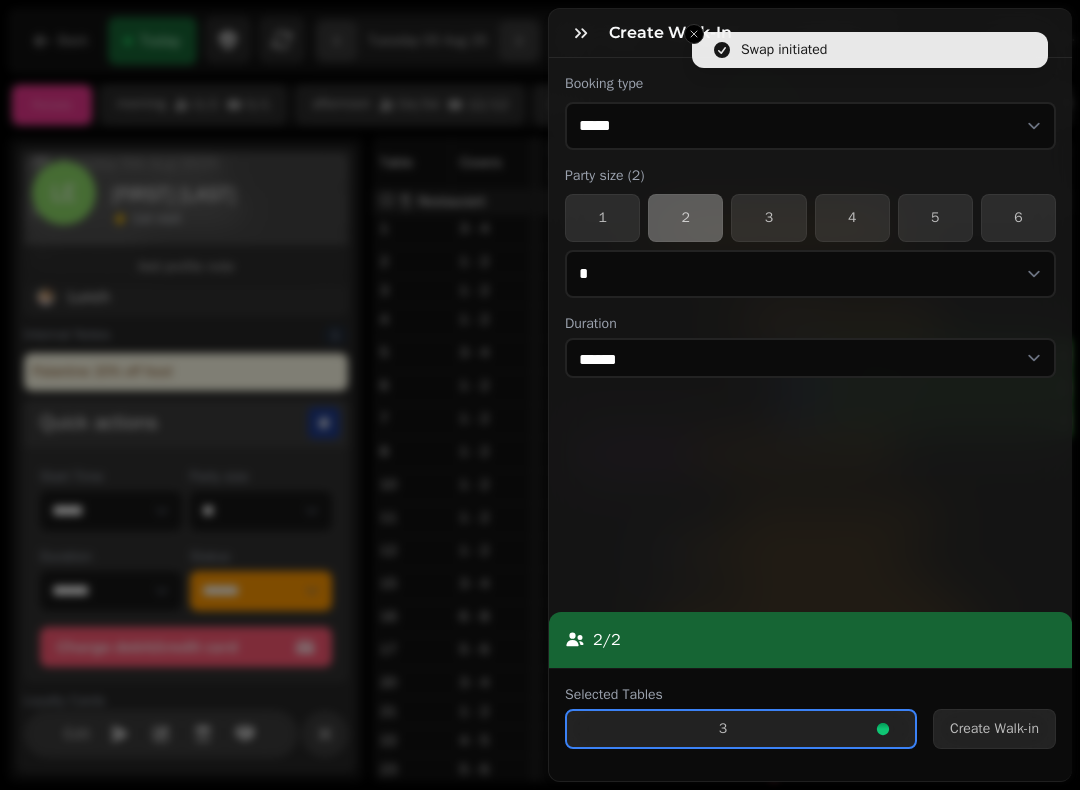 click on "Create Walk-in" at bounding box center (994, 729) 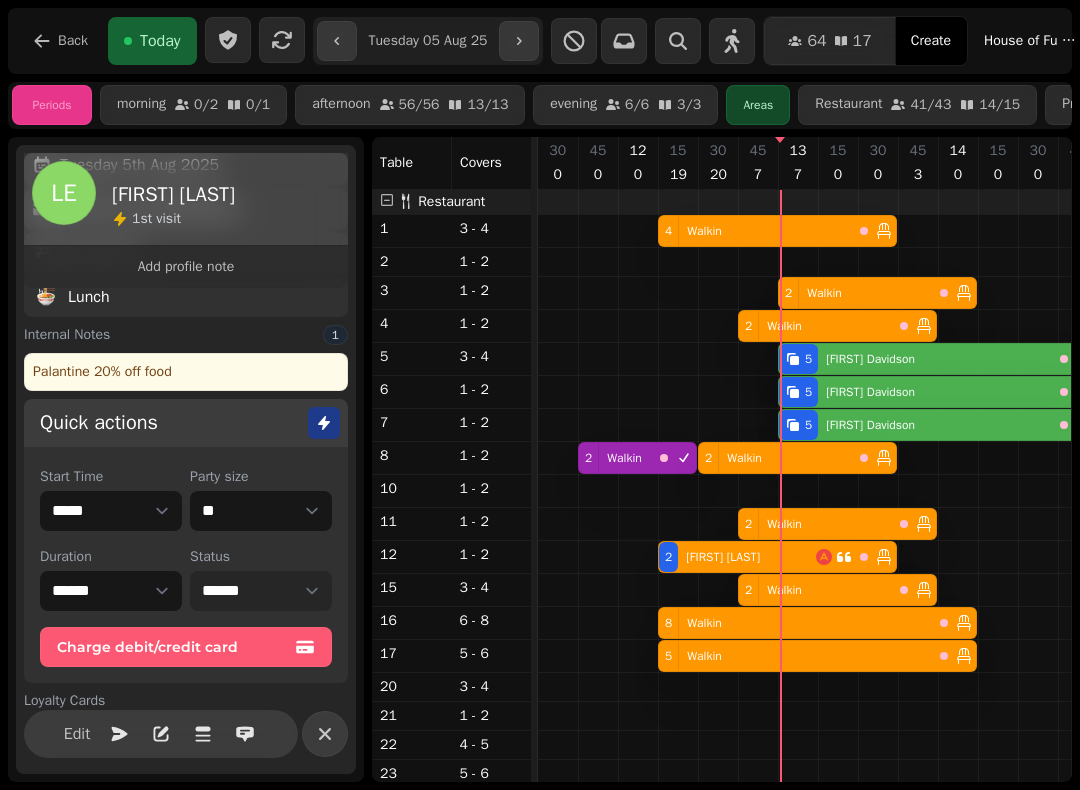 scroll, scrollTop: 1, scrollLeft: 98, axis: both 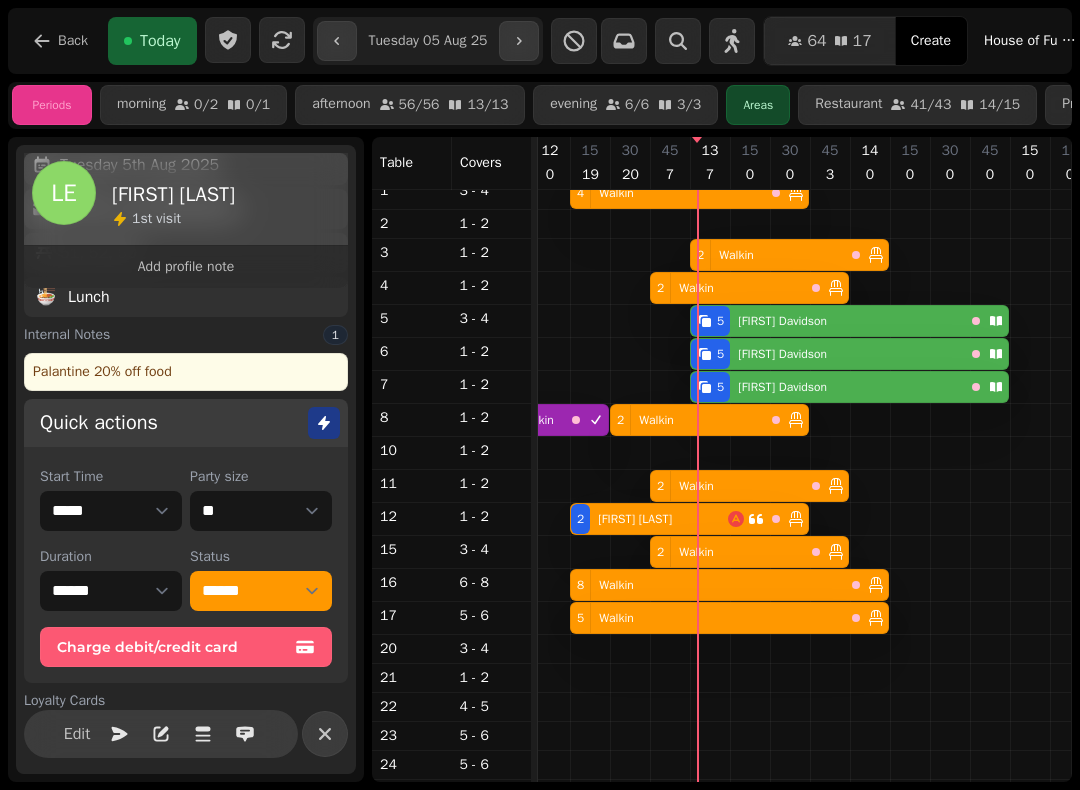 select on "*" 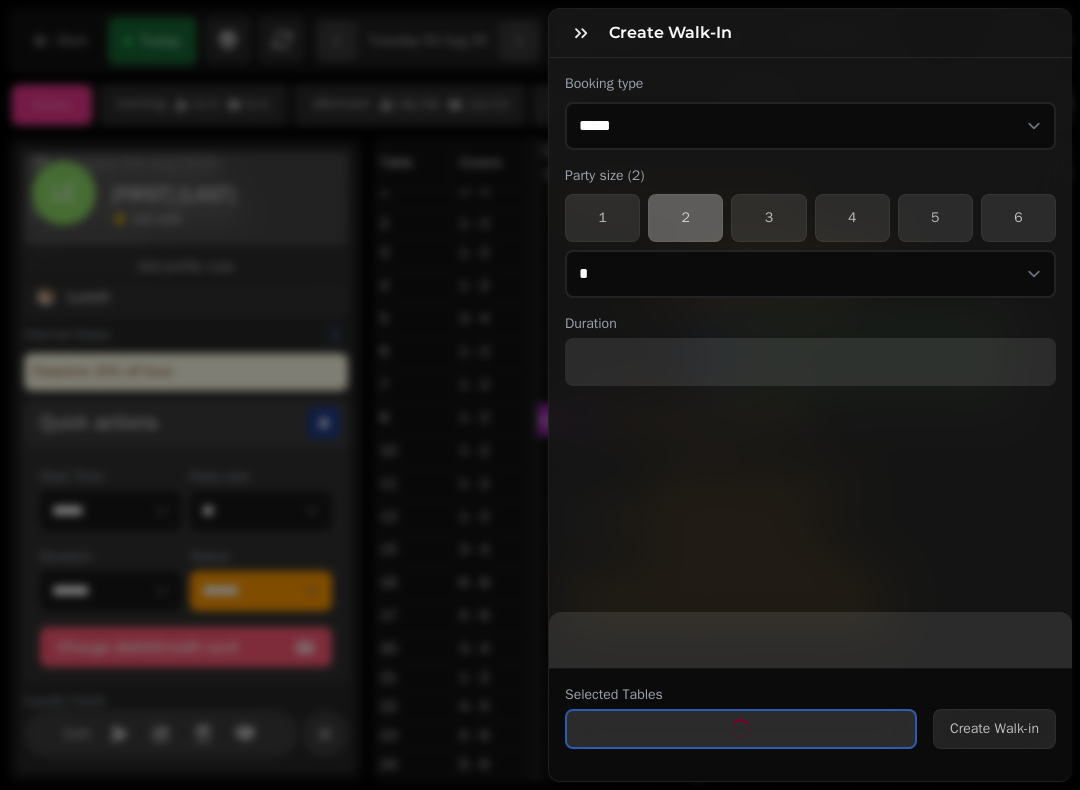select on "****" 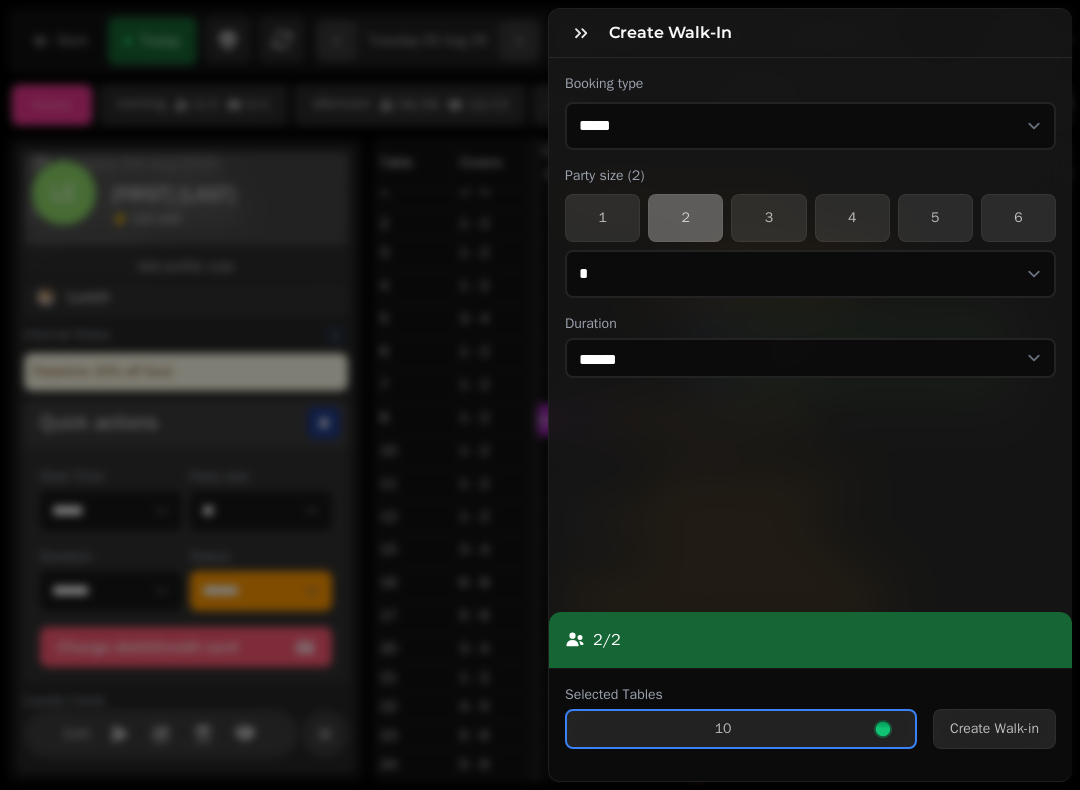 click on "Create Walk-in" at bounding box center [994, 729] 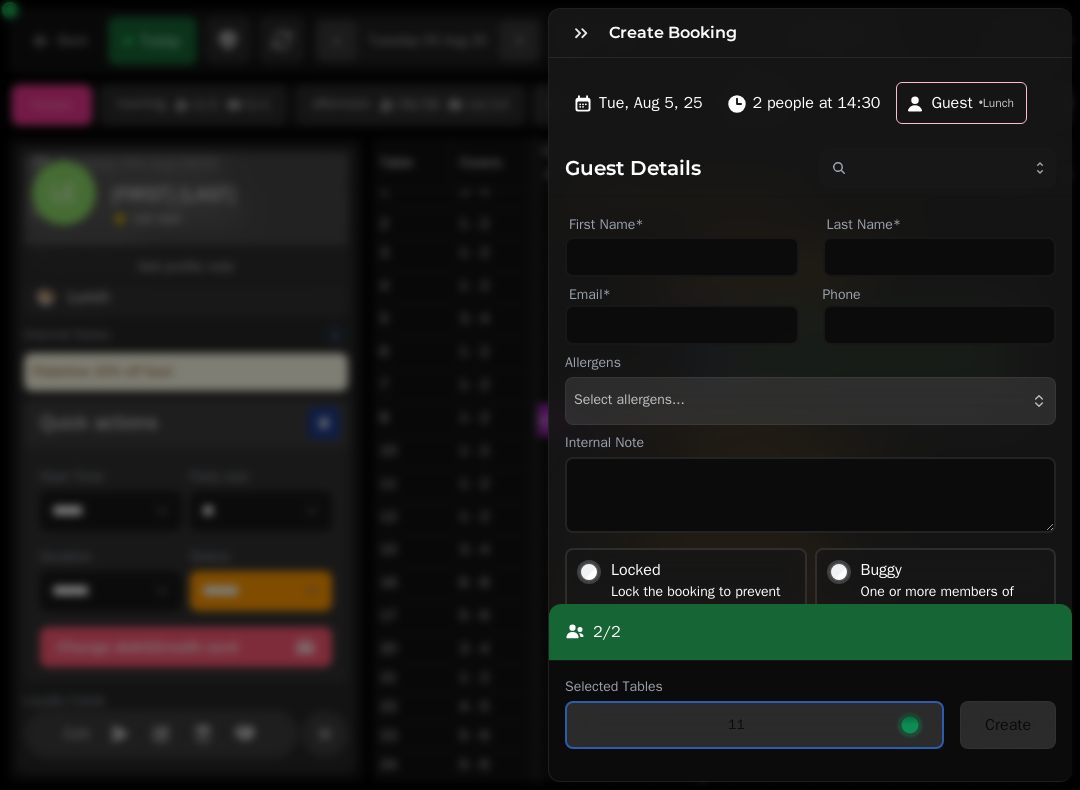 click at bounding box center [581, 33] 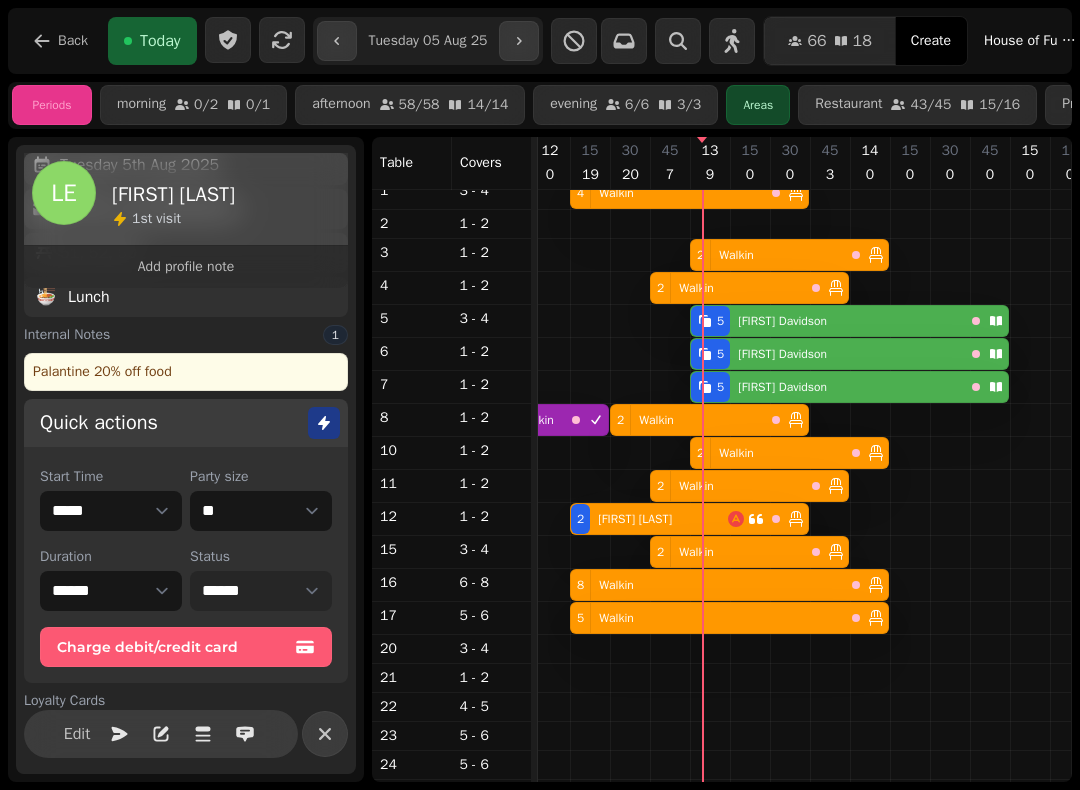 scroll, scrollTop: 267, scrollLeft: 69, axis: both 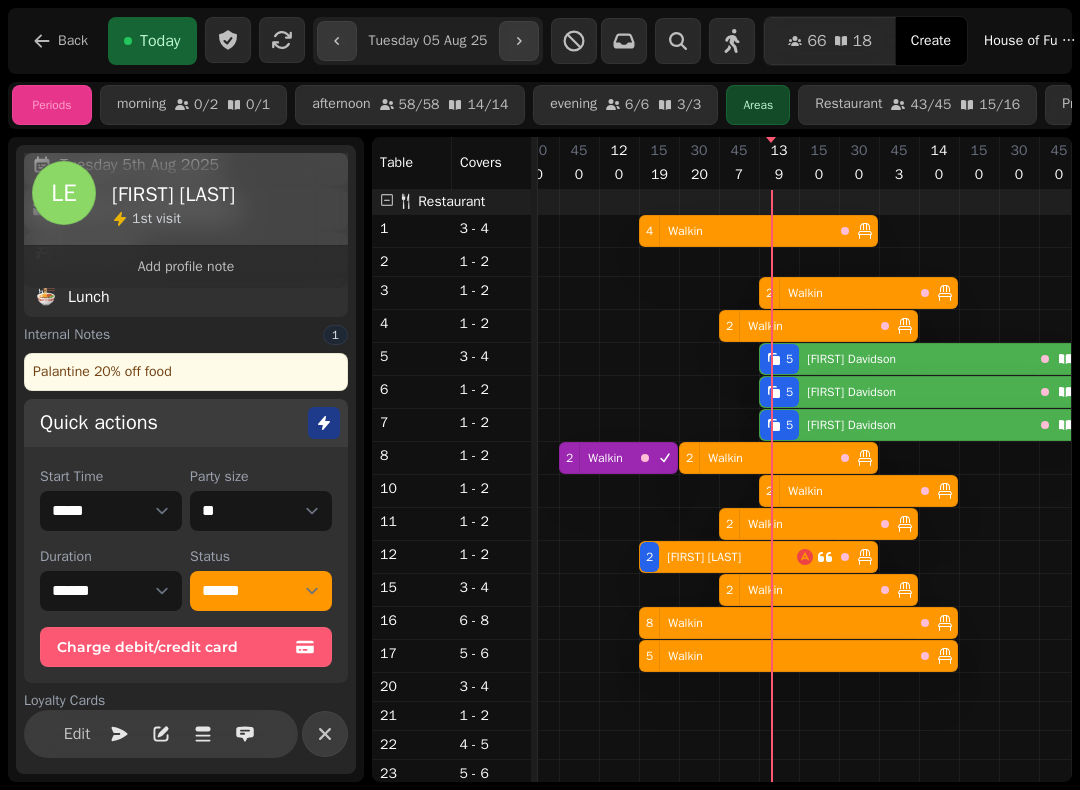 click 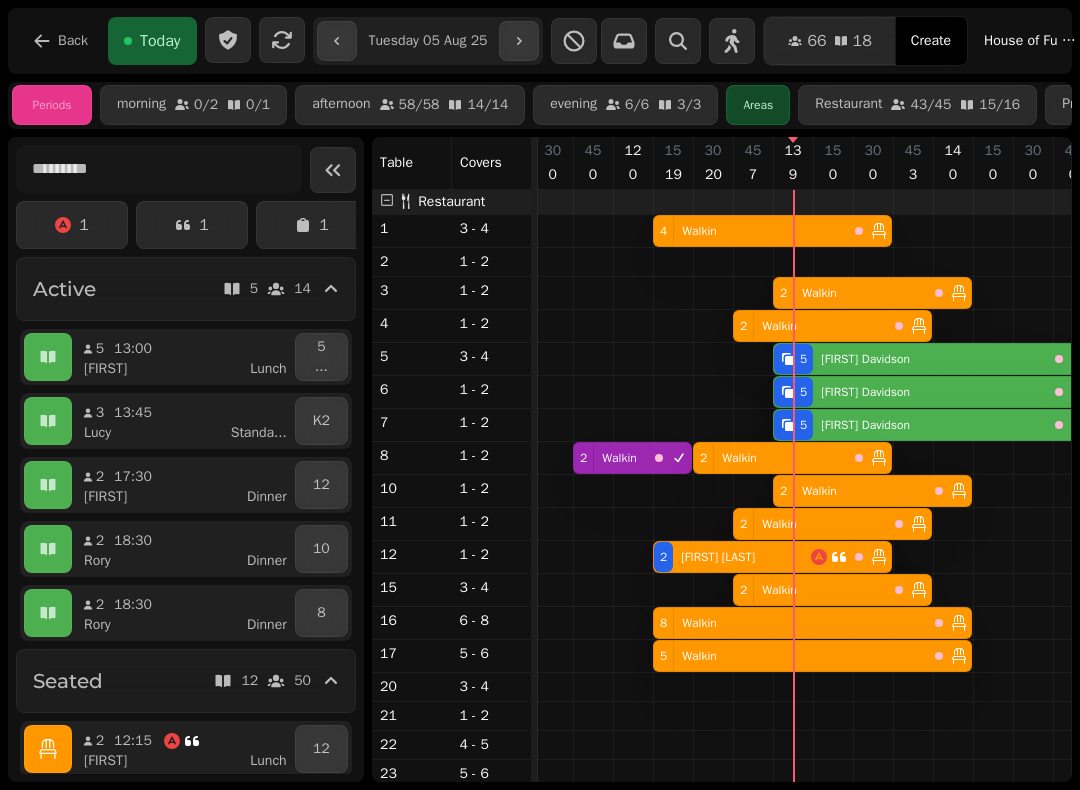 scroll, scrollTop: 227, scrollLeft: 0, axis: vertical 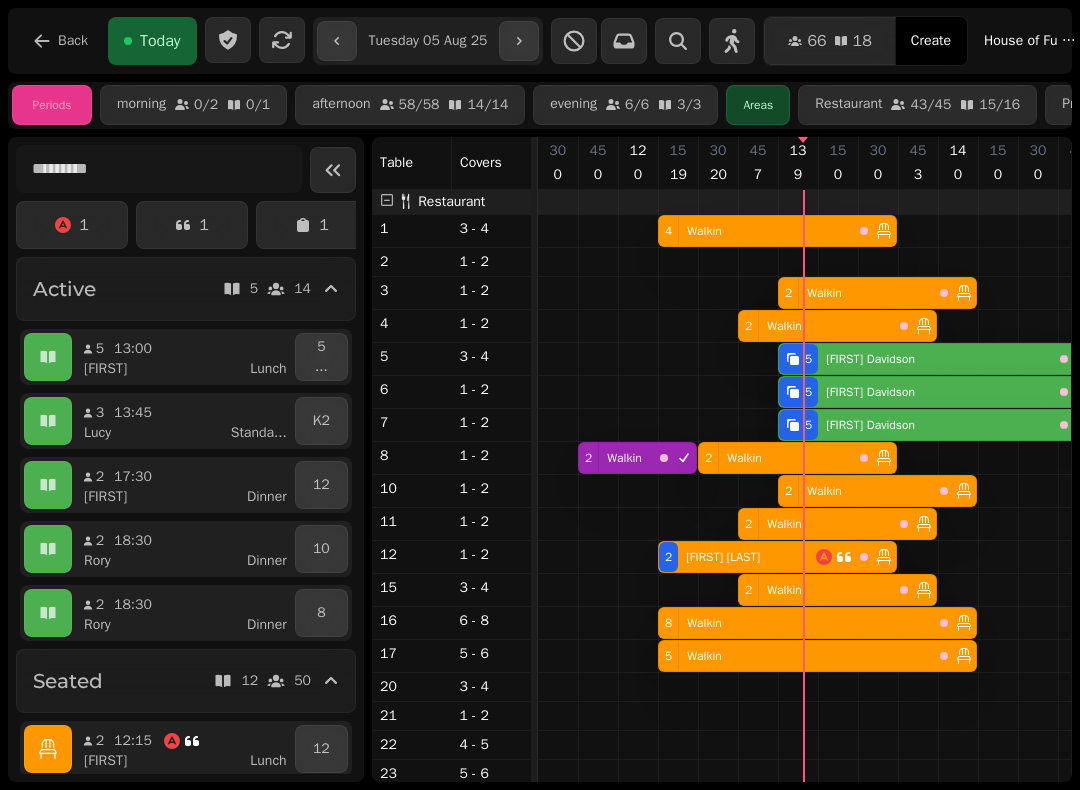 click on "5 Drew   Davidson" at bounding box center (915, 359) 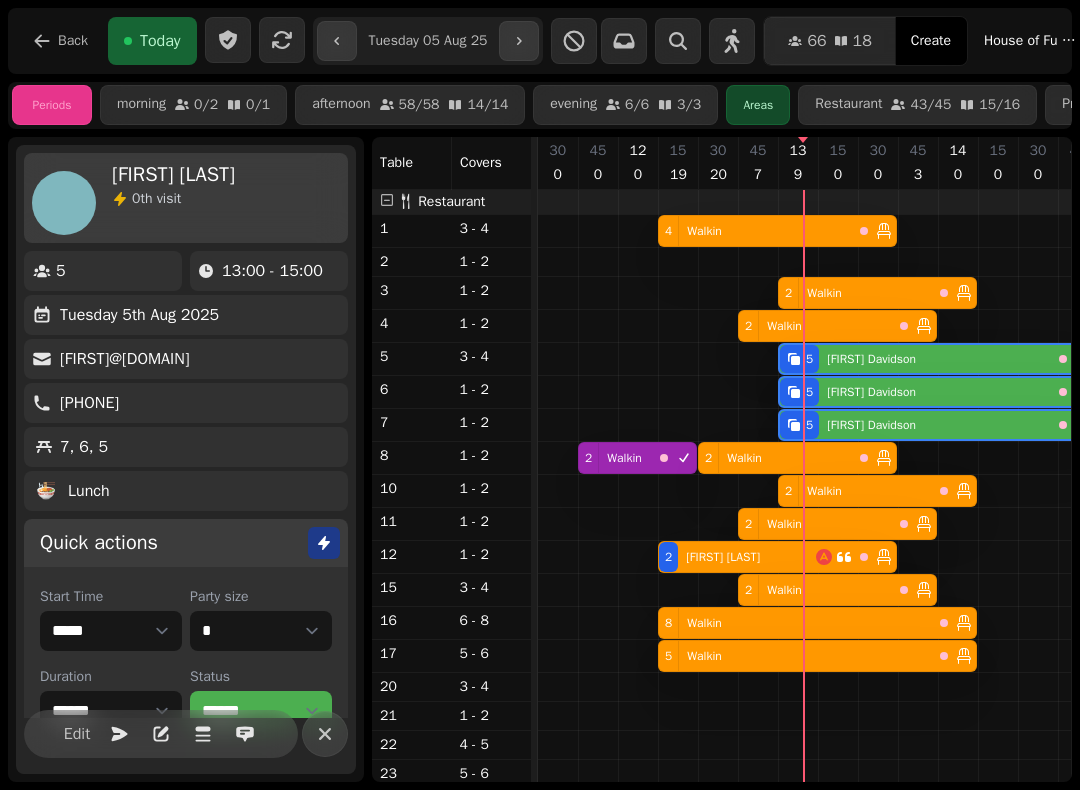 scroll, scrollTop: 0, scrollLeft: 227, axis: horizontal 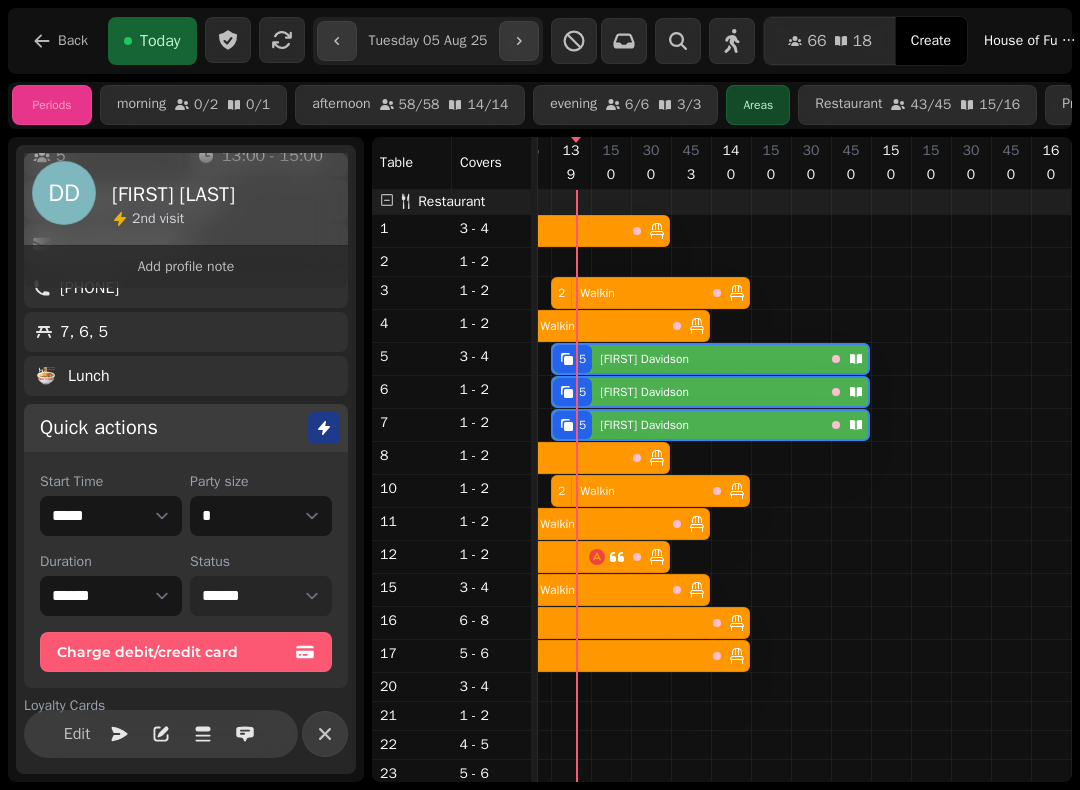 click on "**********" at bounding box center [261, 596] 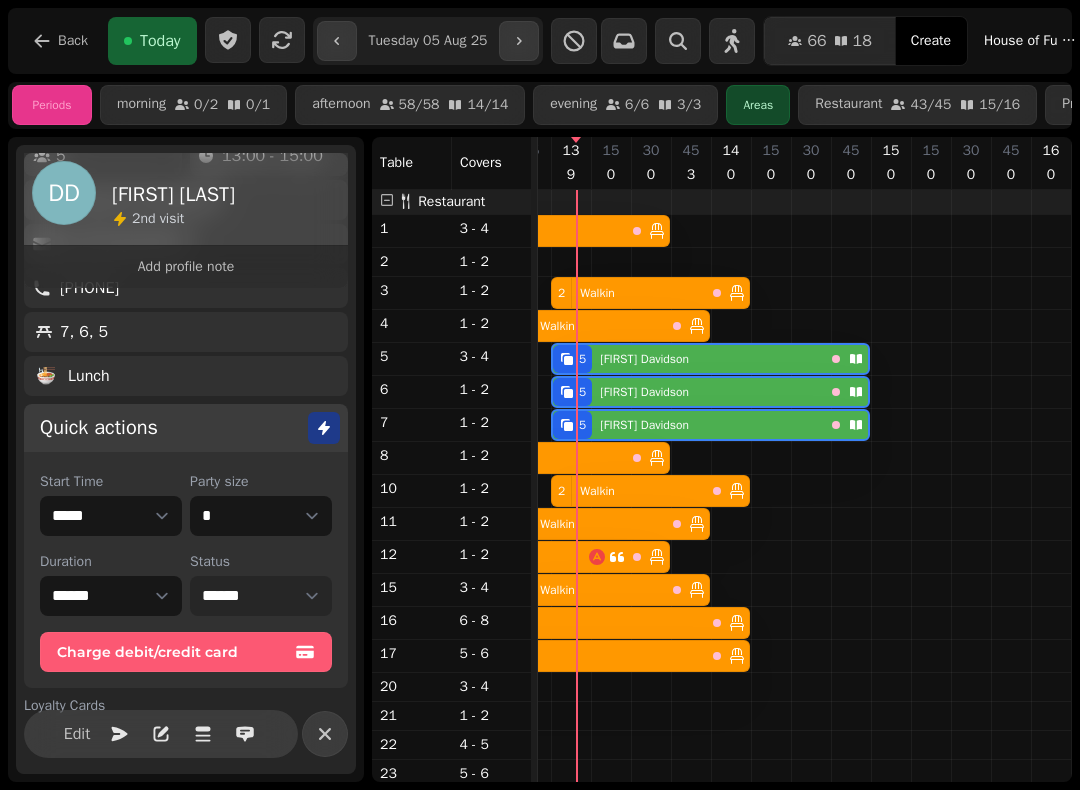 select on "******" 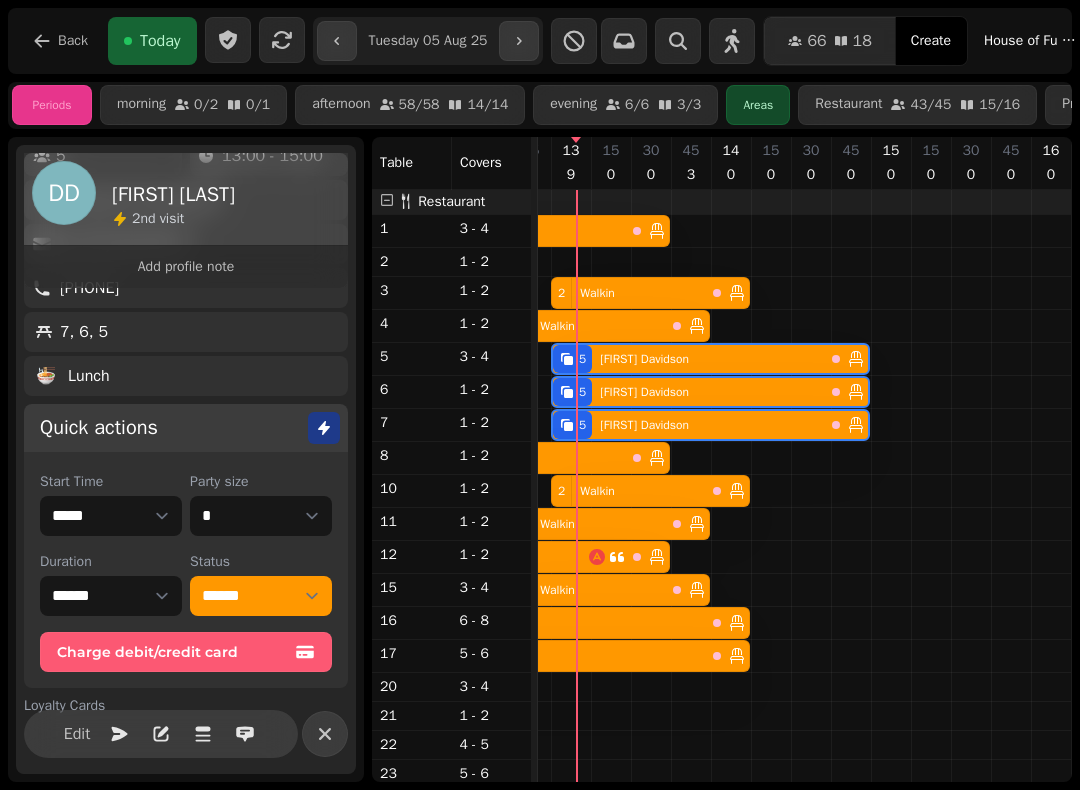 click 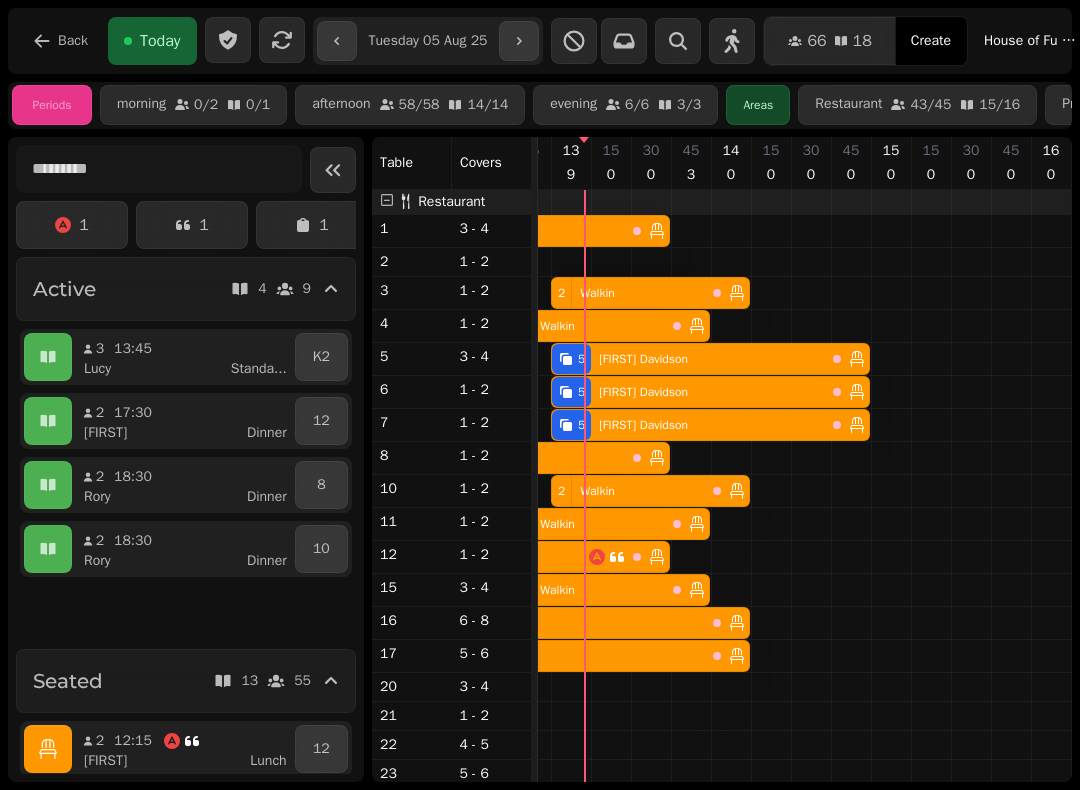 scroll, scrollTop: 467, scrollLeft: 197, axis: both 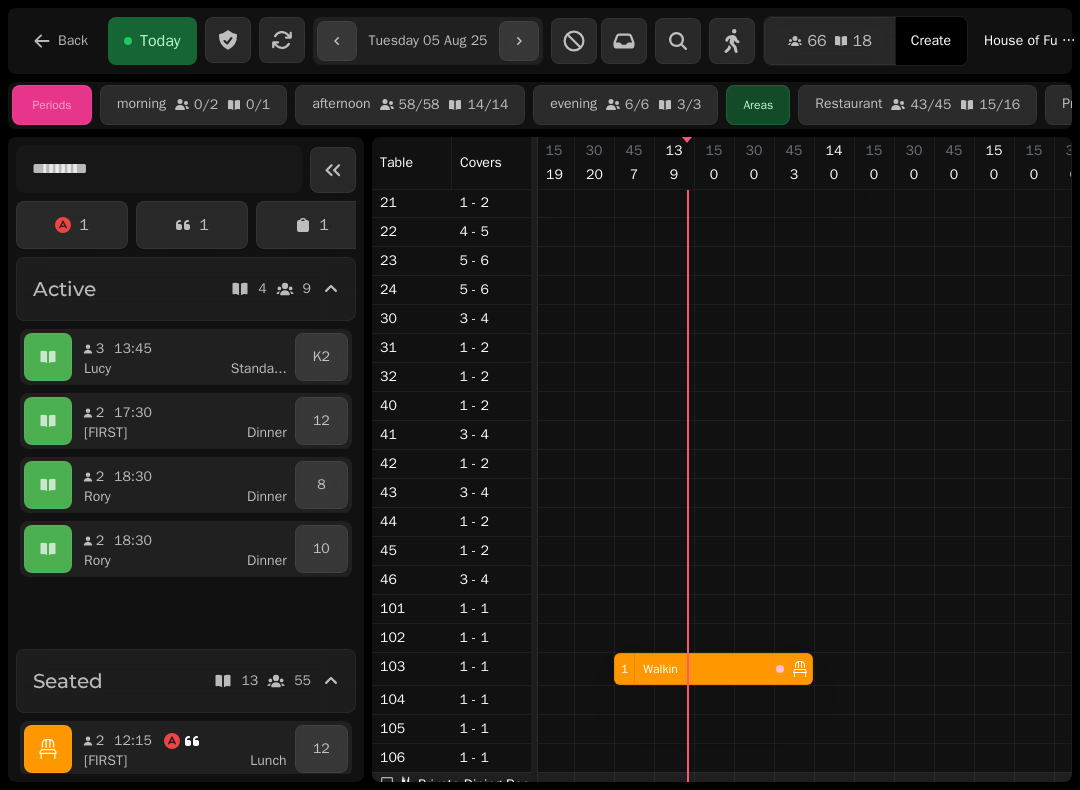 click 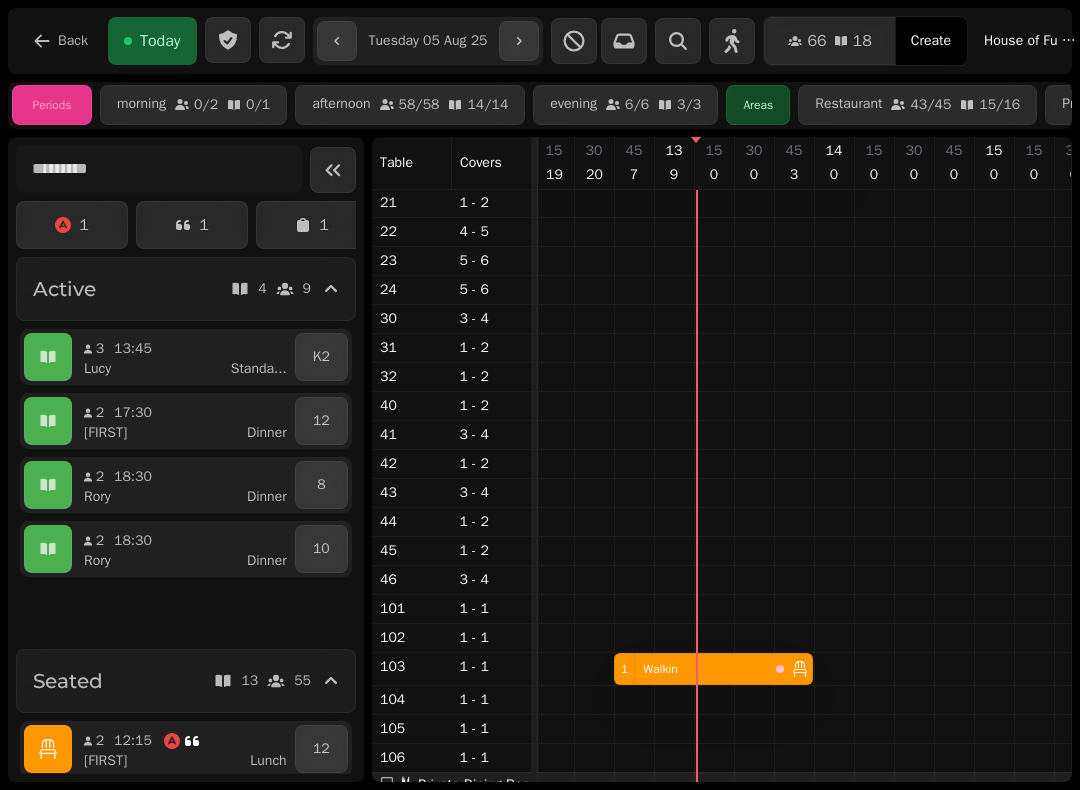 scroll, scrollTop: 29, scrollLeft: 117, axis: both 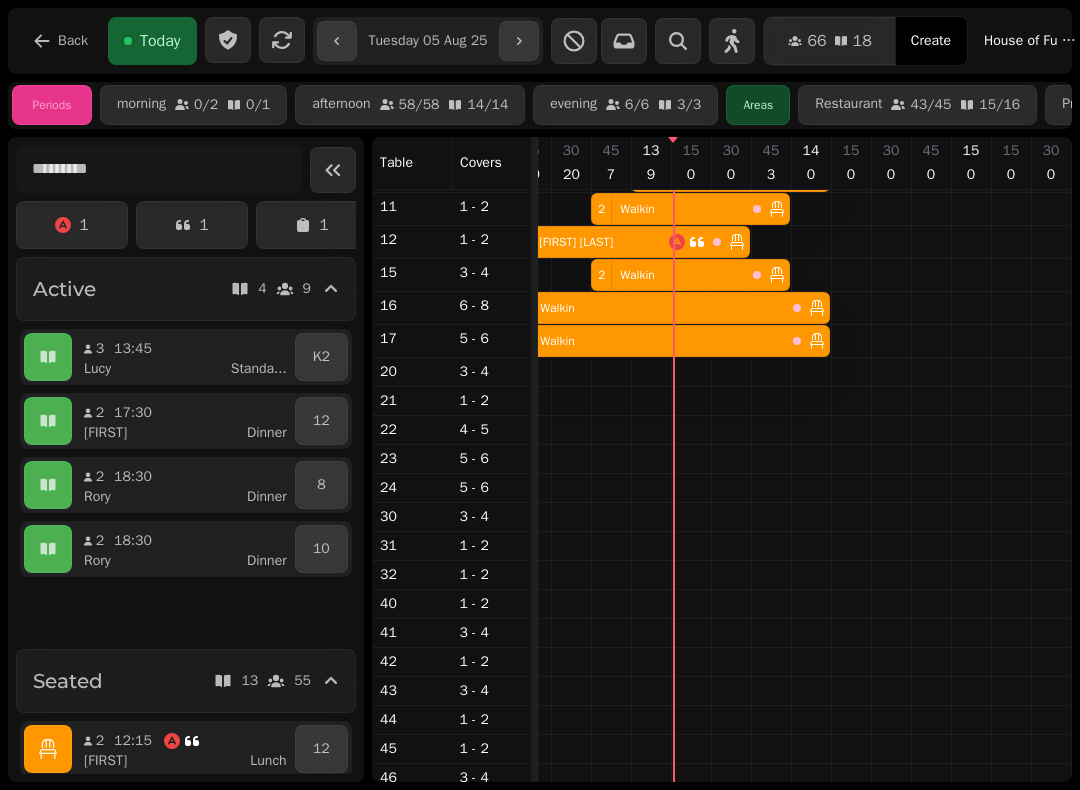 select on "*" 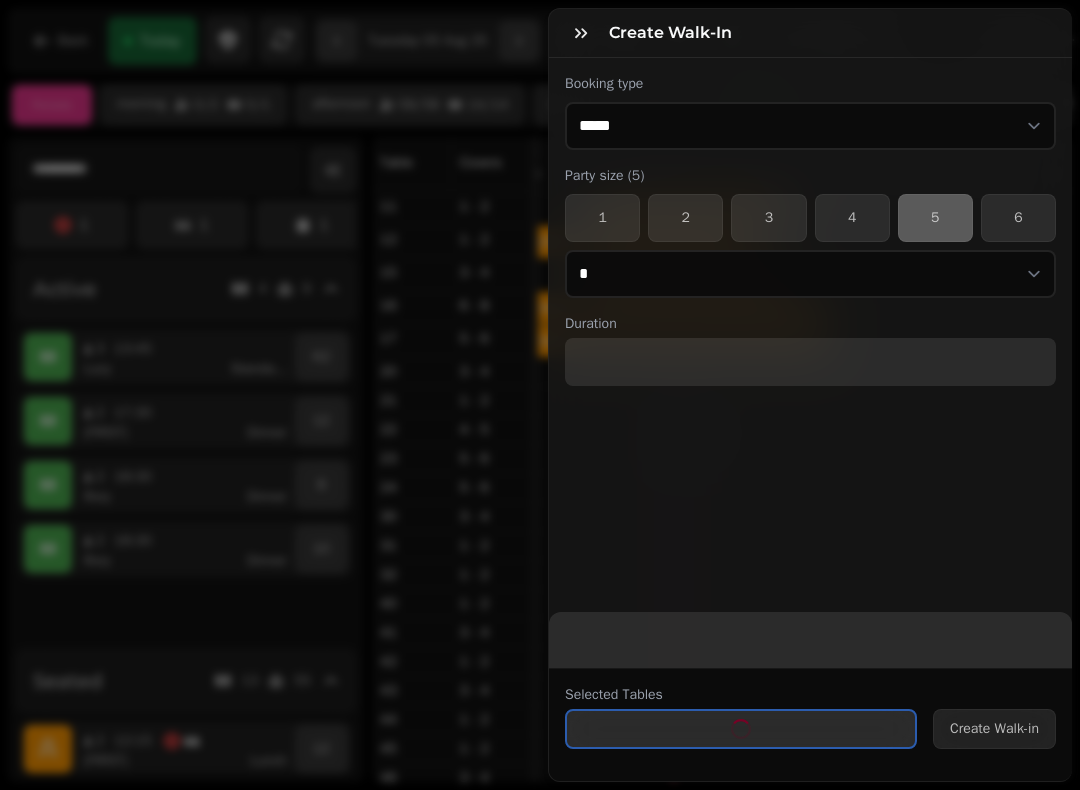 select on "****" 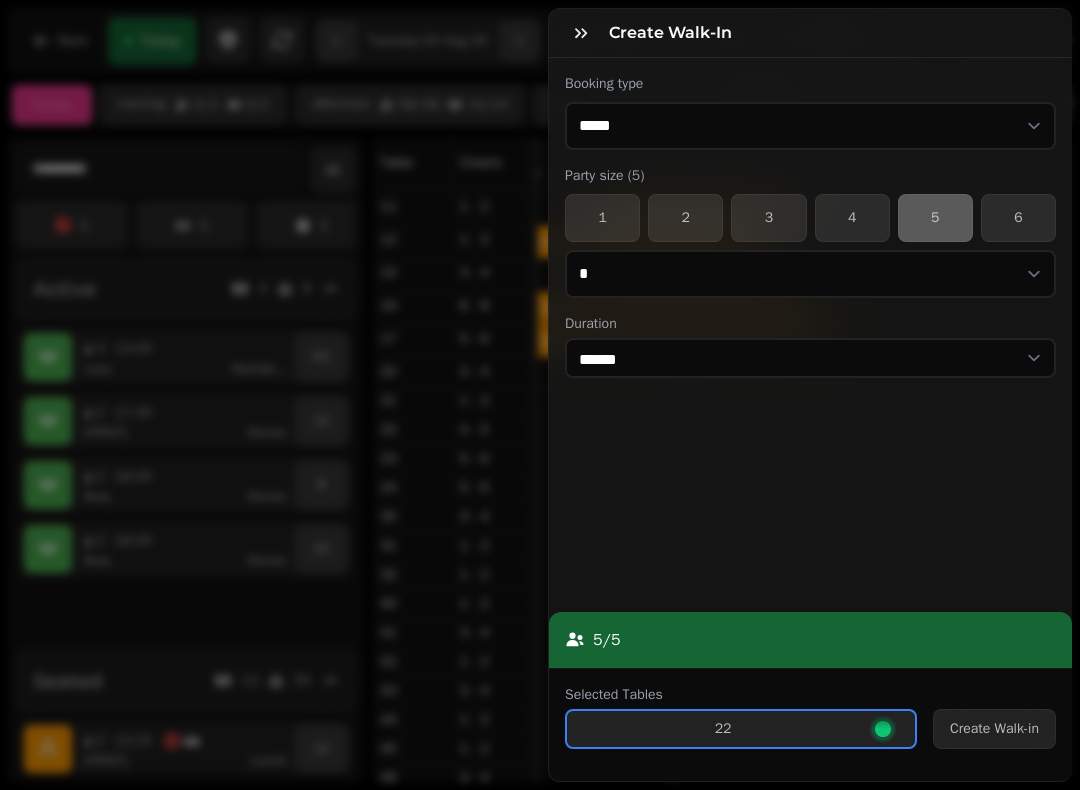 click on "4" at bounding box center [852, 218] 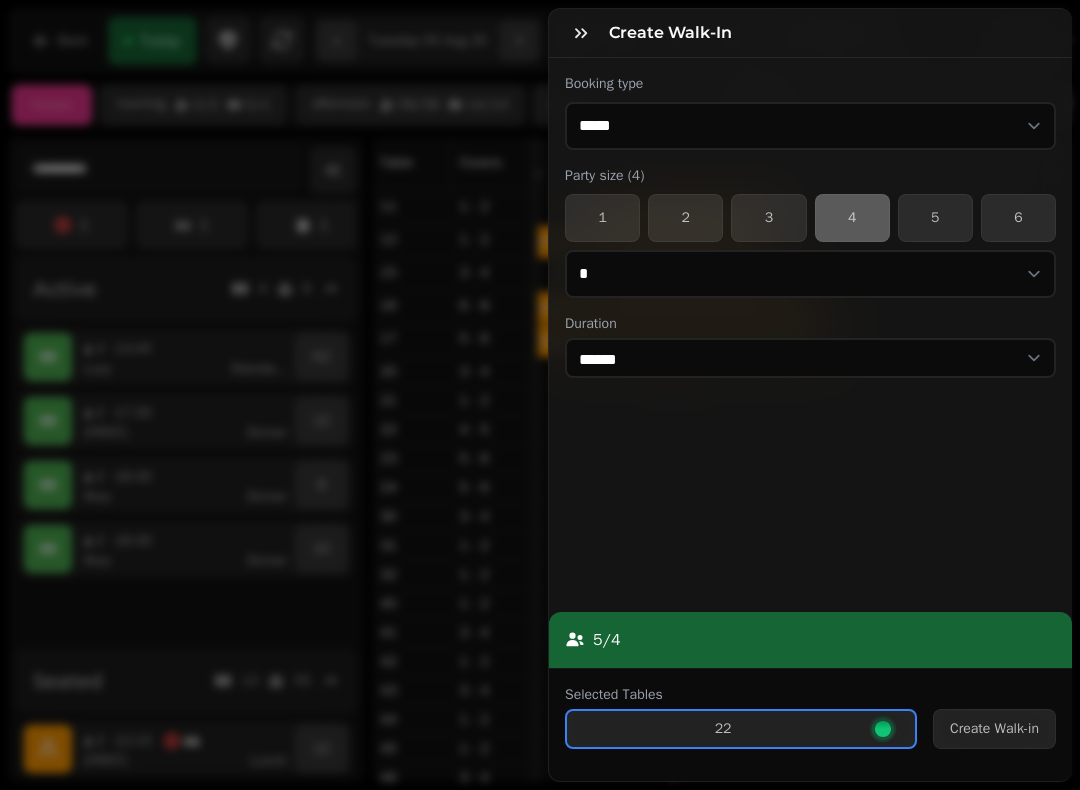 click on "Create Walk-in" at bounding box center [994, 729] 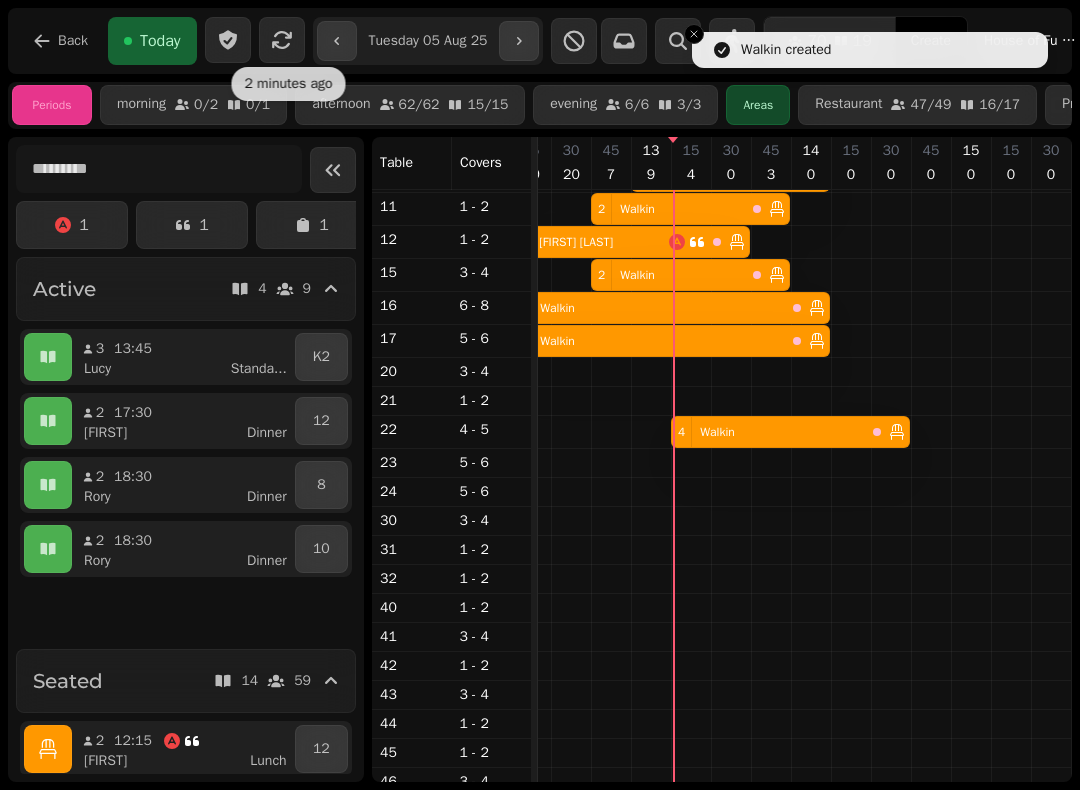 select on "*" 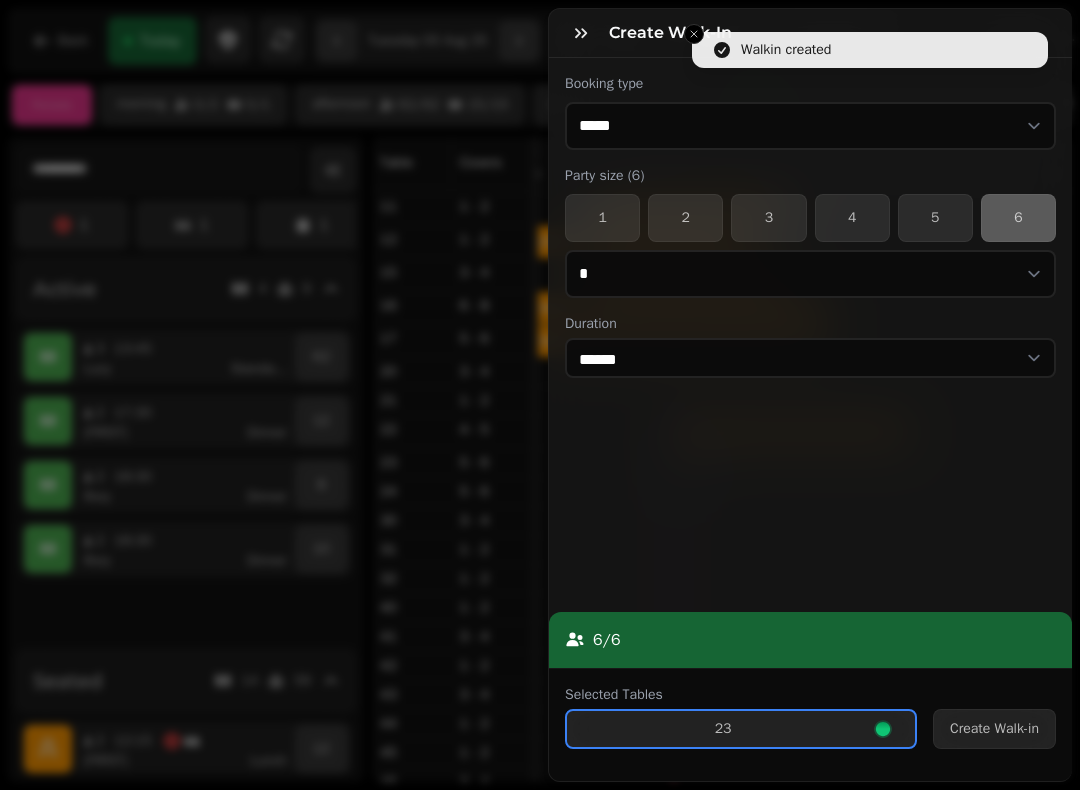 click on "4" at bounding box center [852, 218] 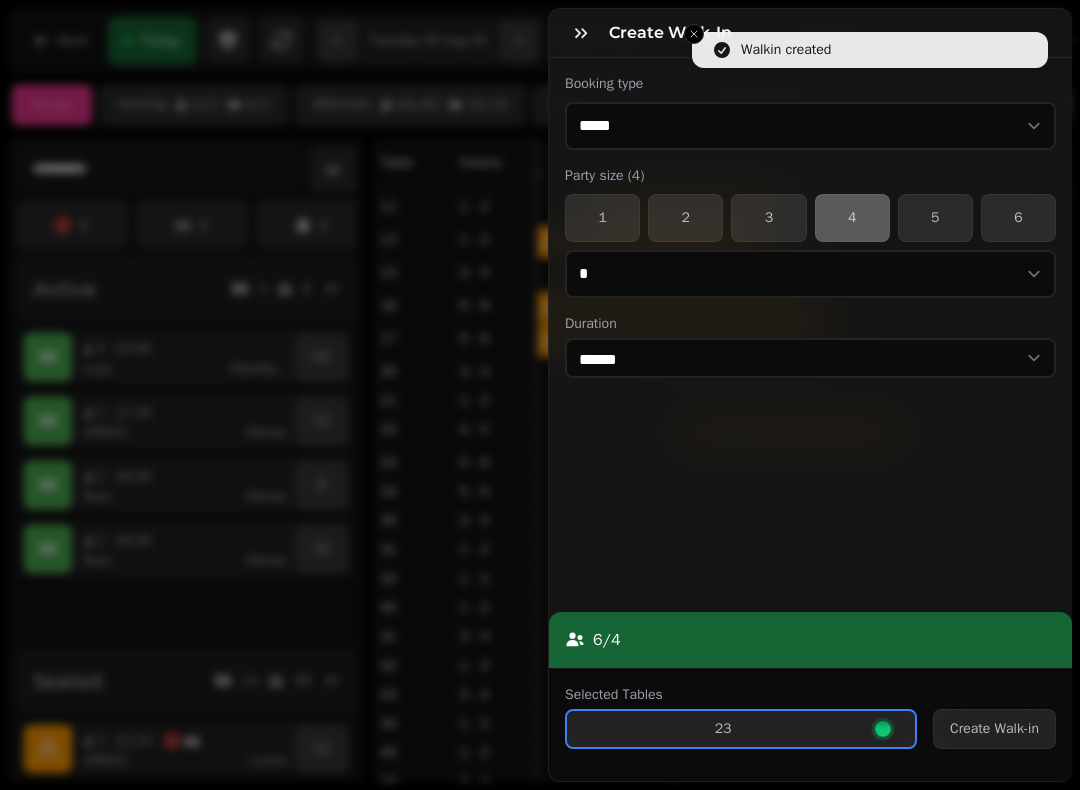 click on "Create Walk-in" at bounding box center (994, 729) 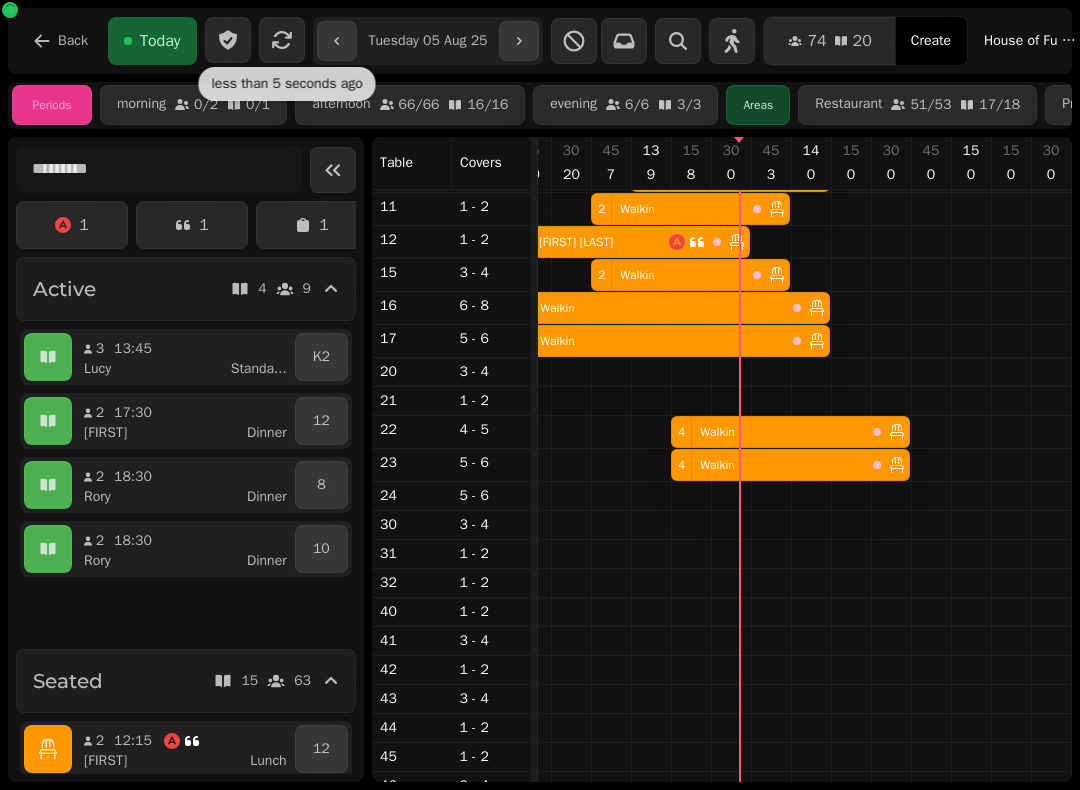 scroll, scrollTop: 0, scrollLeft: 97, axis: horizontal 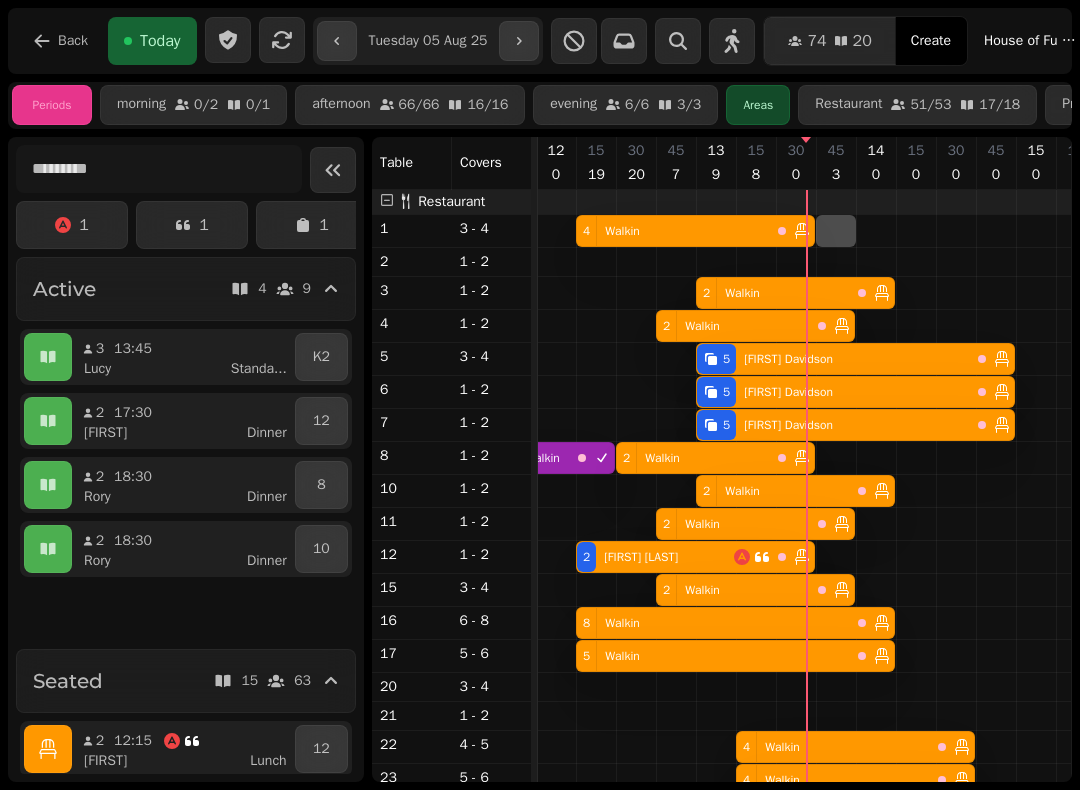 select on "*" 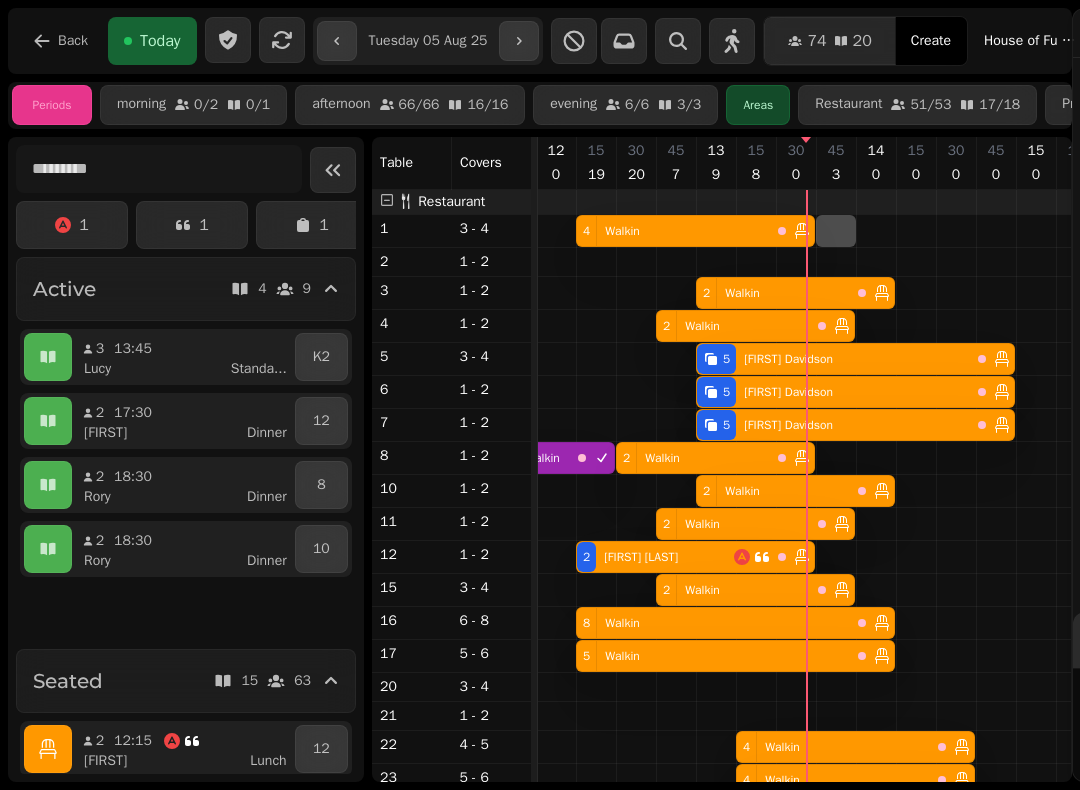 select on "****" 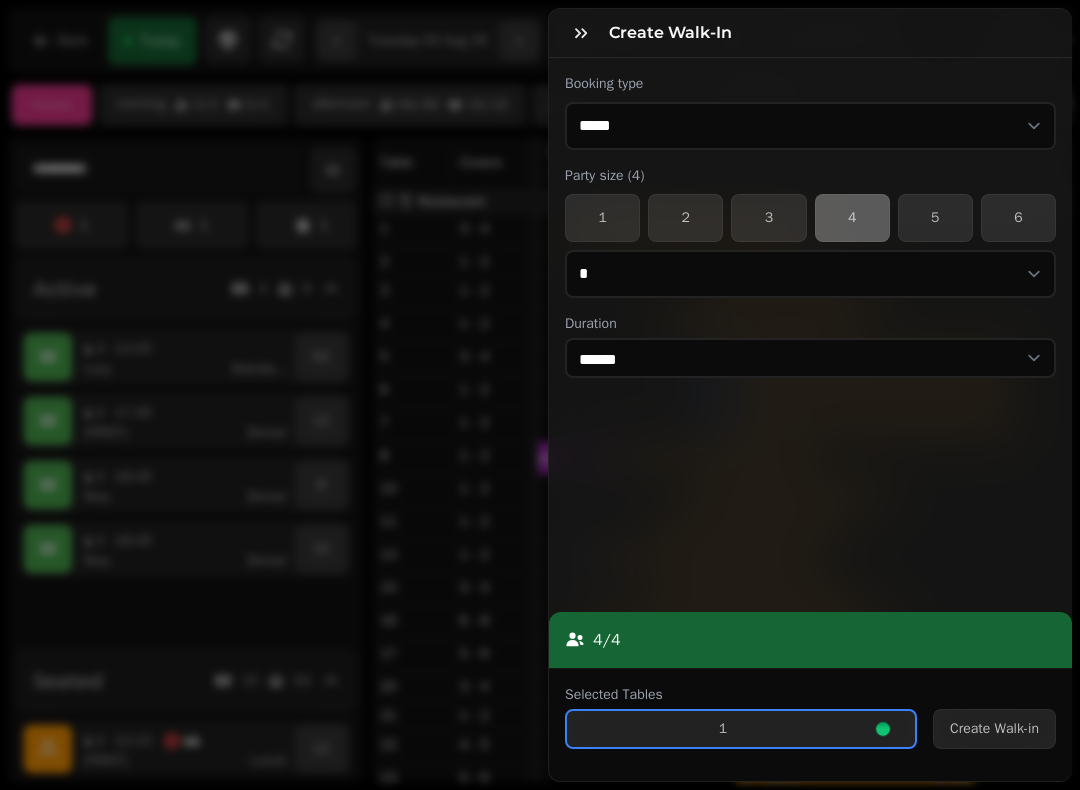 click on "3" at bounding box center (768, 218) 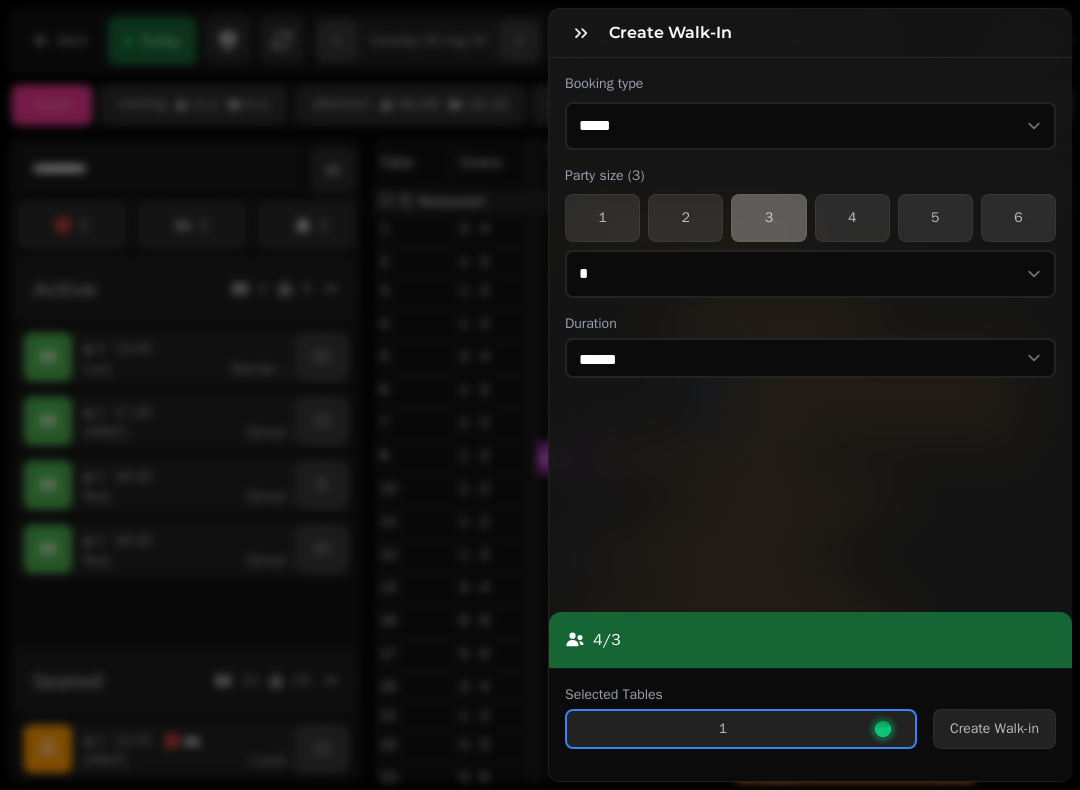click on "Create Walk-in" at bounding box center [994, 729] 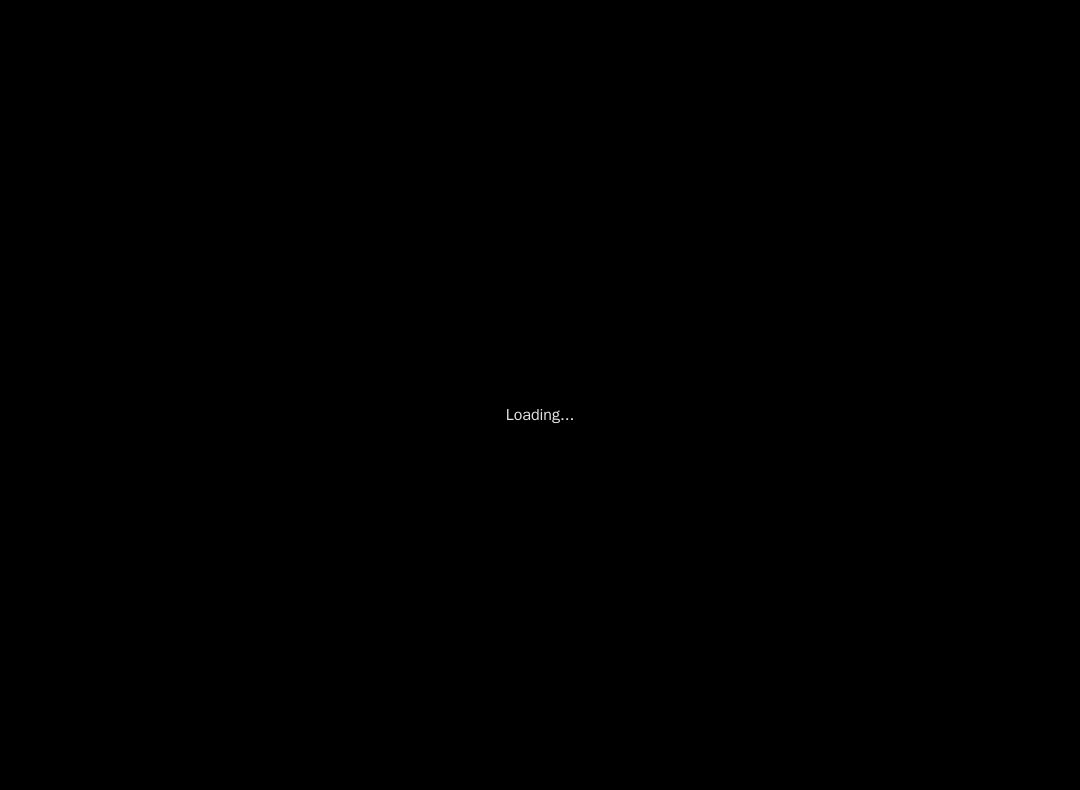 scroll, scrollTop: 0, scrollLeft: 0, axis: both 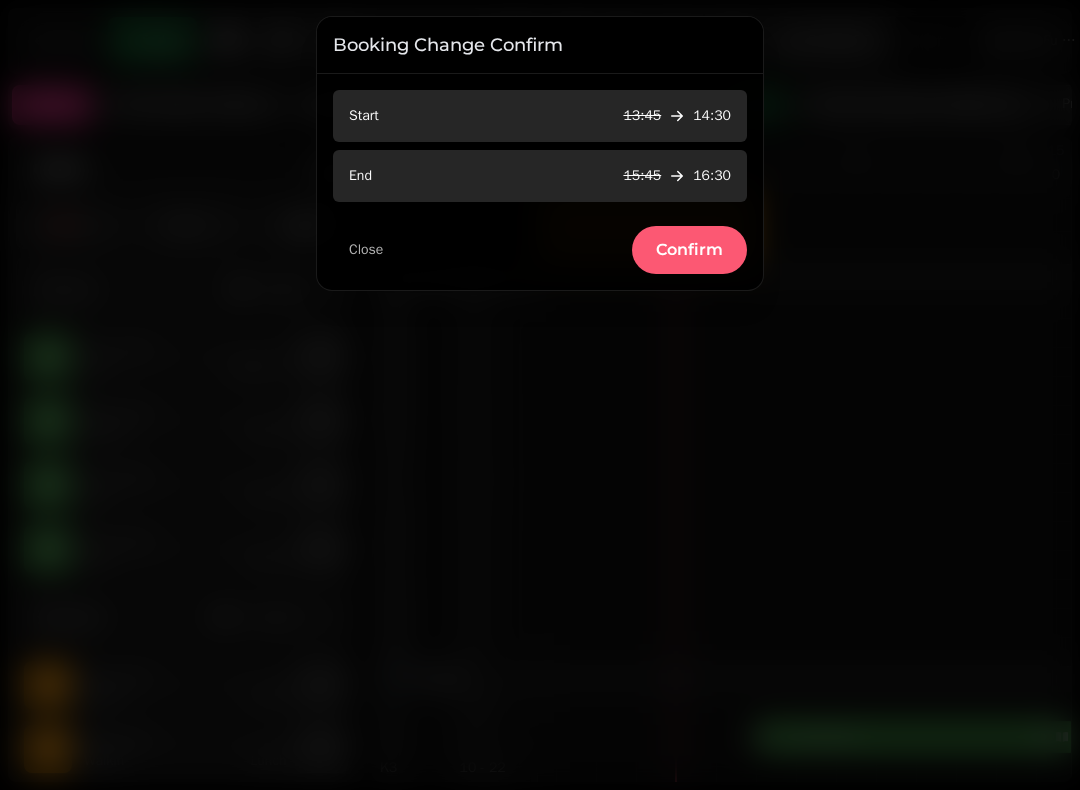click on "Confirm" at bounding box center [689, 250] 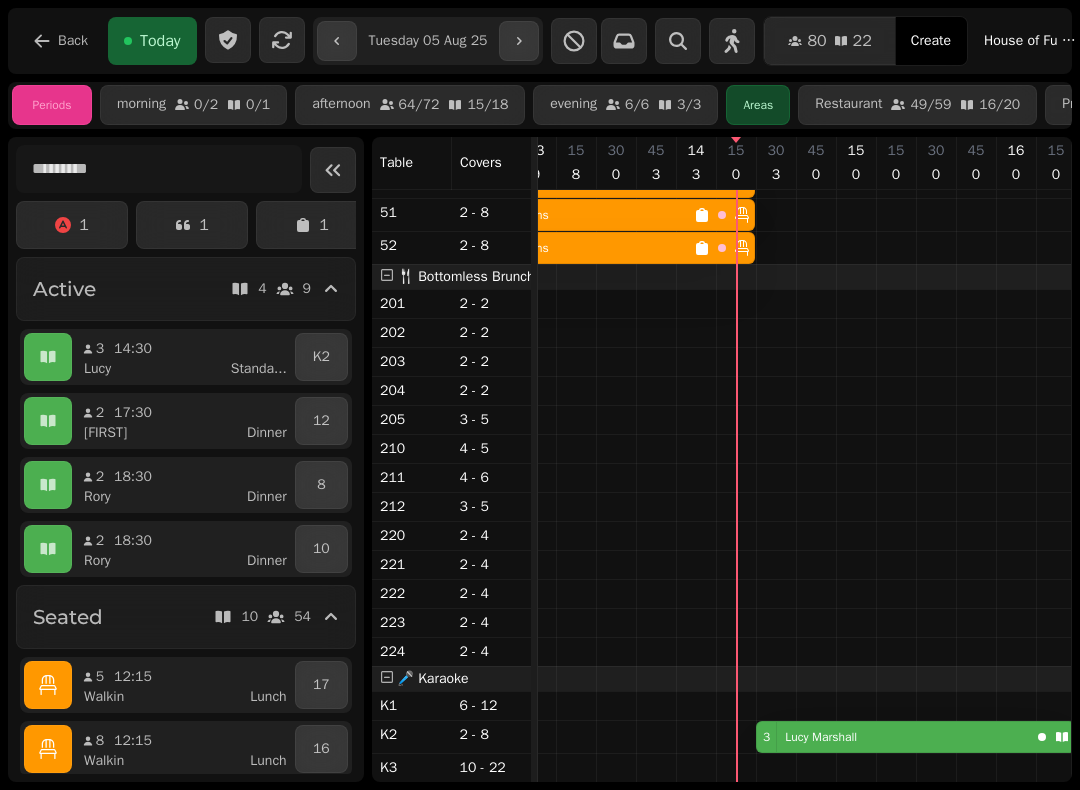 scroll, scrollTop: 376, scrollLeft: 251, axis: both 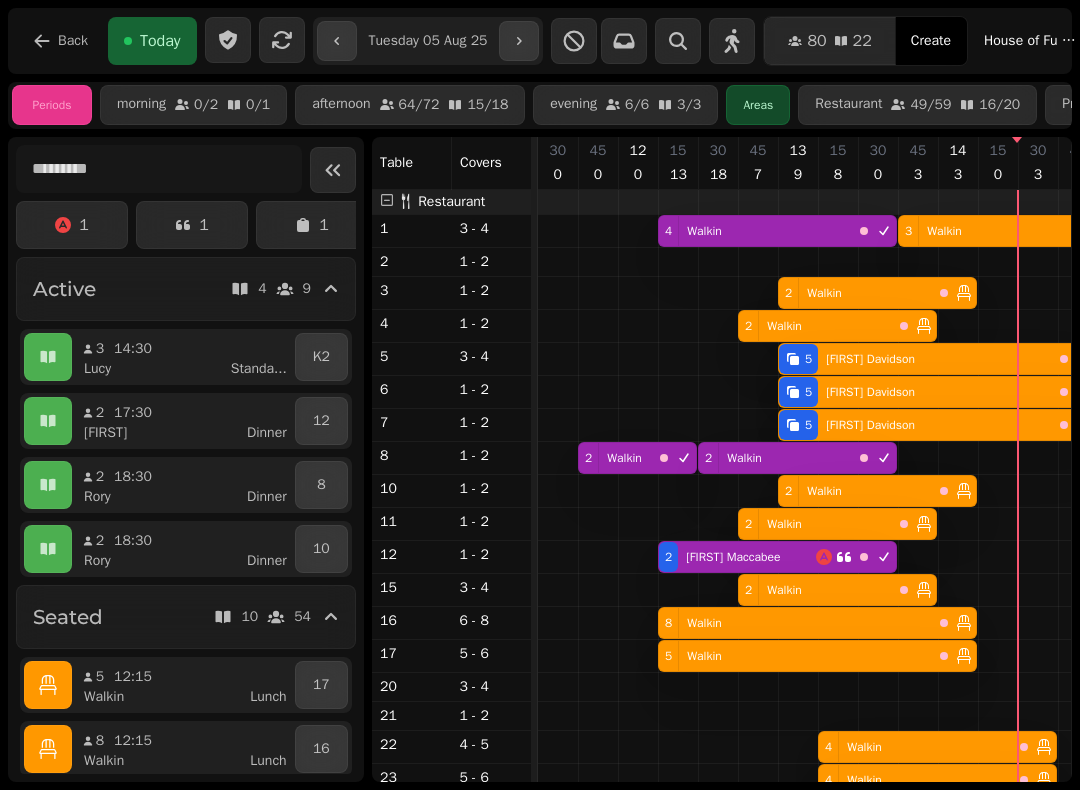 click on "Walkin" at bounding box center (820, 293) 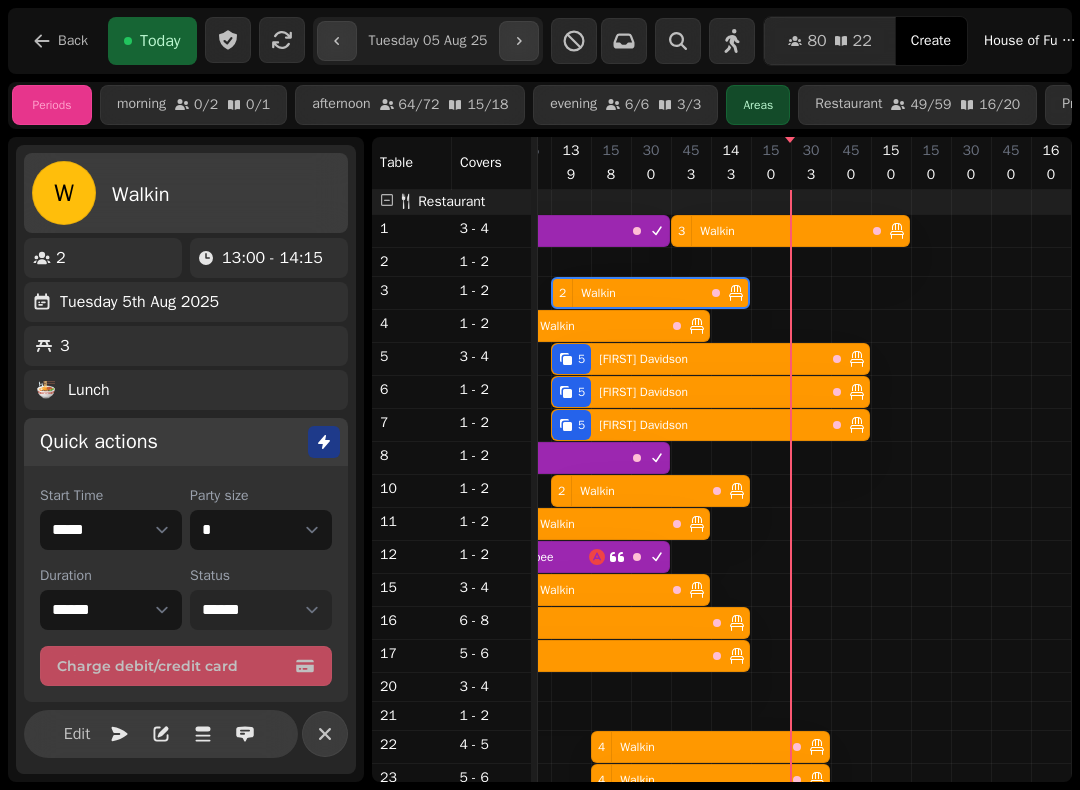 click on "**********" at bounding box center (261, 610) 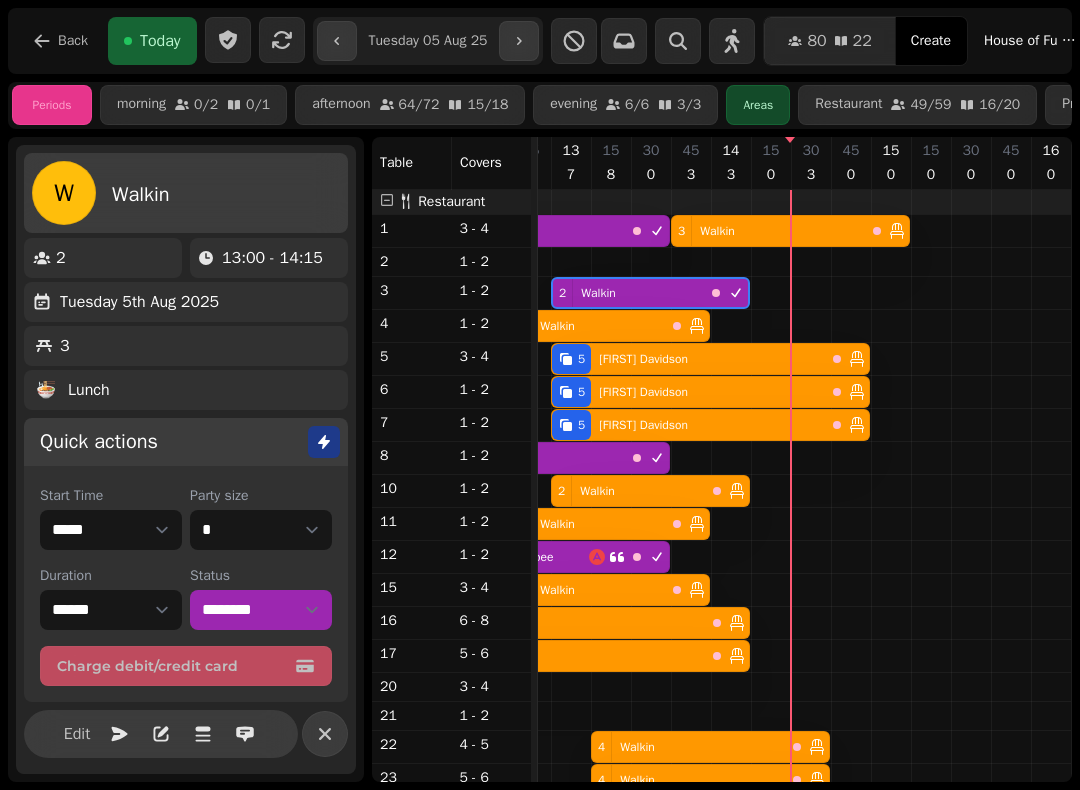 click on "[FIRST]   [LAST]" at bounding box center (643, 359) 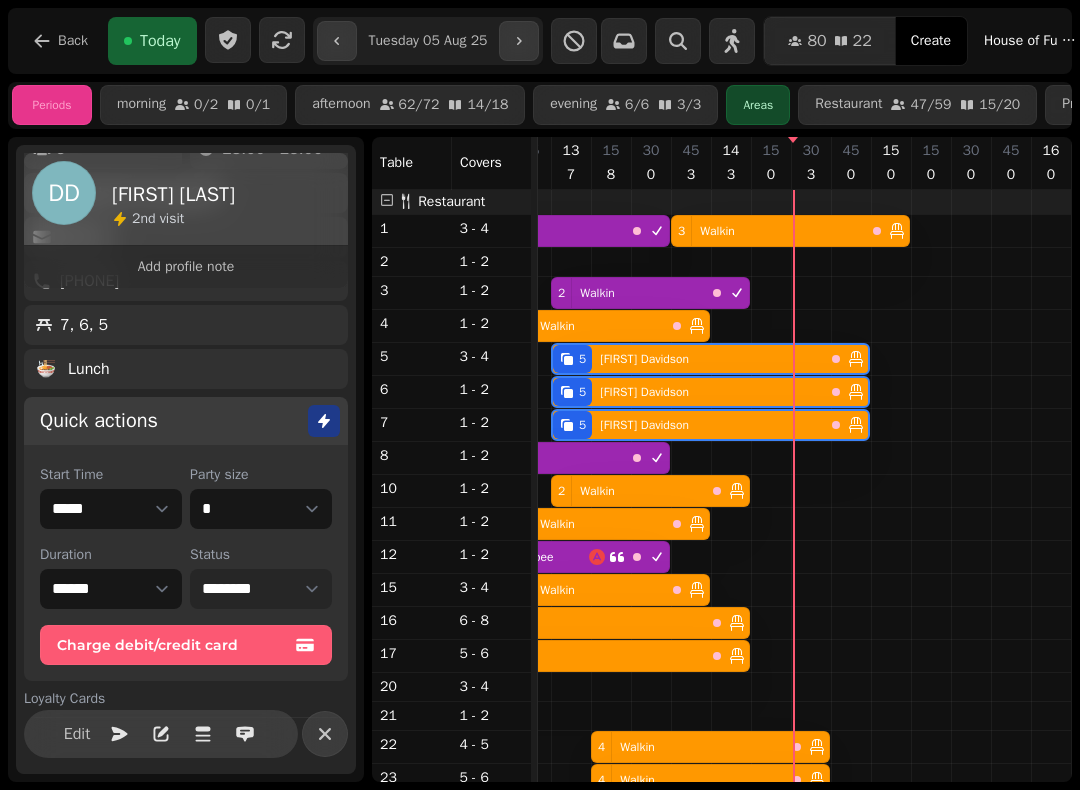 click on "**********" at bounding box center [261, 589] 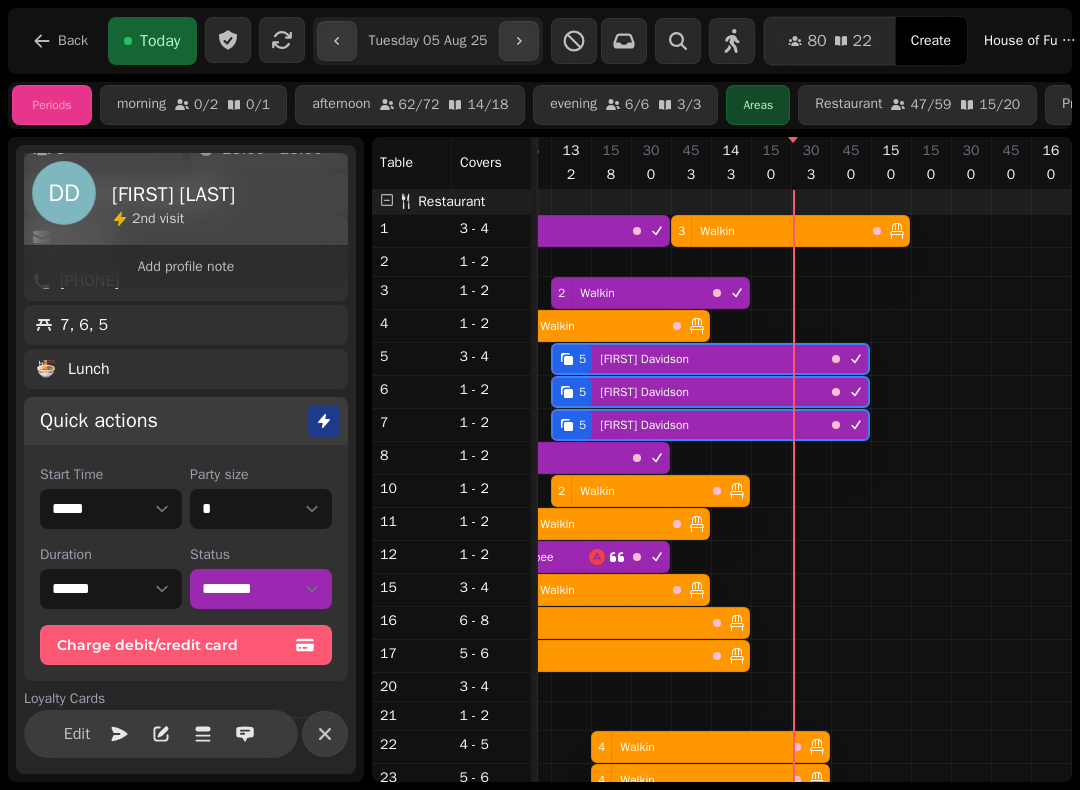 click on "2 Walkin" at bounding box center [588, 326] 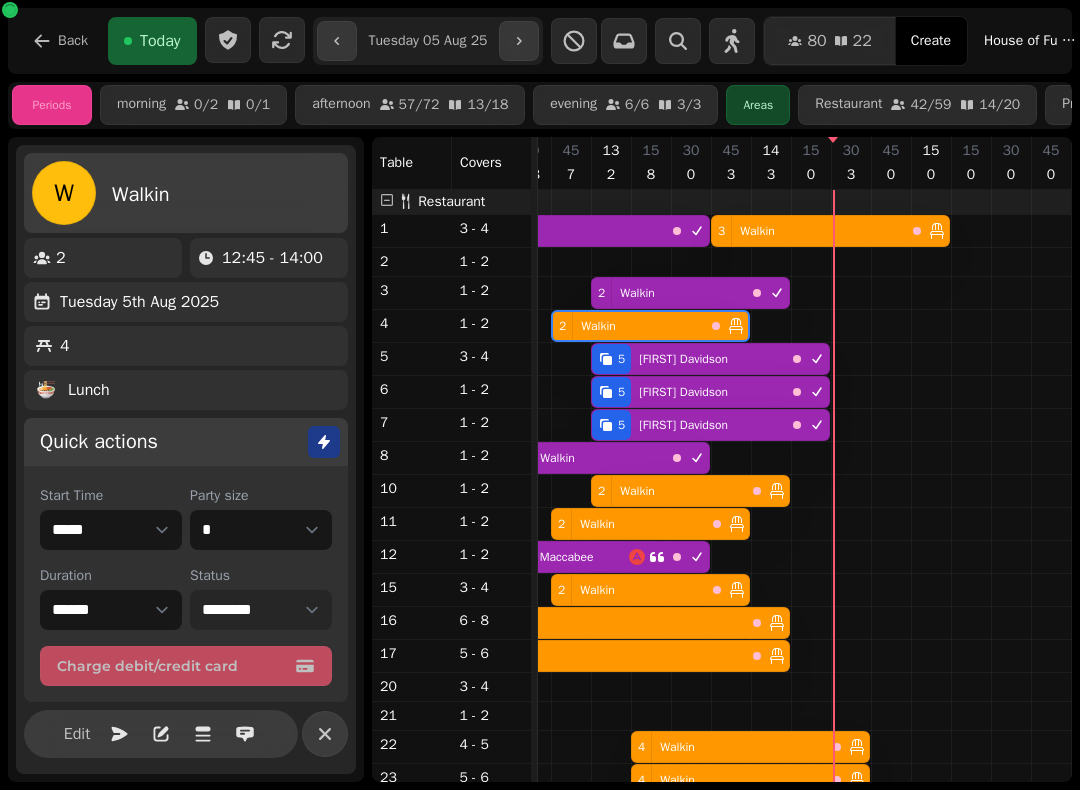 click on "**********" at bounding box center (261, 610) 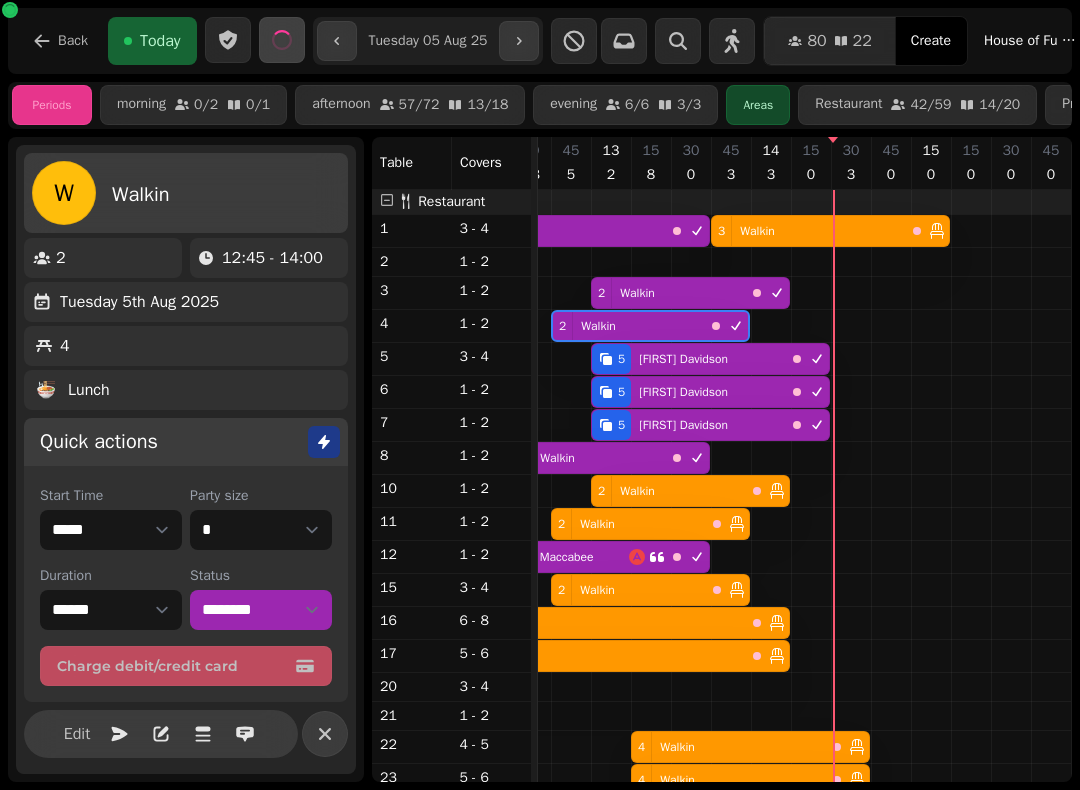 click on "2 Walkin" at bounding box center [668, 491] 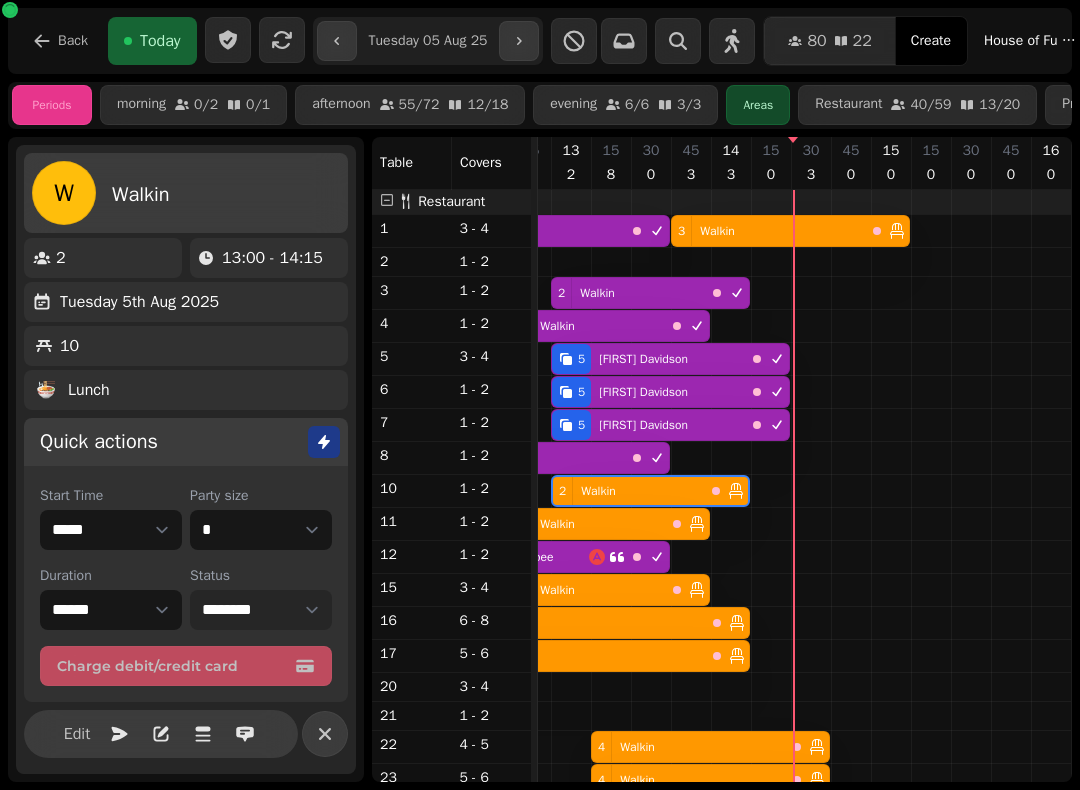 click on "**********" at bounding box center [261, 610] 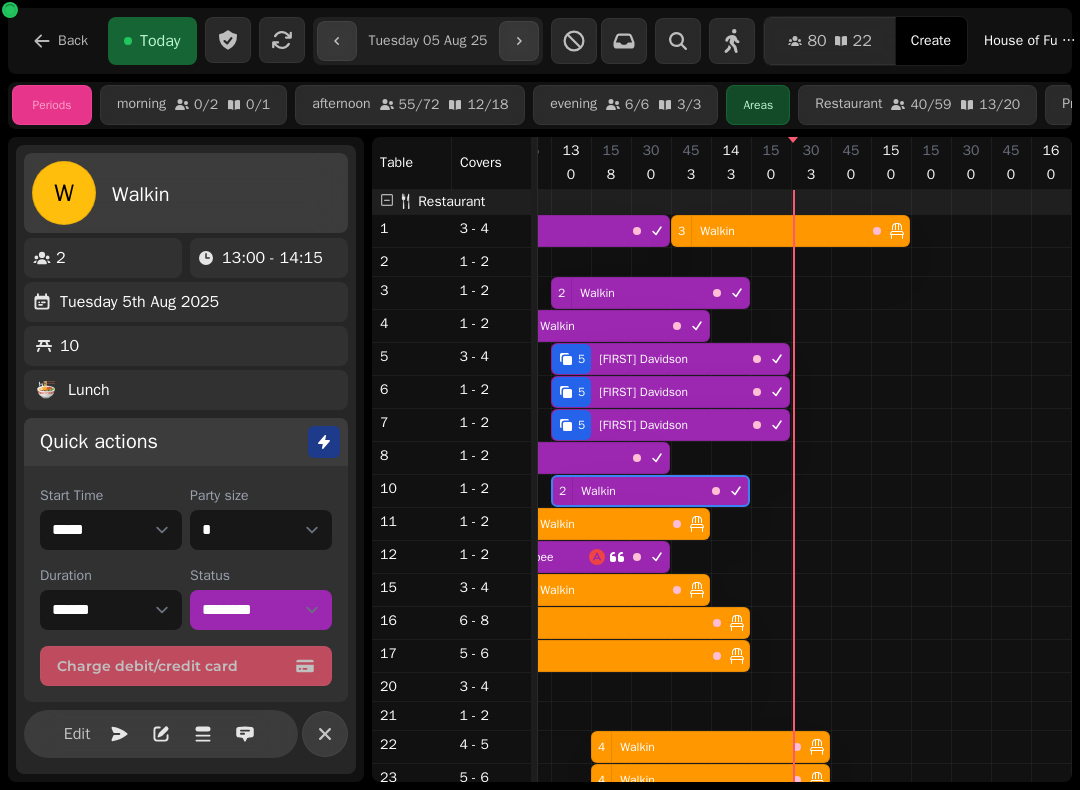 click on "2 Walkin" at bounding box center (588, 524) 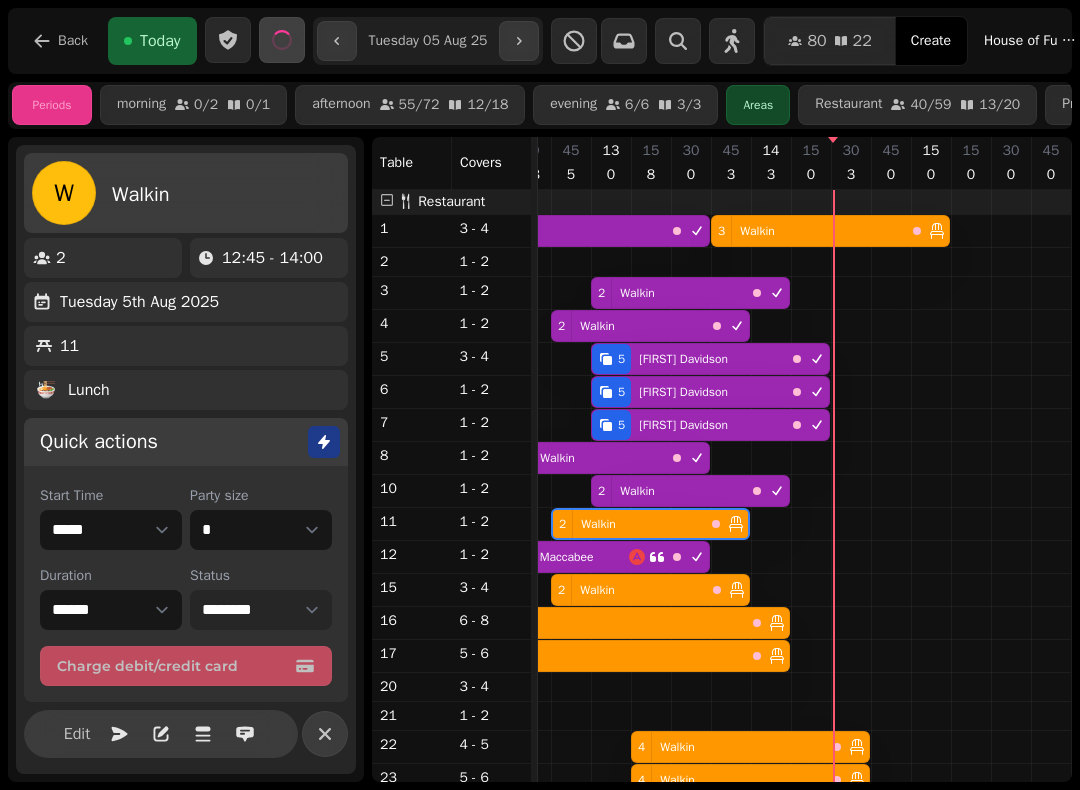 click on "**********" at bounding box center (261, 610) 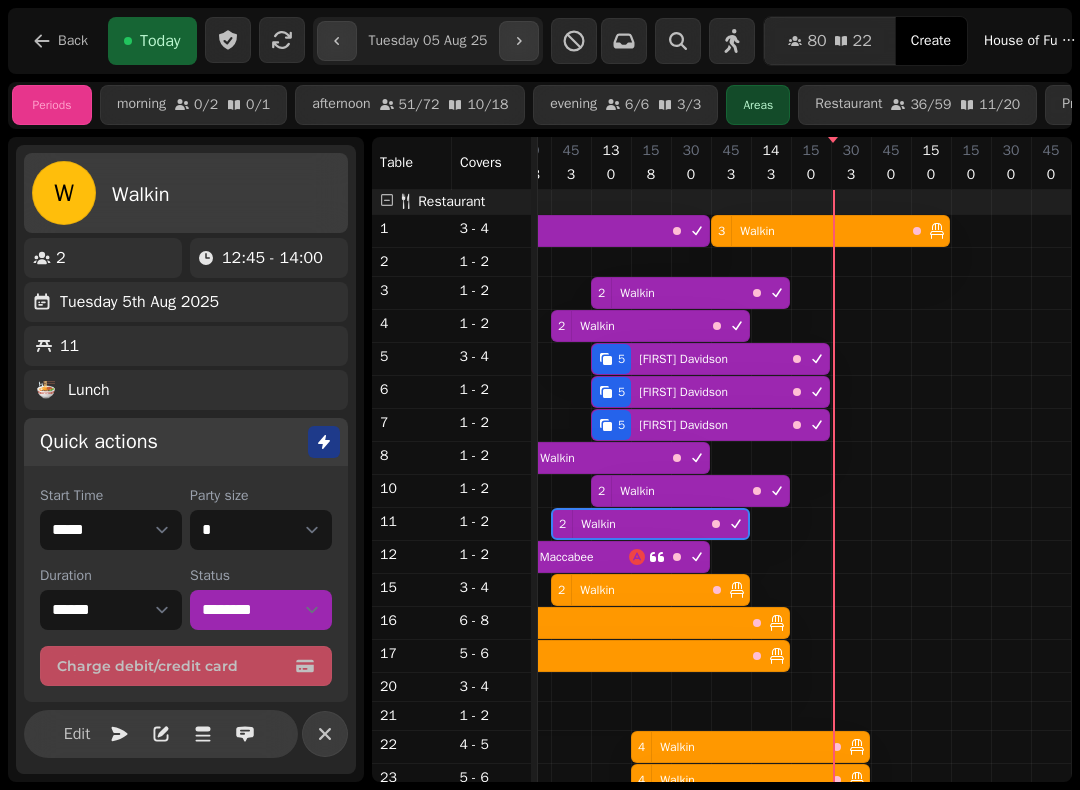 click on "Walkin" at bounding box center (593, 590) 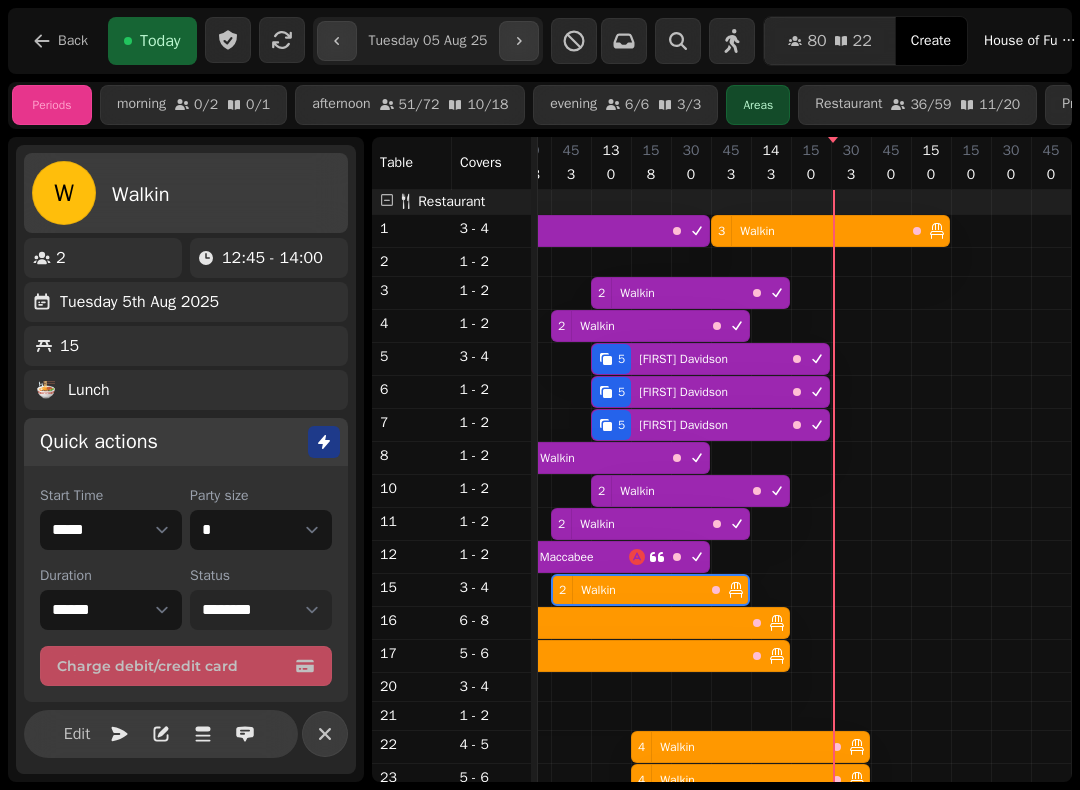 click on "**********" at bounding box center [261, 610] 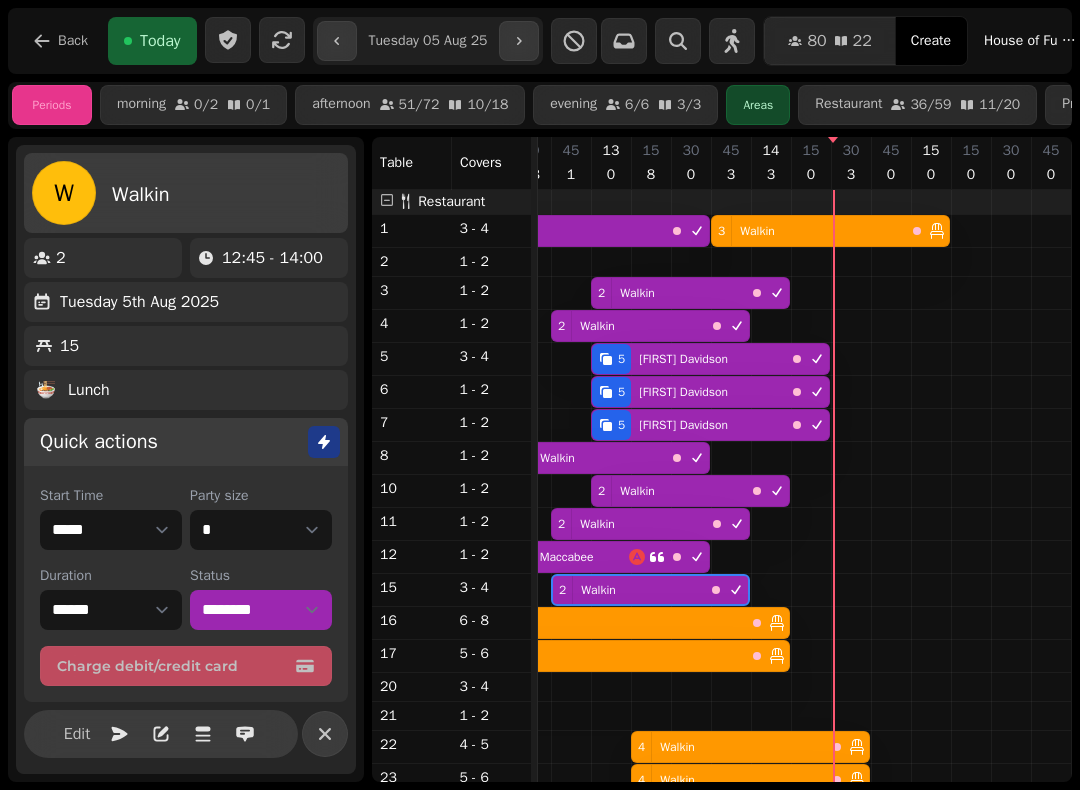 click on "8 Walkin" at bounding box center (608, 623) 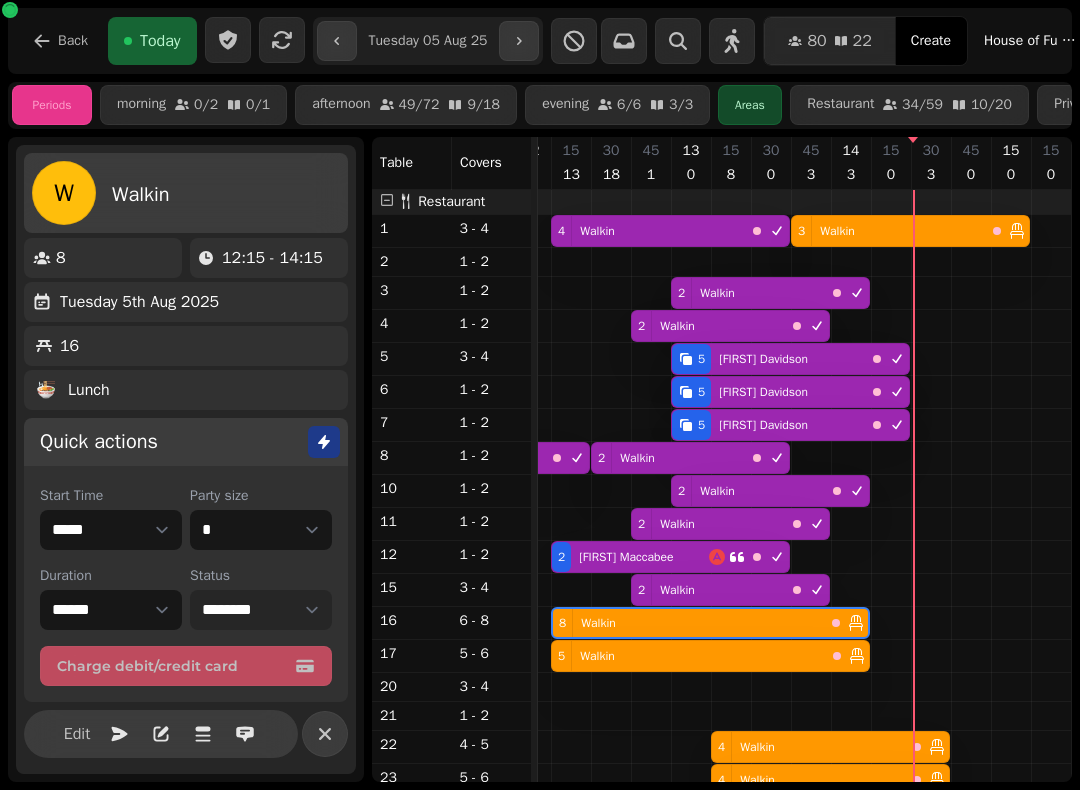 click on "**********" at bounding box center (261, 610) 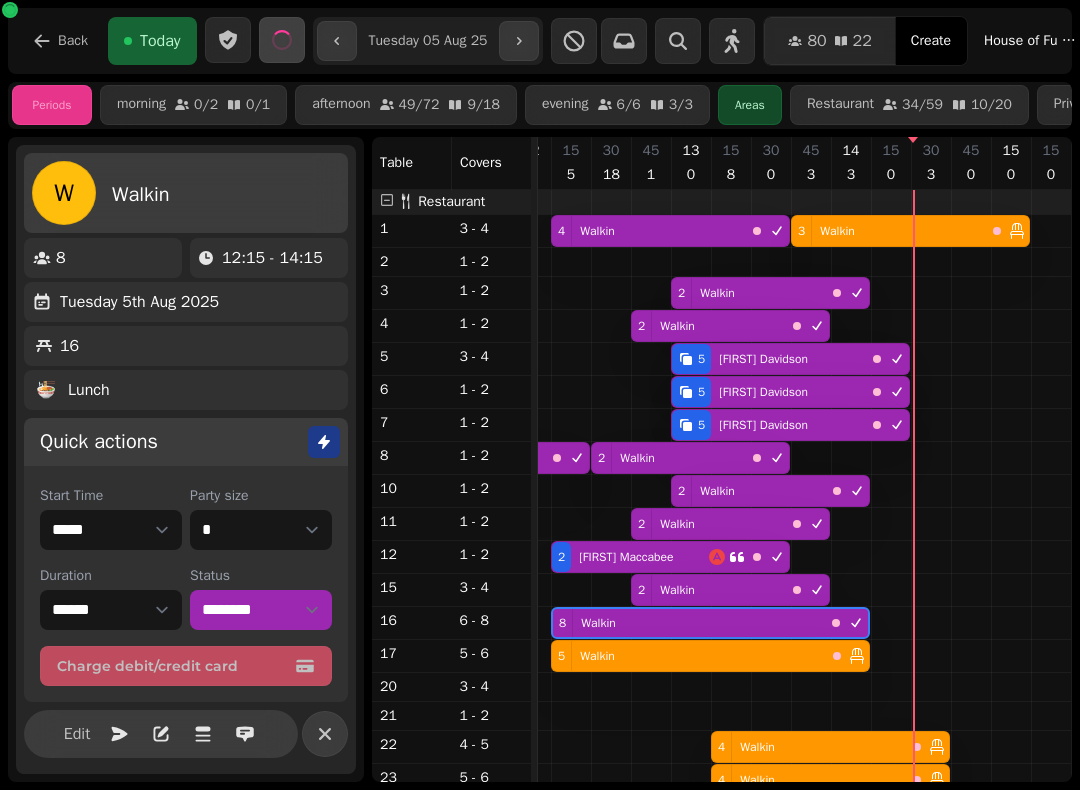 click on "5 Walkin" at bounding box center (688, 656) 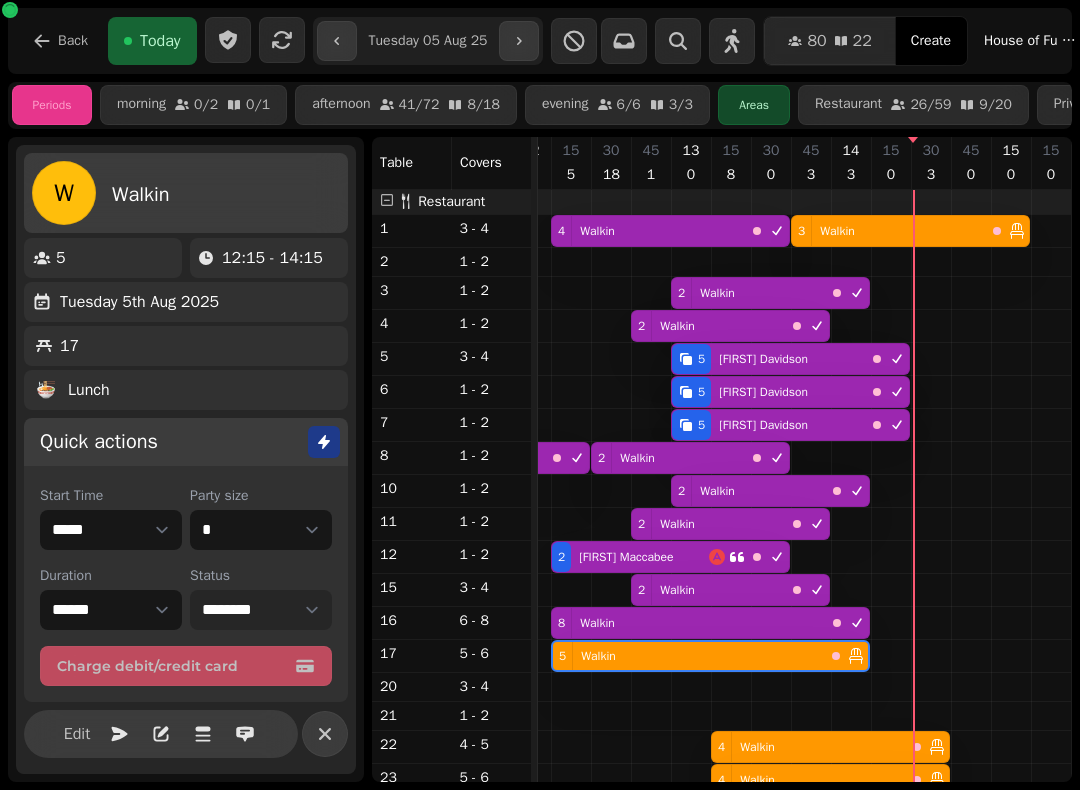 click on "**********" at bounding box center (261, 610) 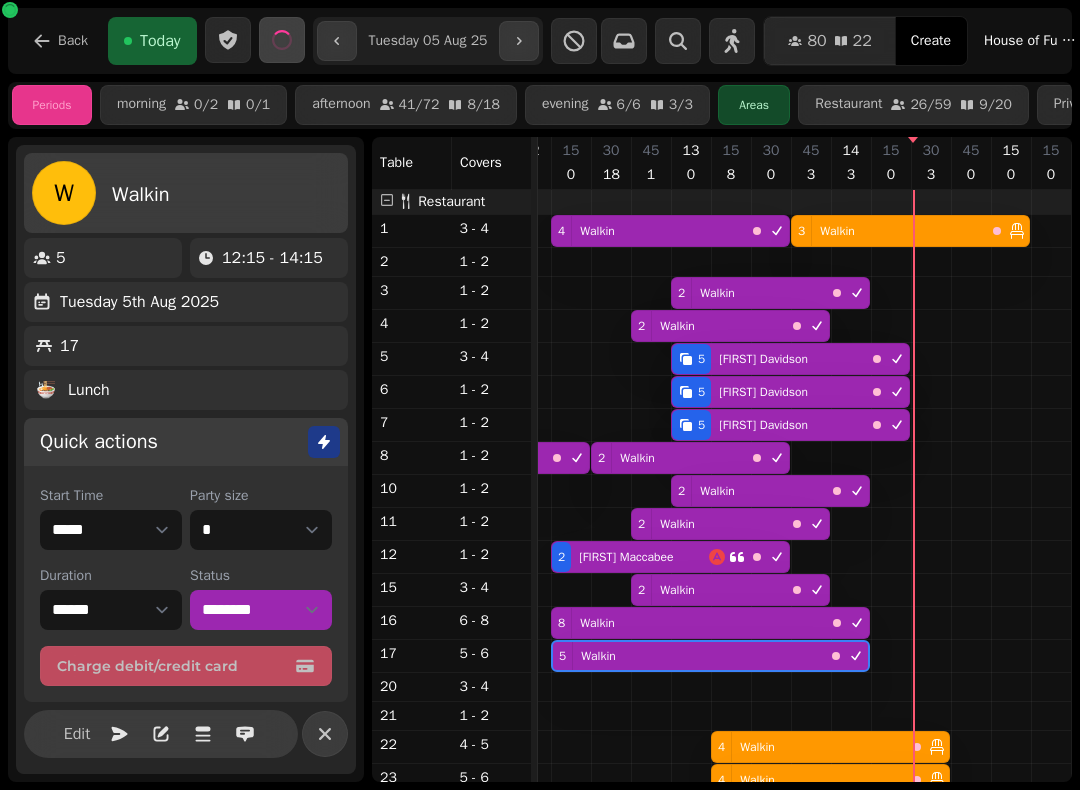 click on "Walkin" at bounding box center (757, 747) 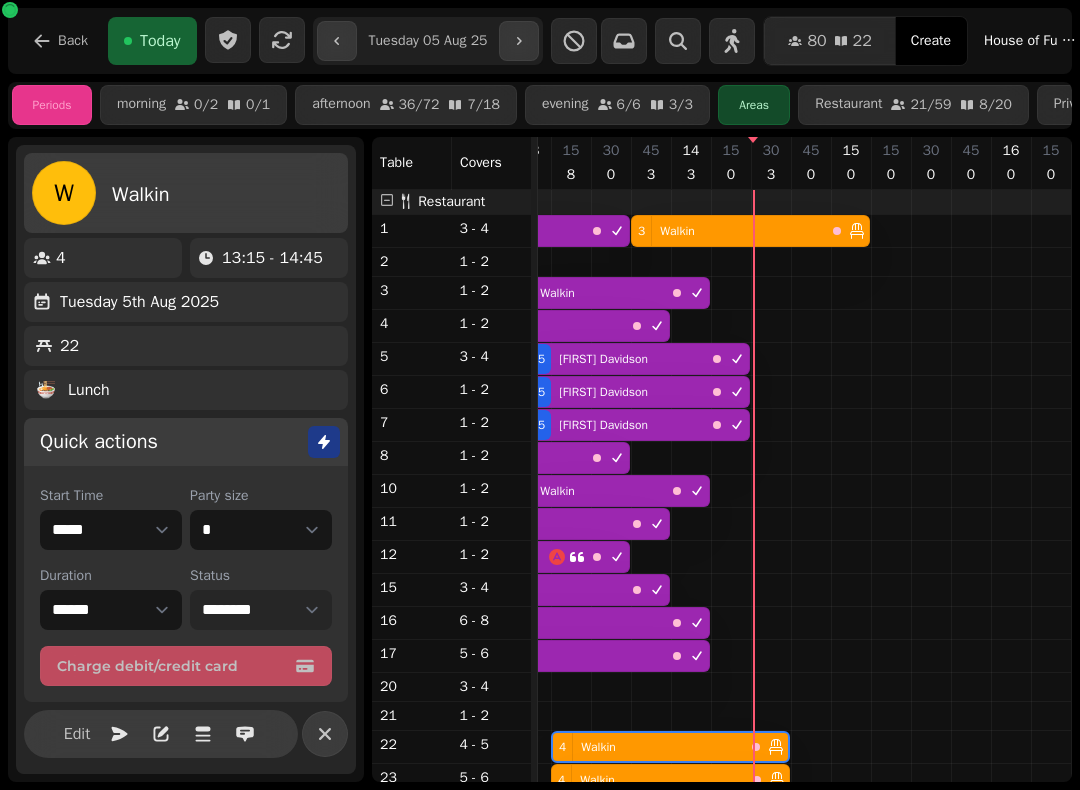 click on "**********" at bounding box center [261, 610] 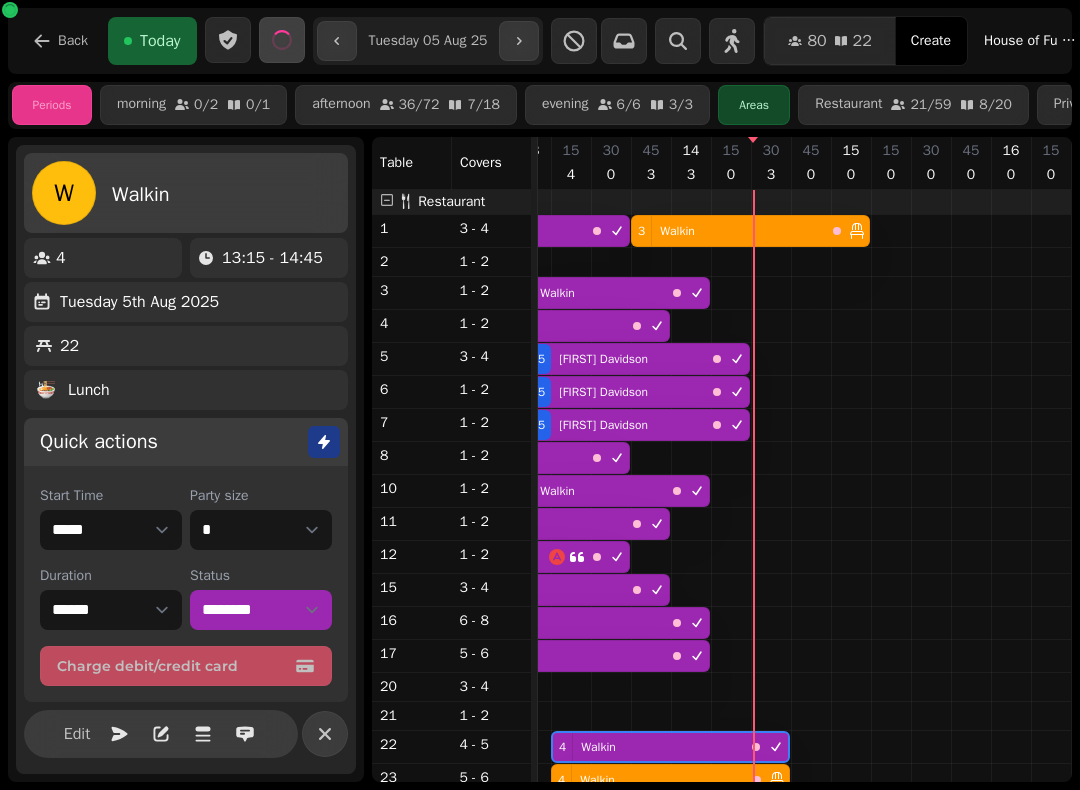 click on "Walkin" at bounding box center [593, 780] 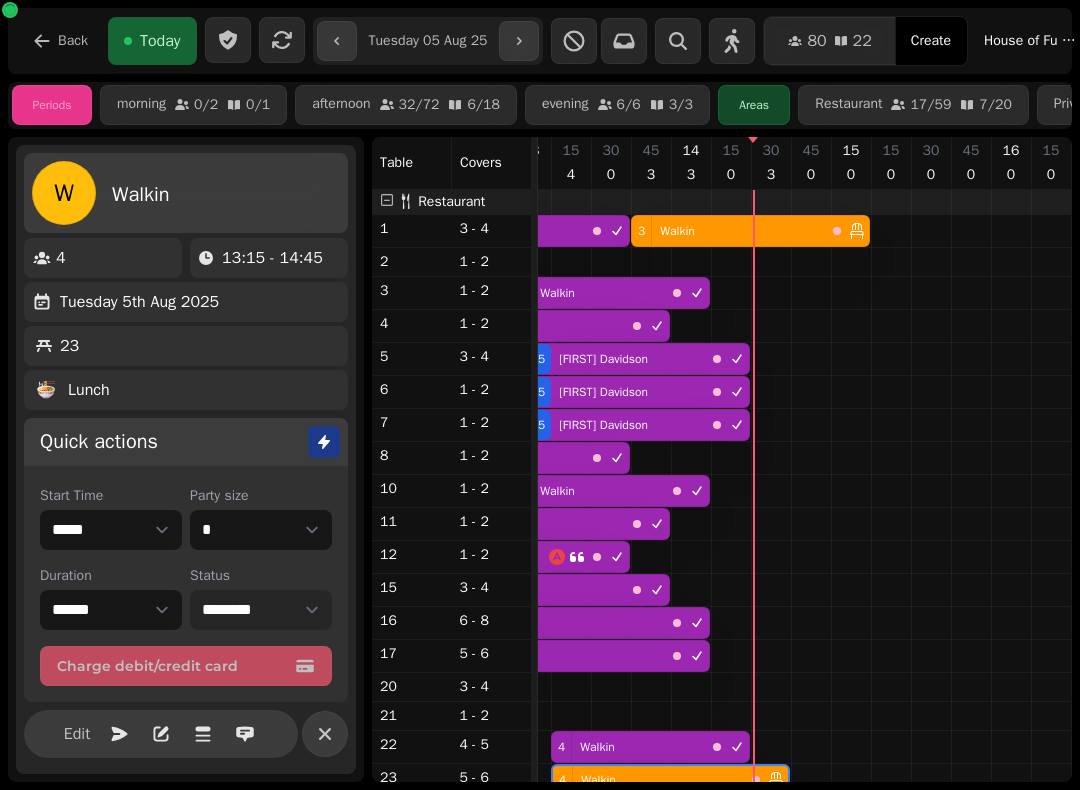 click on "**********" at bounding box center [261, 610] 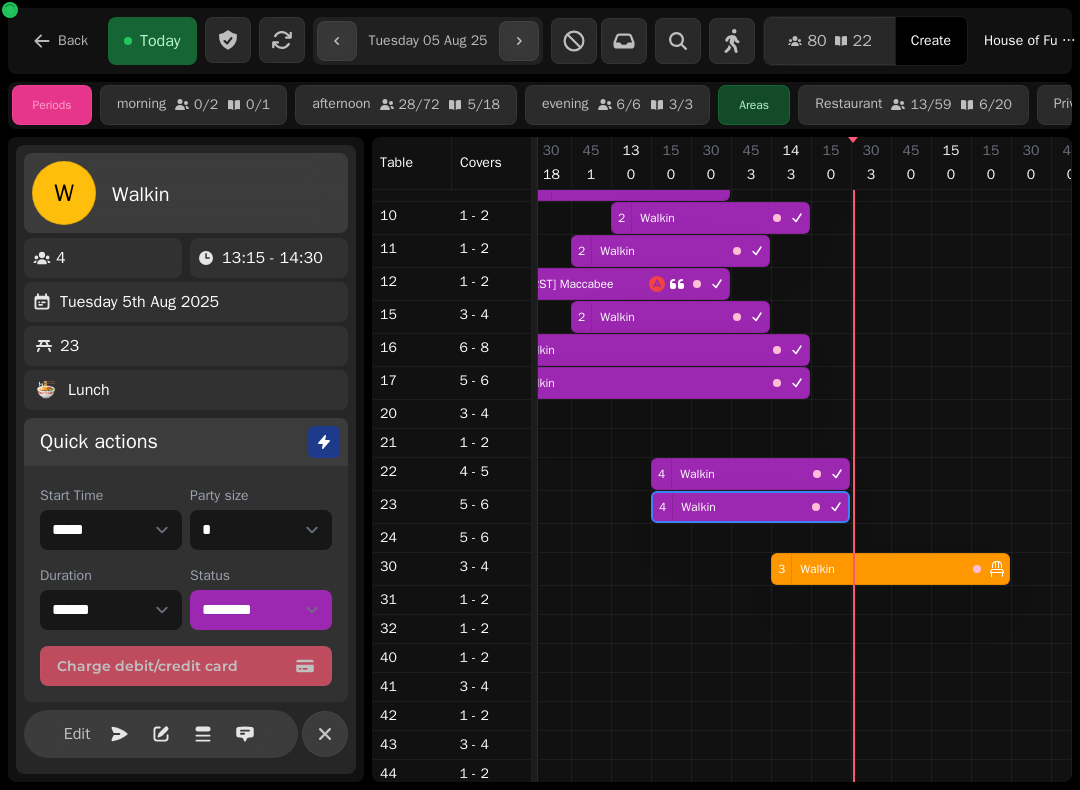 click on "Walkin" at bounding box center [813, 569] 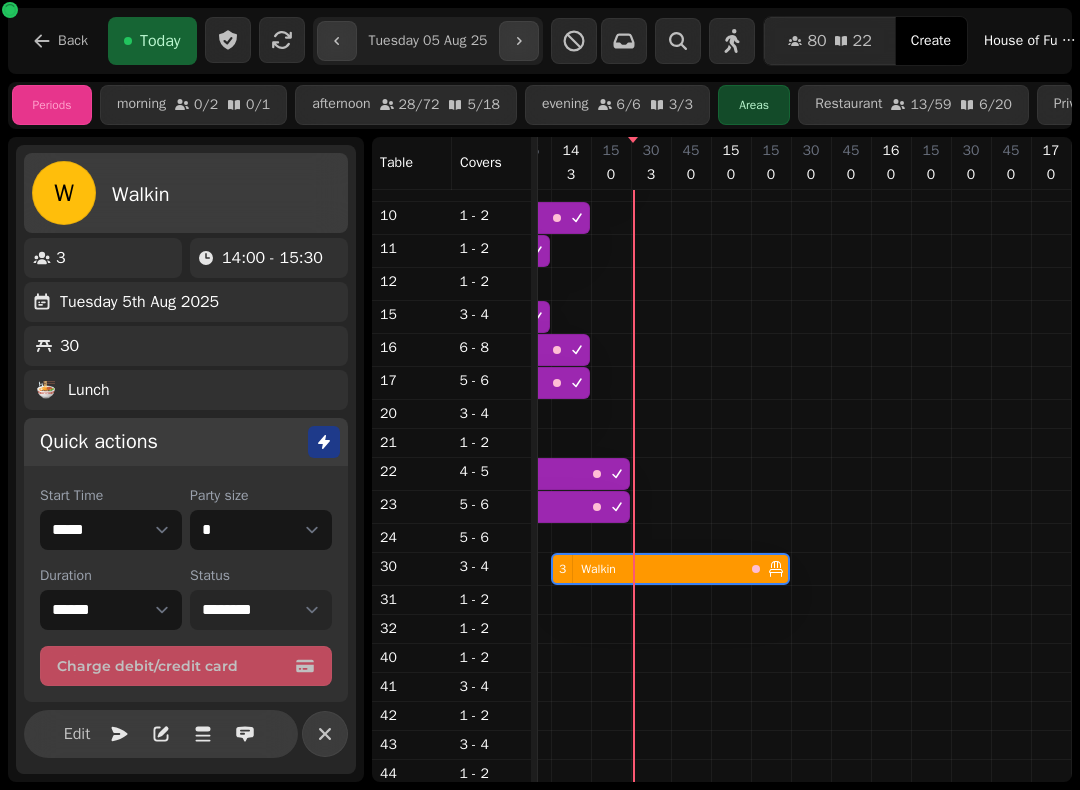 click on "**********" at bounding box center [261, 610] 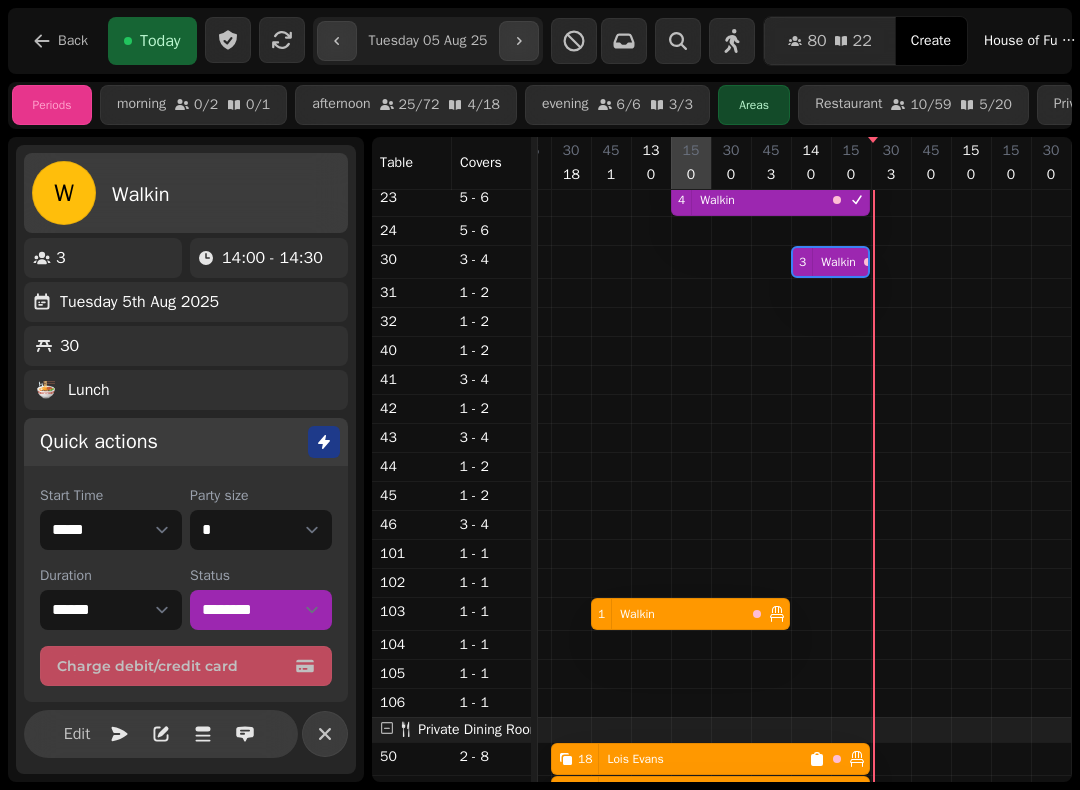 click at bounding box center (691, 484) 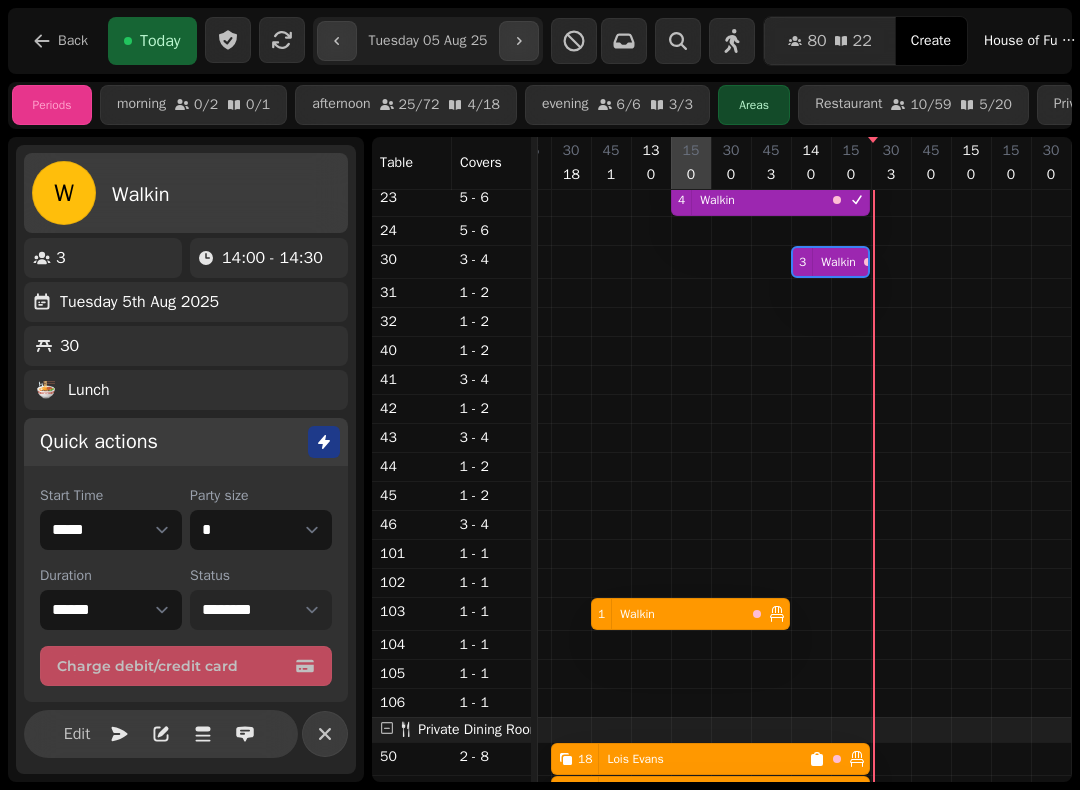 click on "**********" at bounding box center (261, 610) 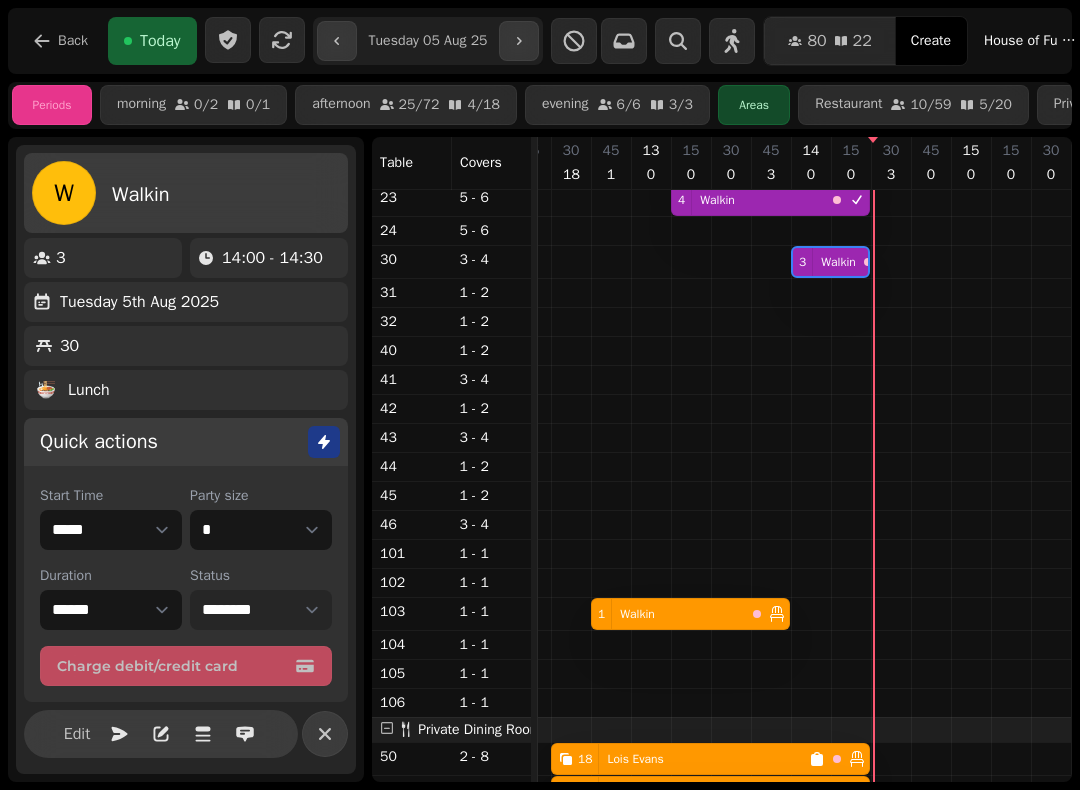 click on "**********" at bounding box center (261, 610) 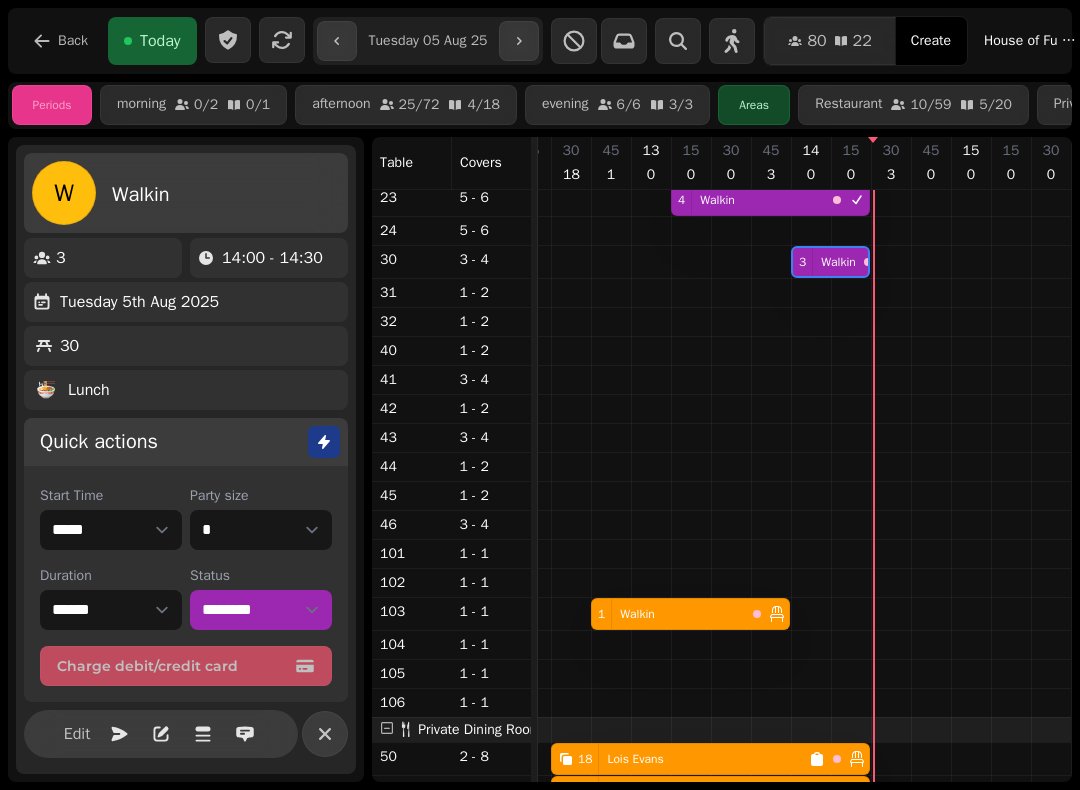 click on "Walkin" at bounding box center (637, 614) 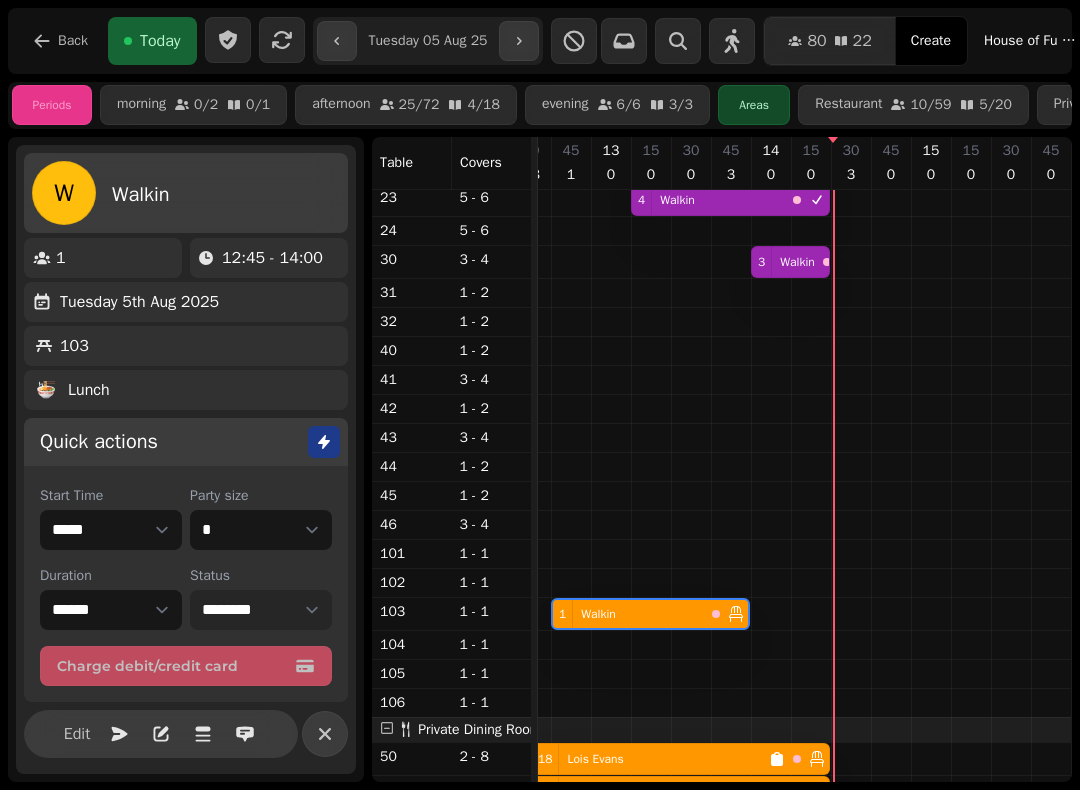 click on "**********" at bounding box center [261, 610] 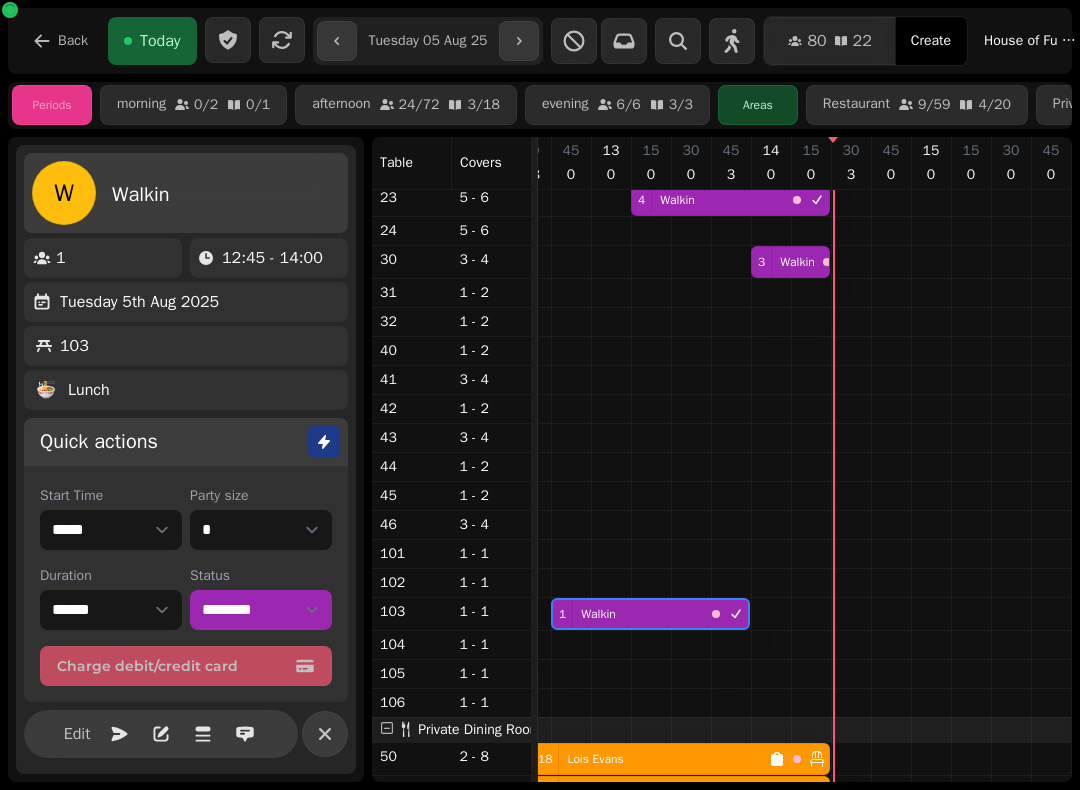 click on "[FIRST]   [LAST]" at bounding box center [591, 759] 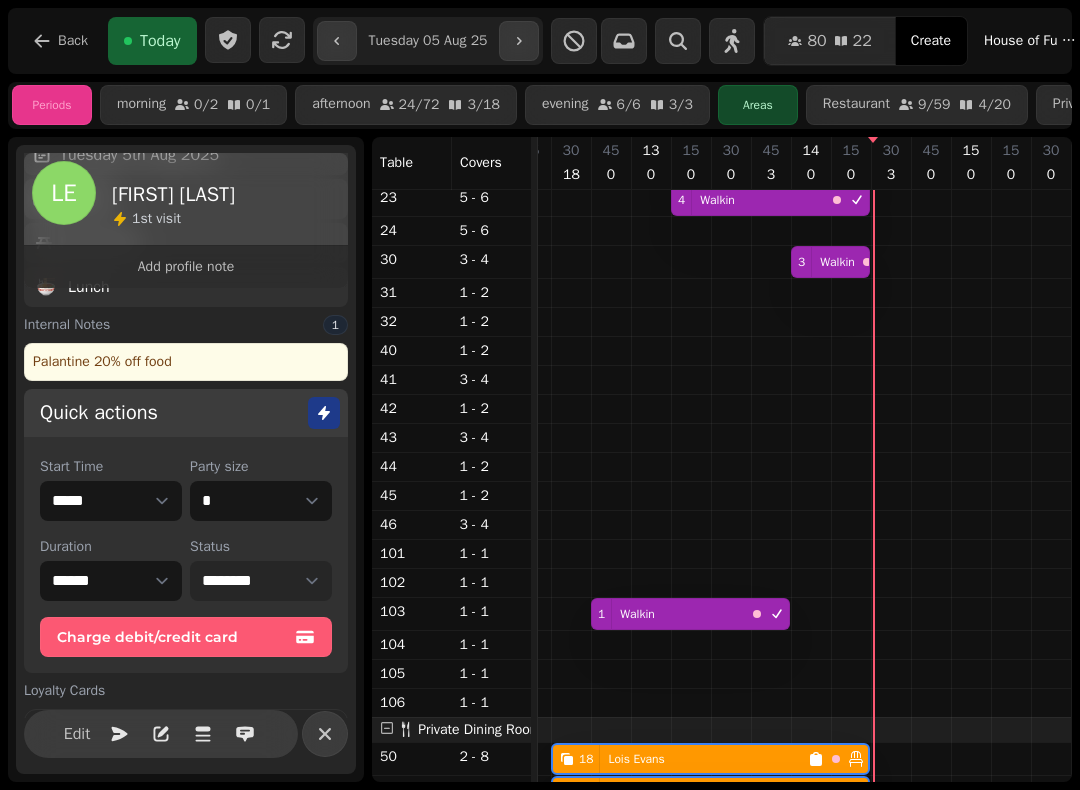 click on "**********" at bounding box center (261, 581) 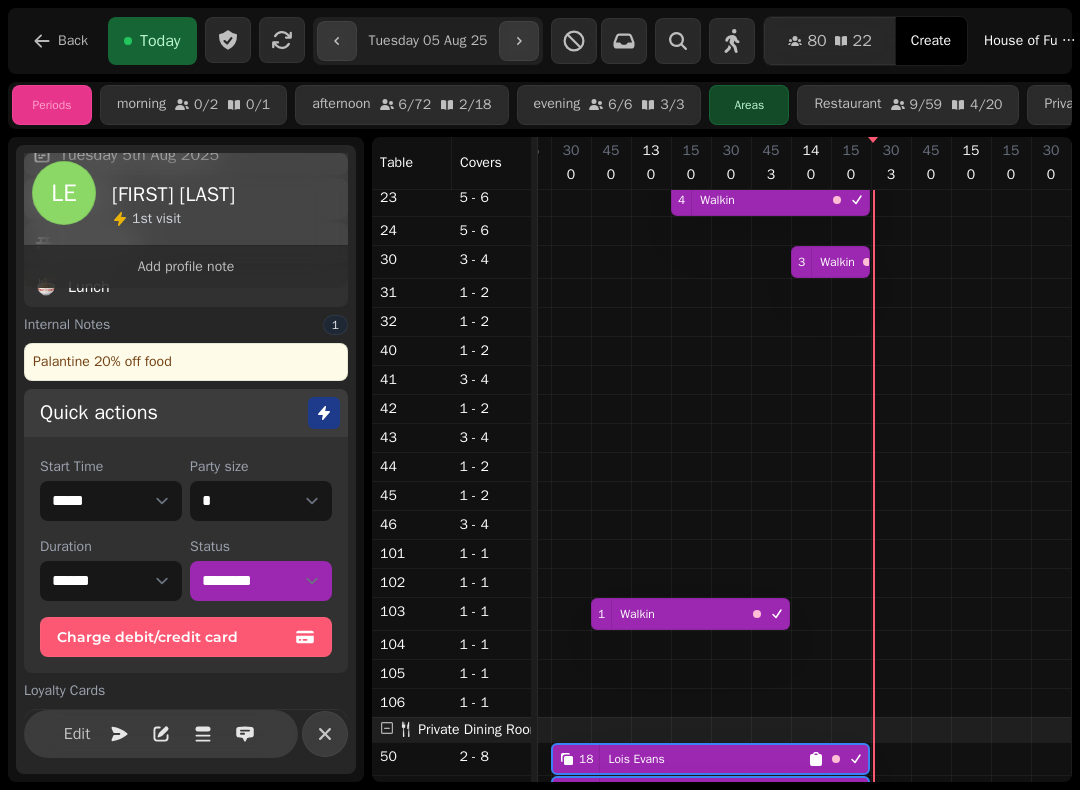 click at bounding box center [325, 734] 